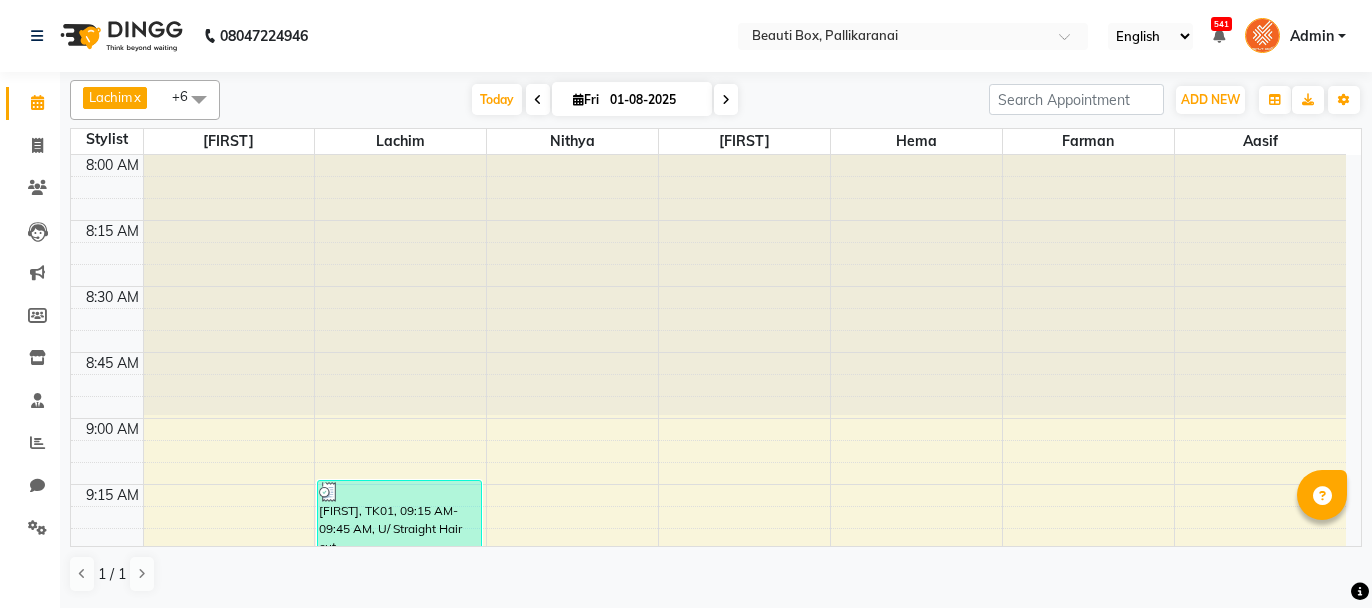scroll, scrollTop: 0, scrollLeft: 0, axis: both 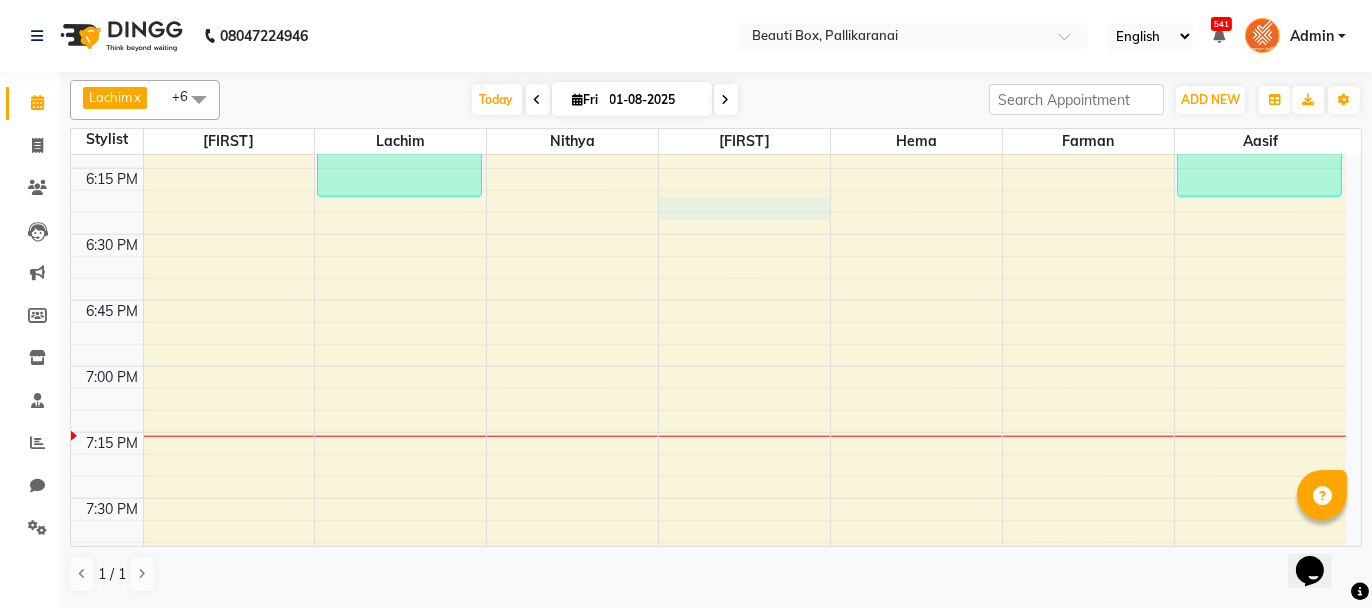click on "8:00 AM 8:15 AM 8:30 AM 8:45 AM 9:00 AM 9:15 AM 9:30 AM 9:45 AM 10:00 AM 10:15 AM 10:30 AM 10:45 AM 11:00 AM 11:15 AM 11:30 AM 11:45 AM 12:00 PM 12:15 PM 12:30 PM 12:45 PM 1:00 PM 1:15 PM 1:30 PM 1:45 PM 2:00 PM 2:15 PM 2:30 PM 2:45 PM 3:00 PM 3:15 PM 3:30 PM 3:45 PM 4:00 PM 4:15 PM 4:30 PM 4:45 PM 5:00 PM 5:15 PM 5:30 PM 5:45 PM 6:00 PM 6:15 PM 6:30 PM 6:45 PM 7:00 PM 7:15 PM 7:30 PM 7:45 PM 8:00 PM 8:15 PM 8:30 PM 8:45 PM 9:00 PM 9:15 PM 9:30 PM 9:45 PM     [FIRST], TK01, 09:15 AM-09:45 AM, U/ Straight Hair cut      [FIRST], TK05, 10:30 AM-11:45 AM, MP2,Extra Service      [FIRST], TK06, 01:45 PM-02:15 PM, Men Fading Haircut      [FIRST], TK10, 04:30 PM-05:30 PM, MP1     [FIRST], TK12, 06:00 PM-06:30 PM, Girl Hair cut Advance     [FIRST] [LAST], TK08, 04:00 PM-04:15 PM, Threading     [FIRST], TK09, 05:00 PM-05:15 PM, Threading     [FIRST], TK11, 05:30 PM-05:45 PM, Threading     [FIRST] [LAST], TK08, 03:45 PM-04:05 PM, Rica Wax Under Arms      [FIRST], TK04, 12:30 PM-01:30 PM, WP5" at bounding box center [708, -690] 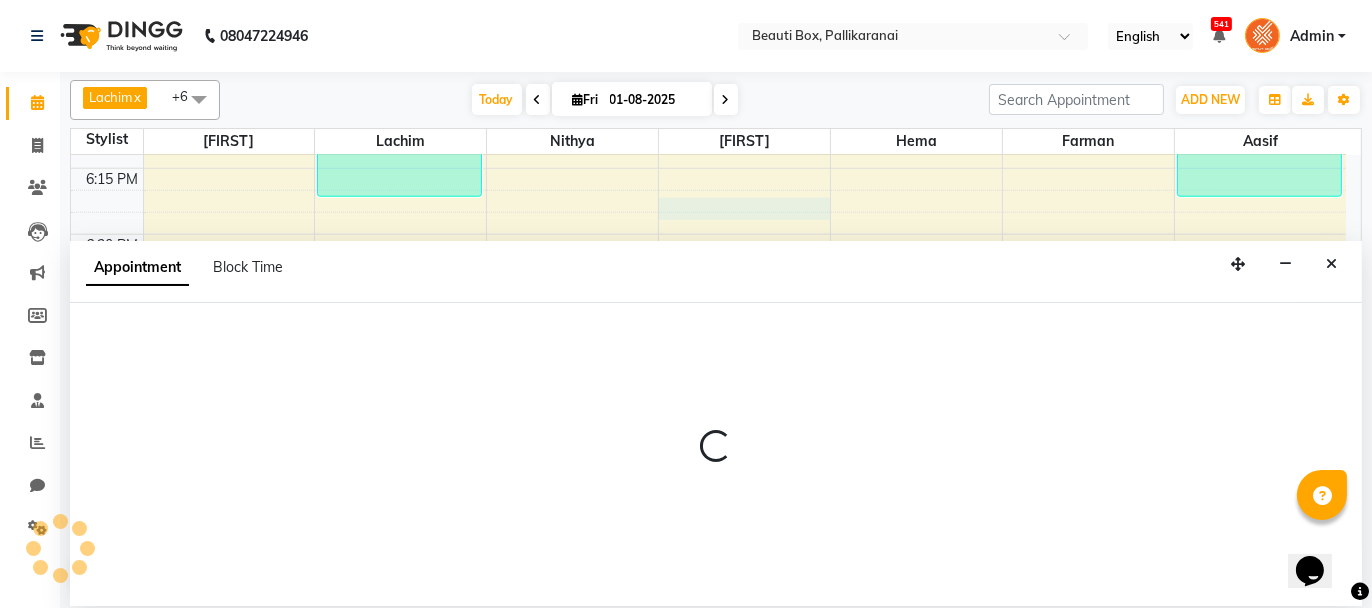 select on "40097" 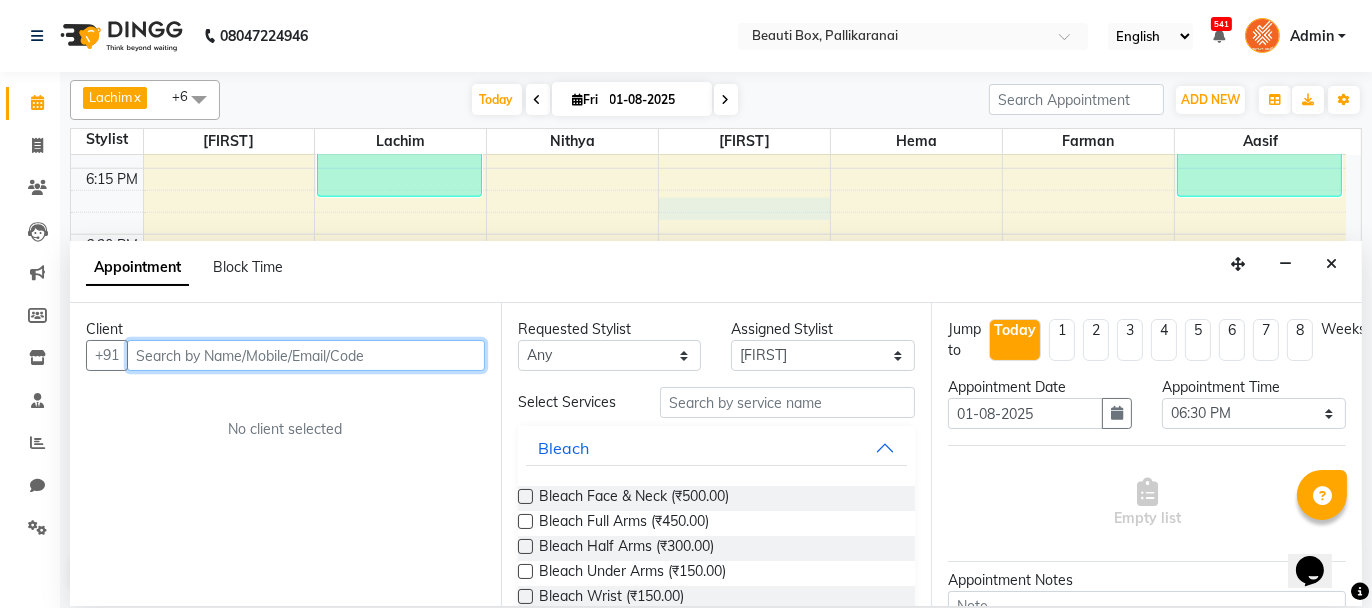 click at bounding box center (306, 355) 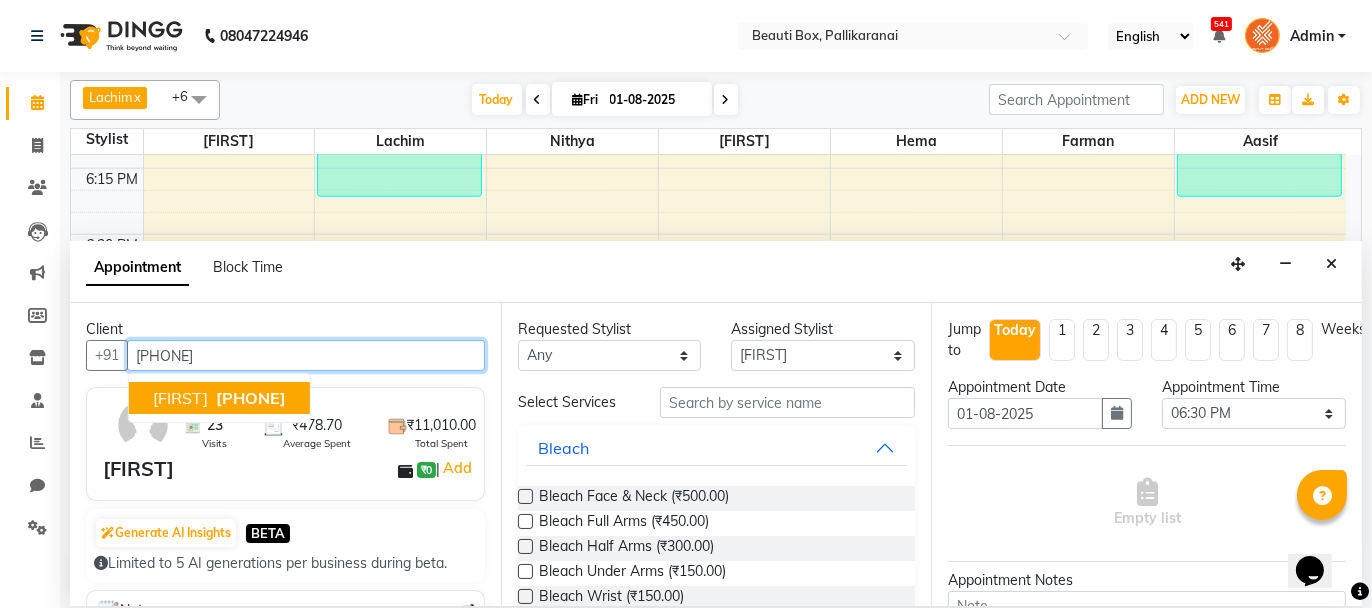 click on "[FIRST]" at bounding box center [180, 398] 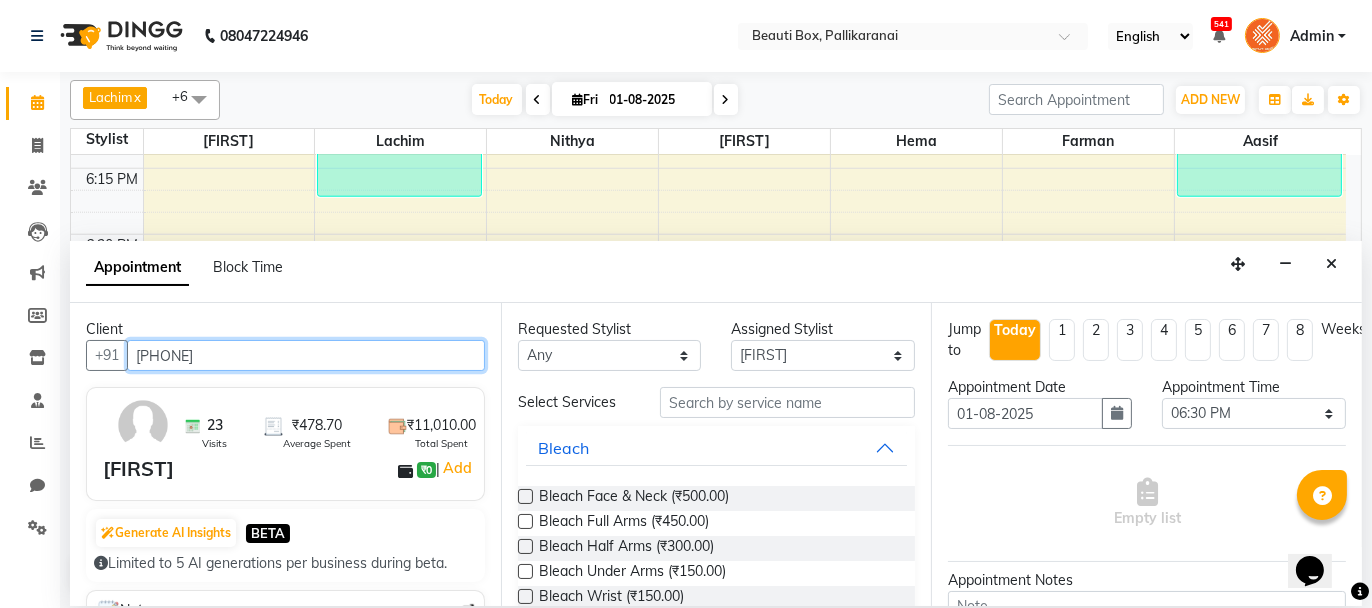 type on "[PHONE]" 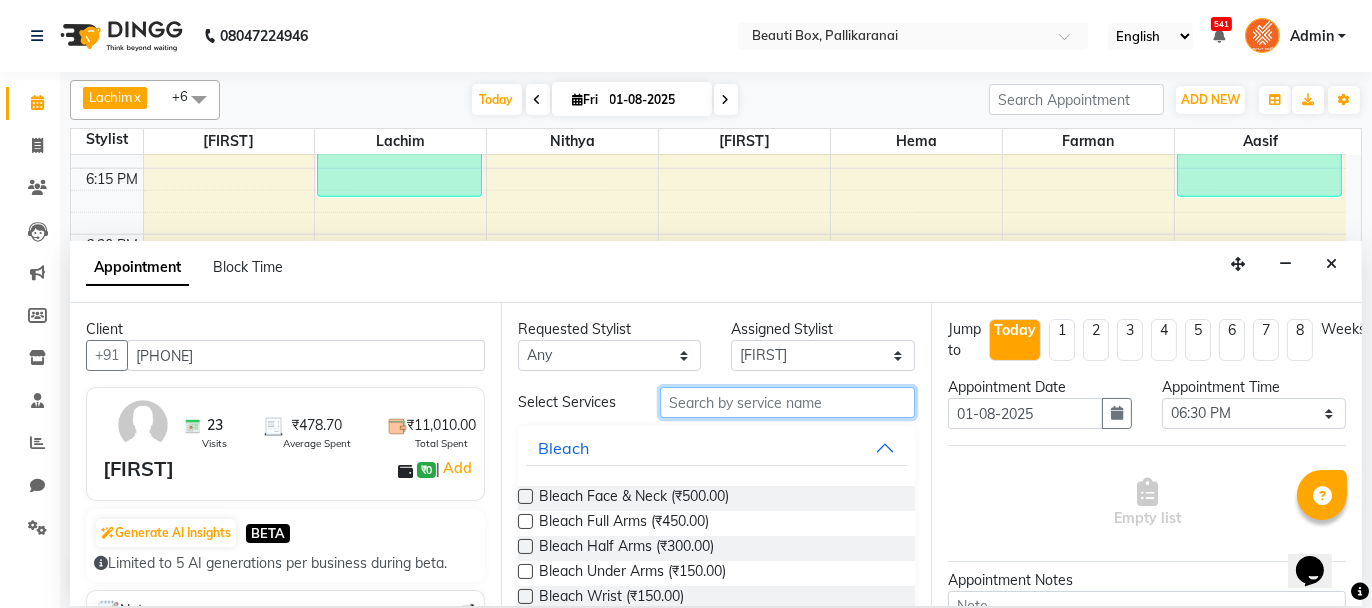 click at bounding box center (787, 402) 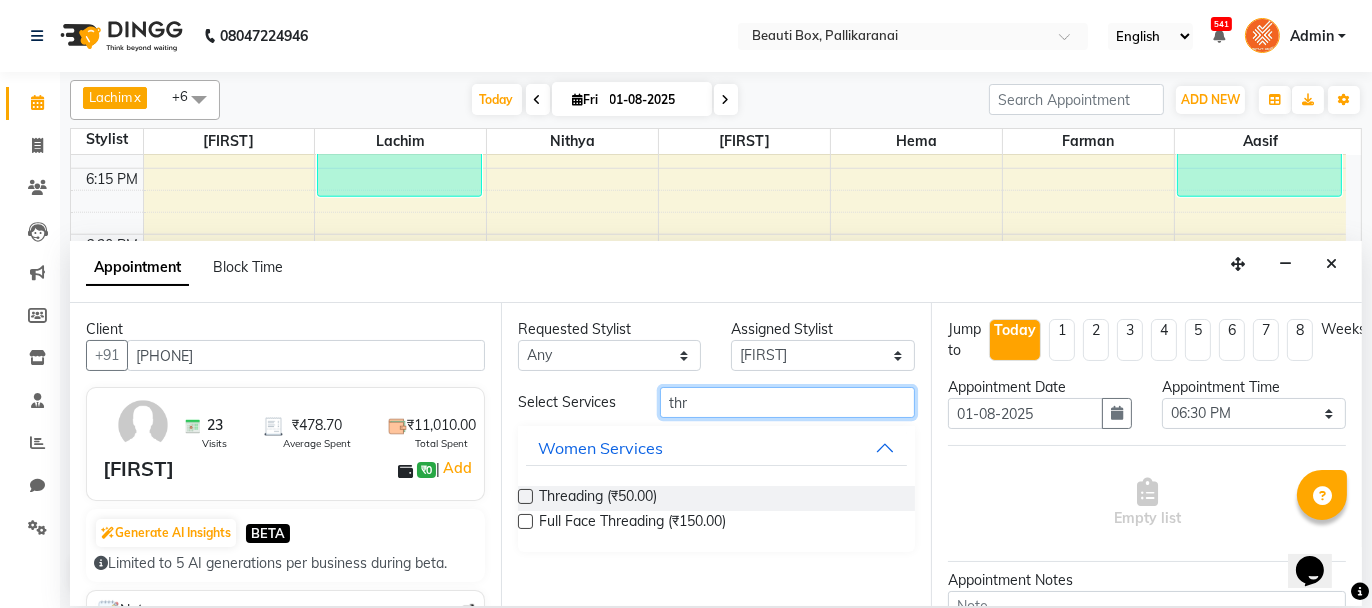 type on "thr" 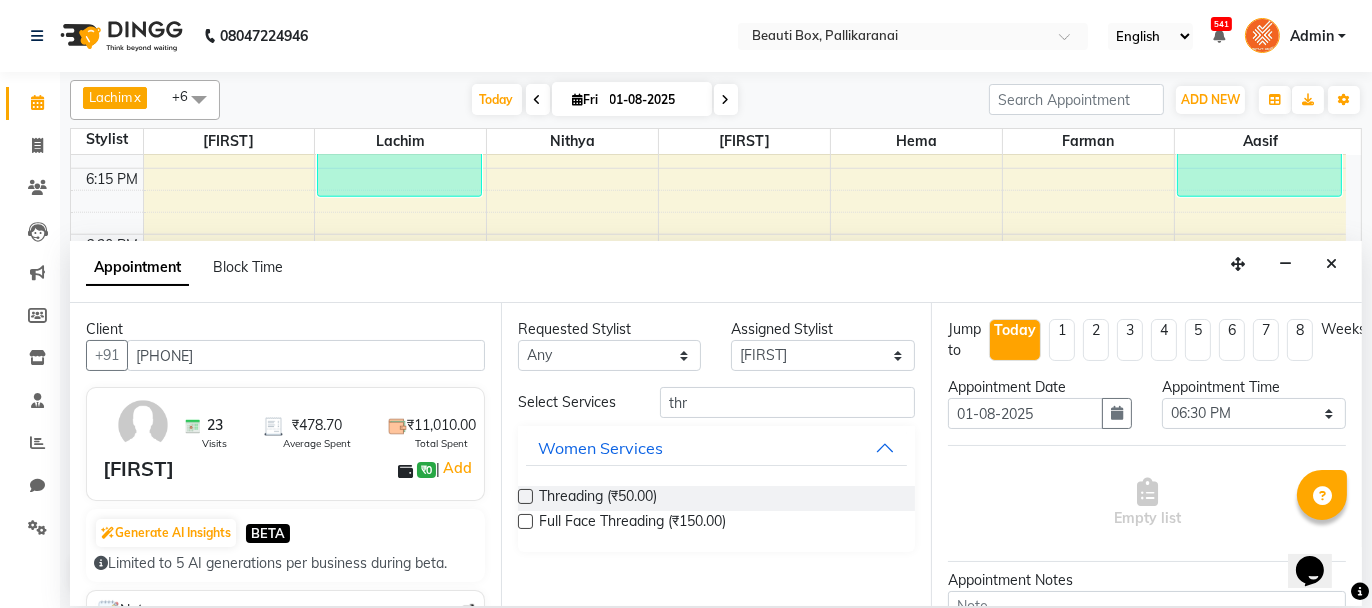 click at bounding box center [525, 496] 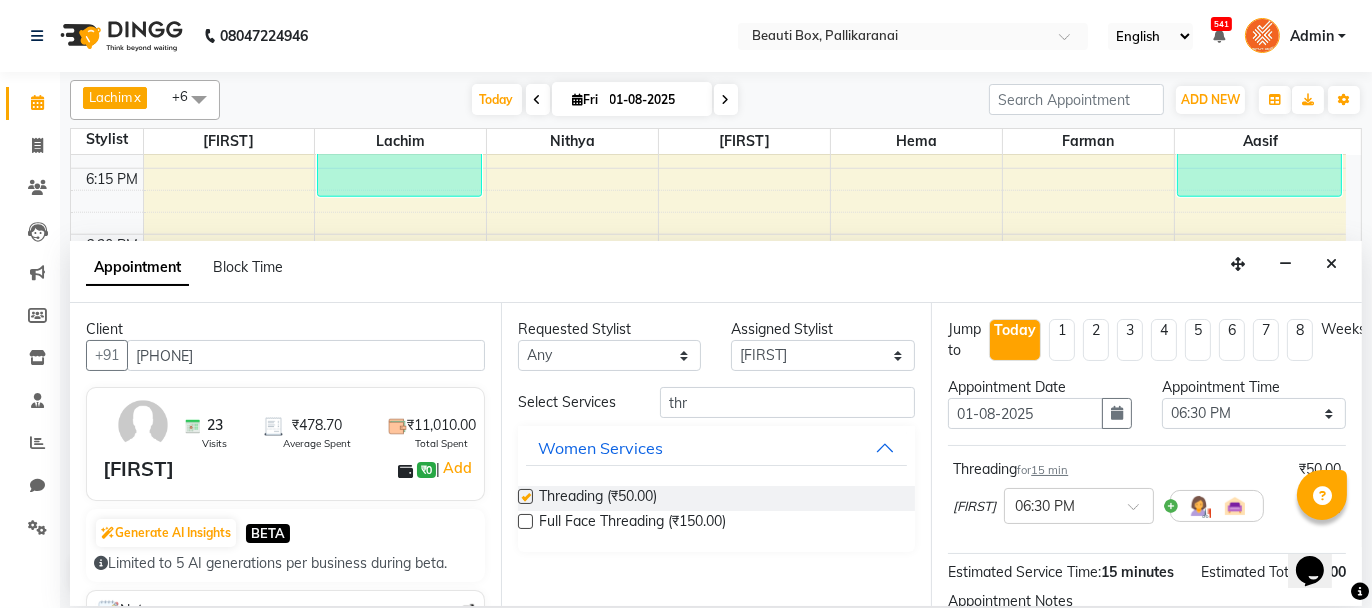 checkbox on "false" 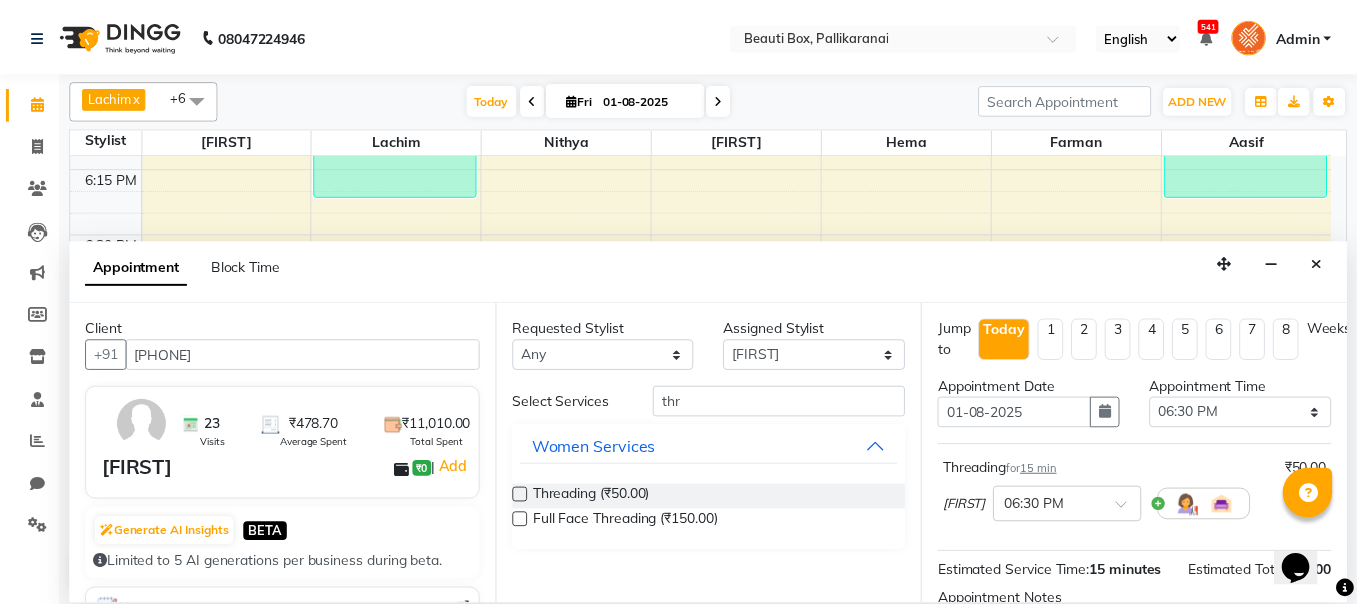 scroll, scrollTop: 242, scrollLeft: 0, axis: vertical 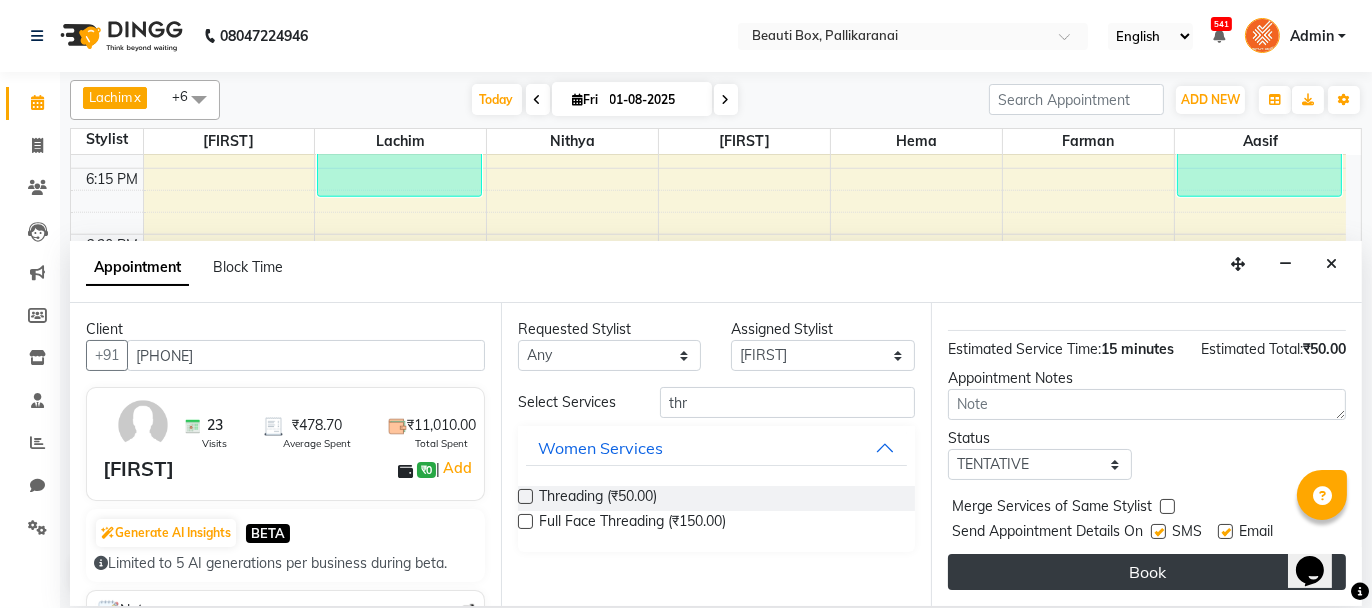 click on "Book" at bounding box center [1147, 572] 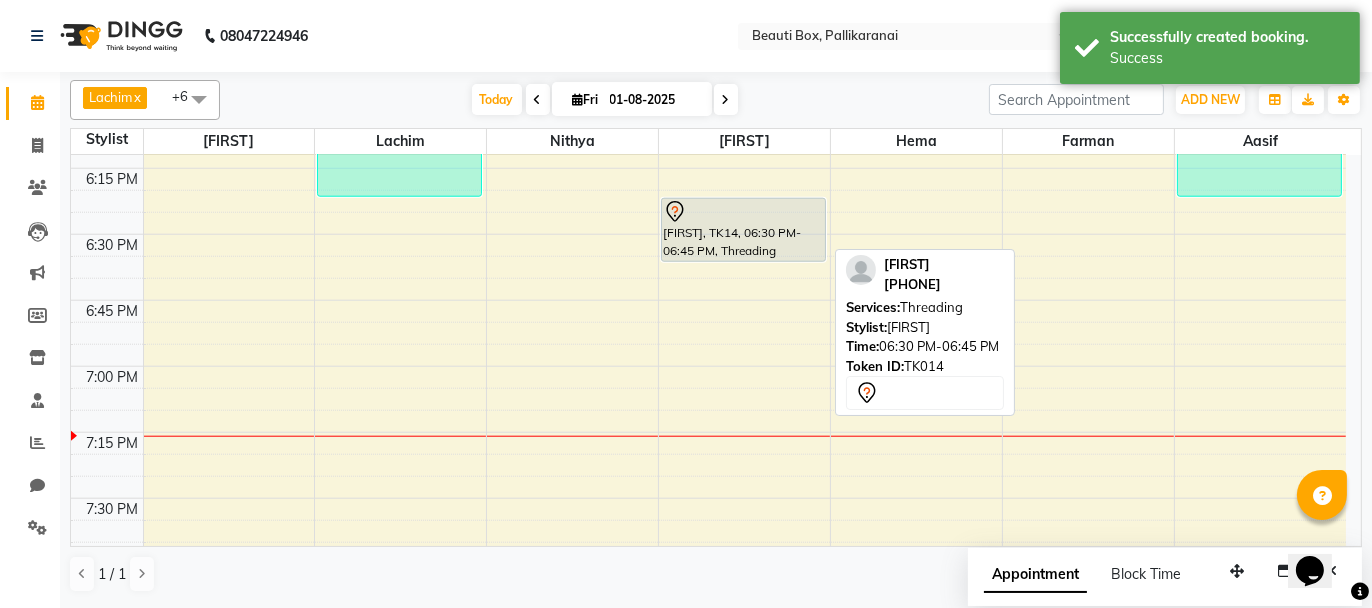 click on "[FIRST], TK14, 06:30 PM-06:45 PM, Threading" at bounding box center (743, 230) 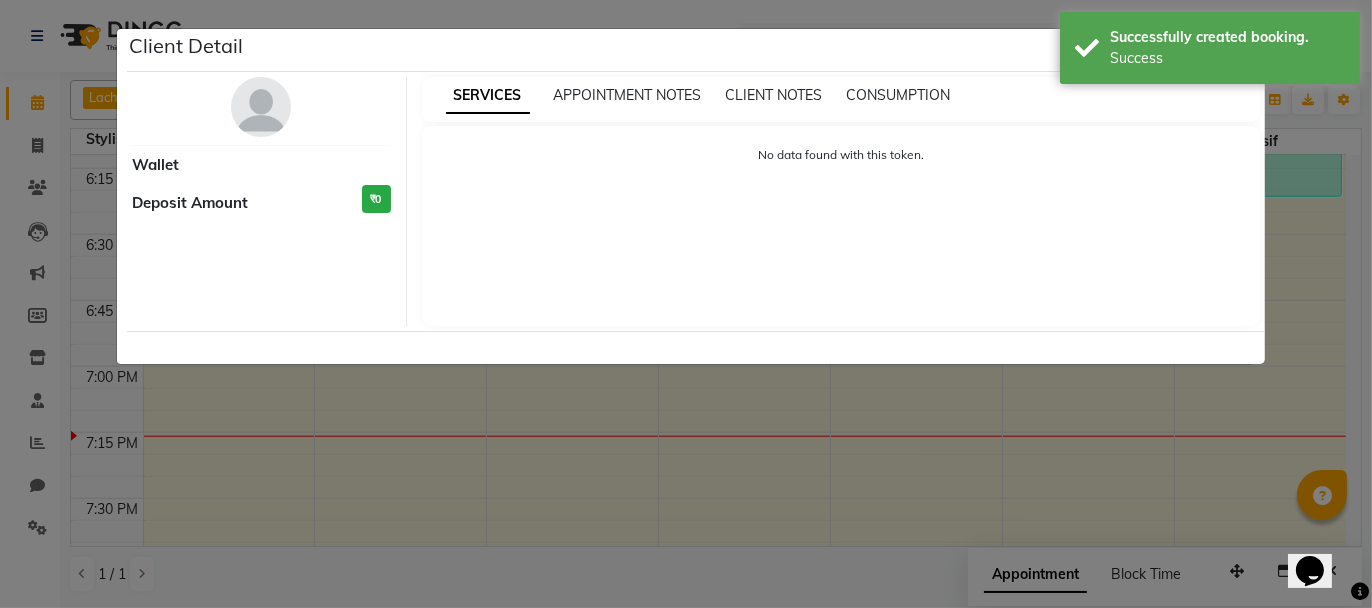 select on "7" 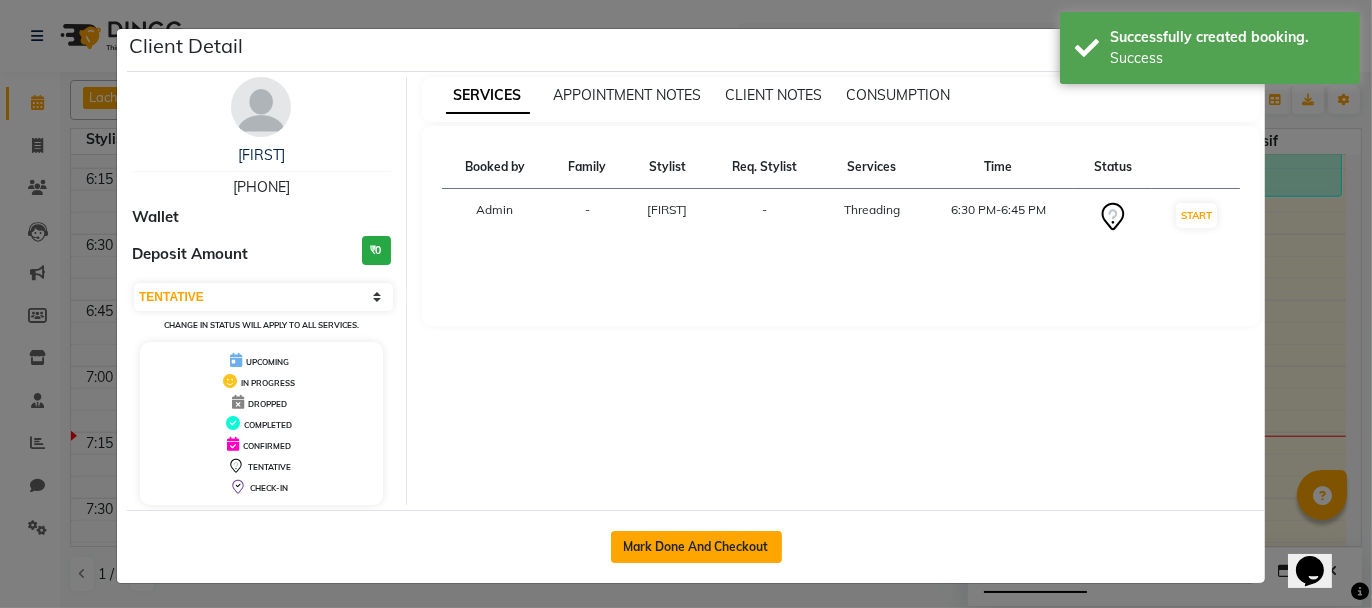 click on "Mark Done And Checkout" 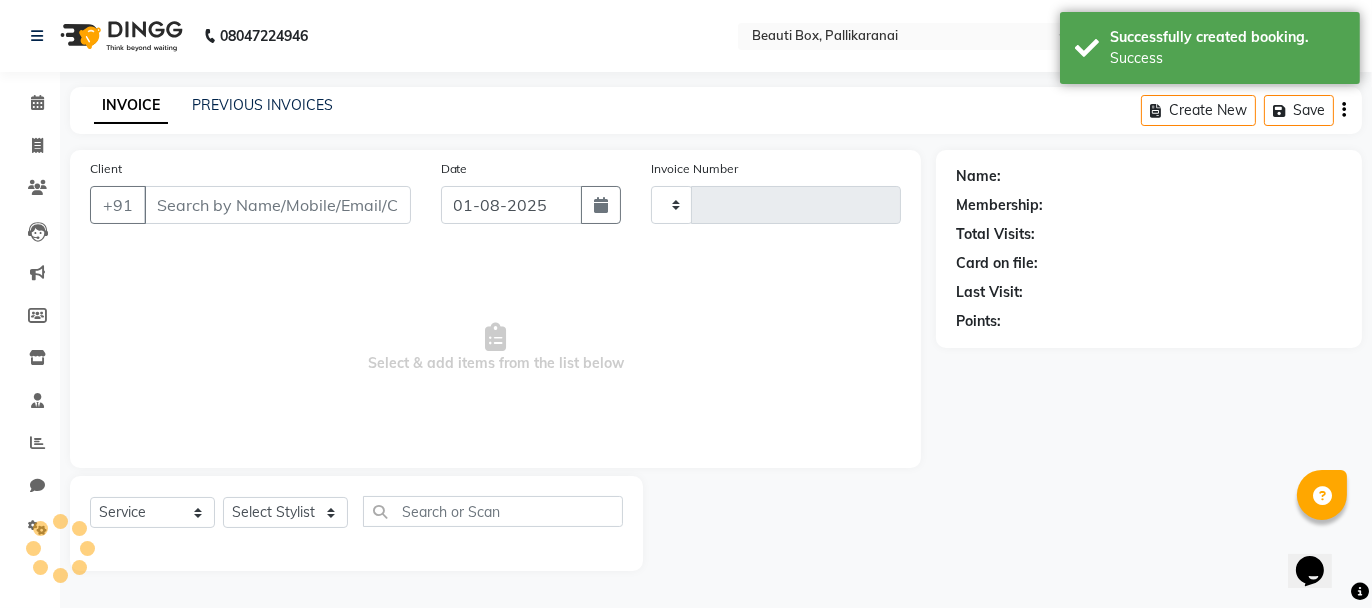 type on "1923" 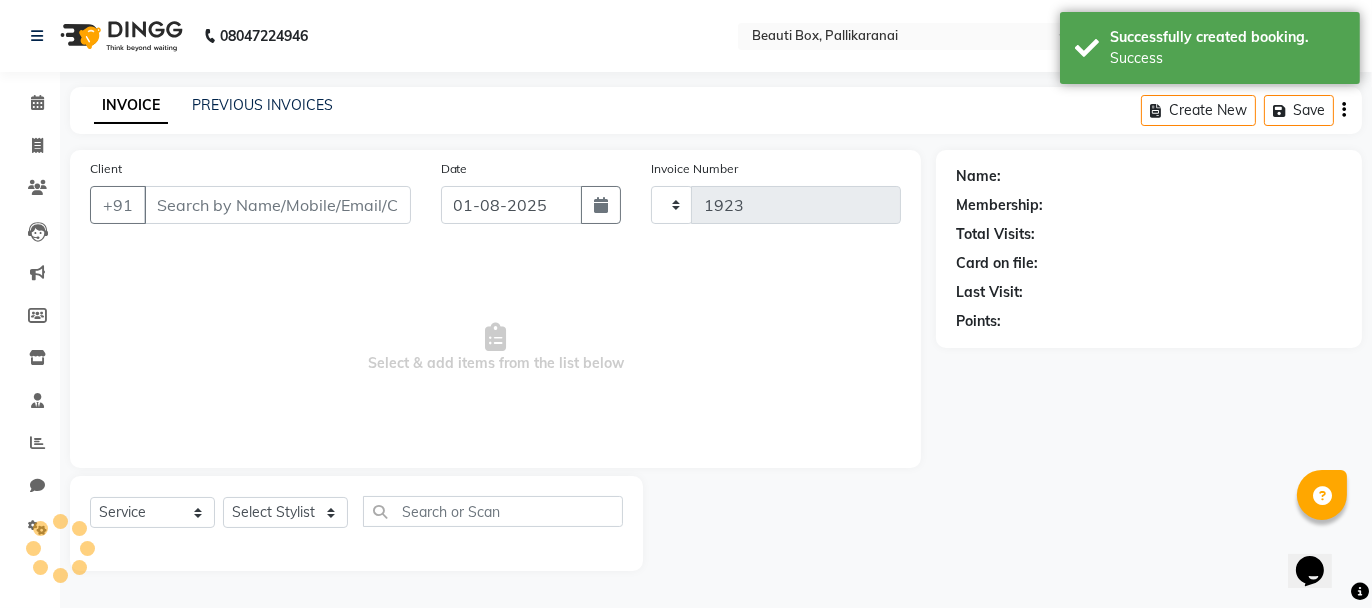 select on "11" 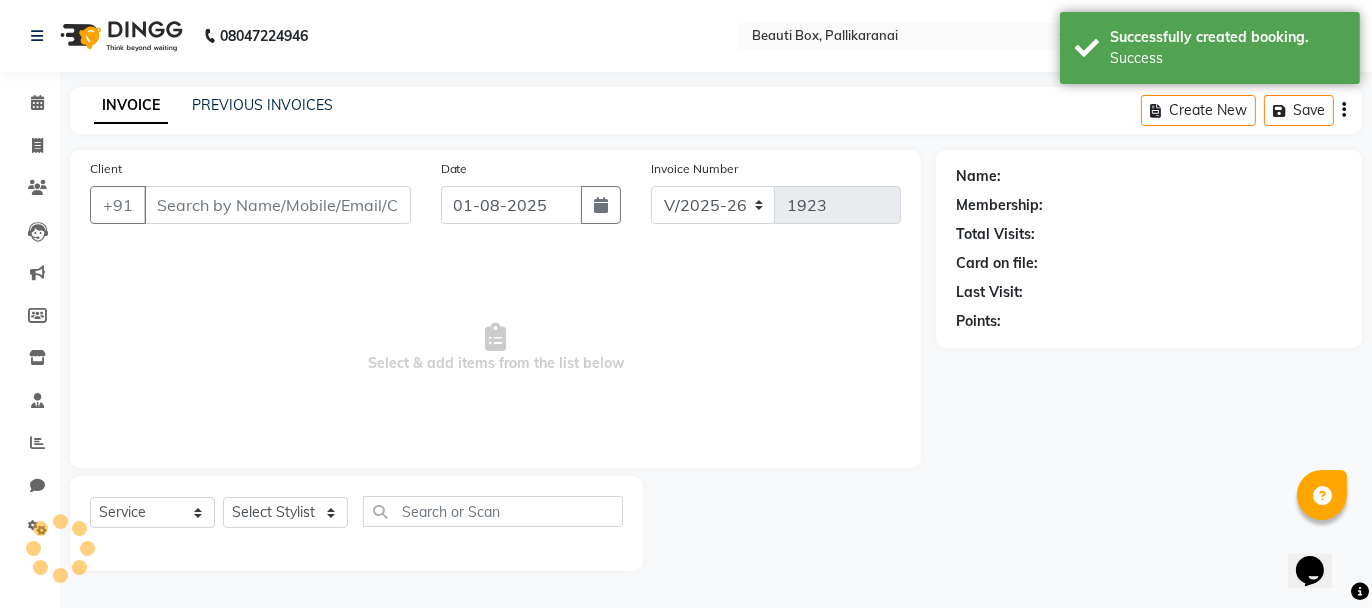 type on "[PHONE]" 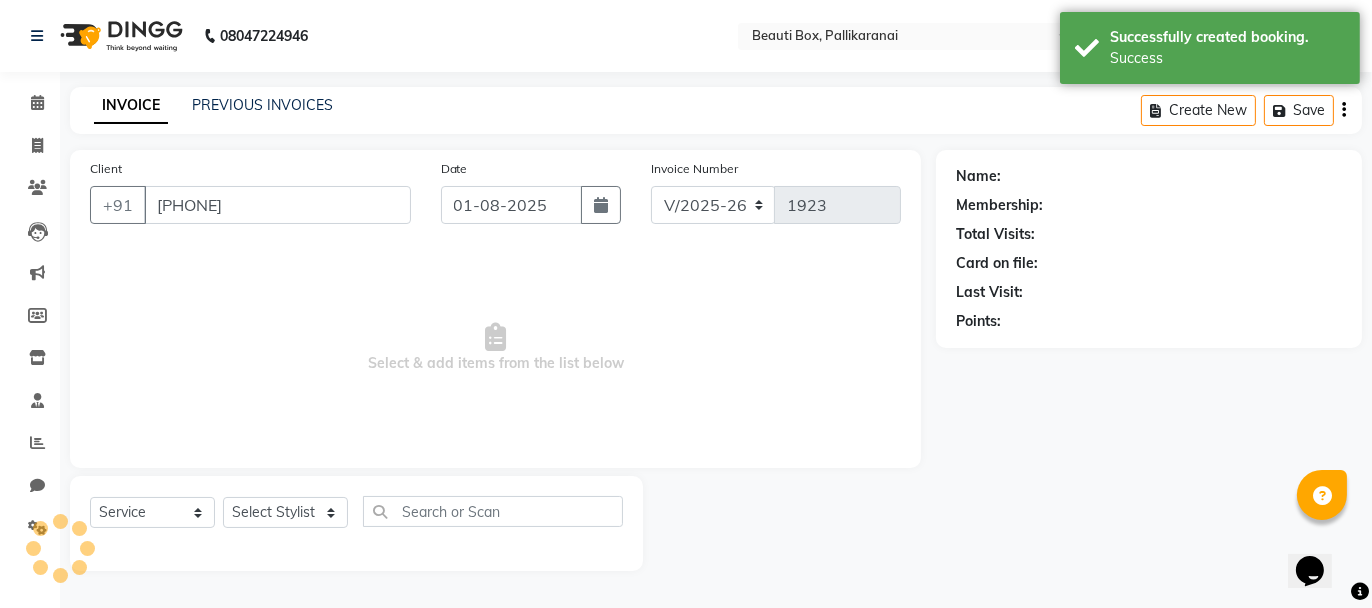 select on "40097" 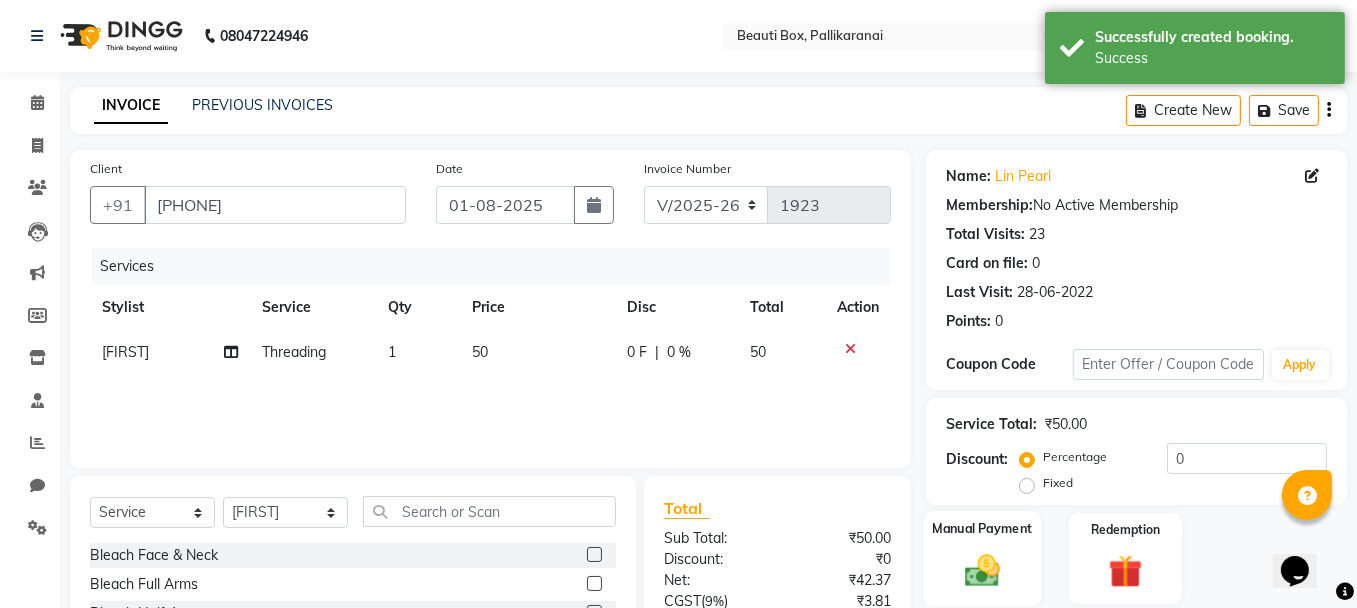 click 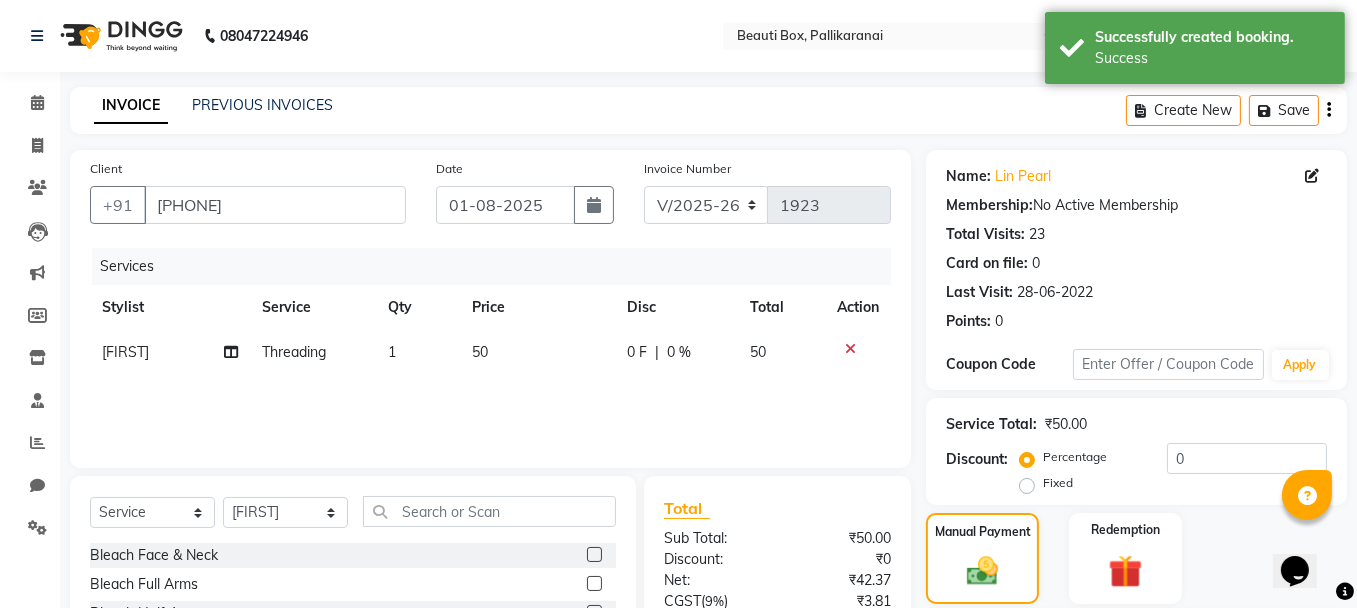 scroll, scrollTop: 194, scrollLeft: 0, axis: vertical 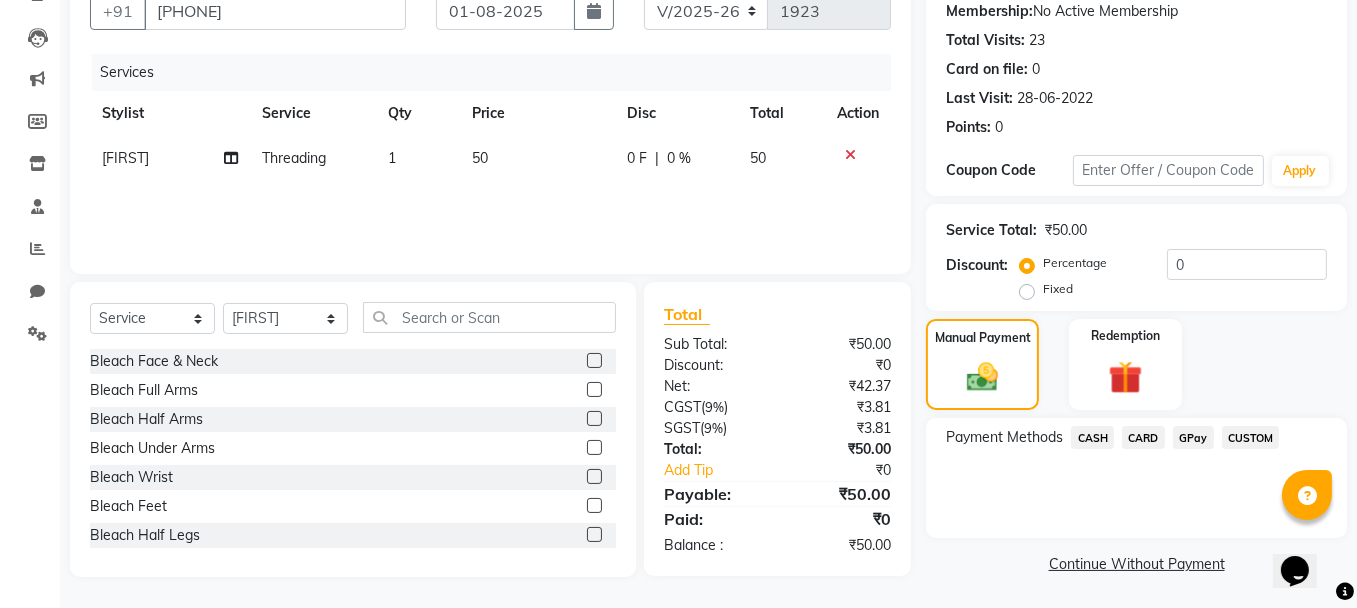 click on "GPay" 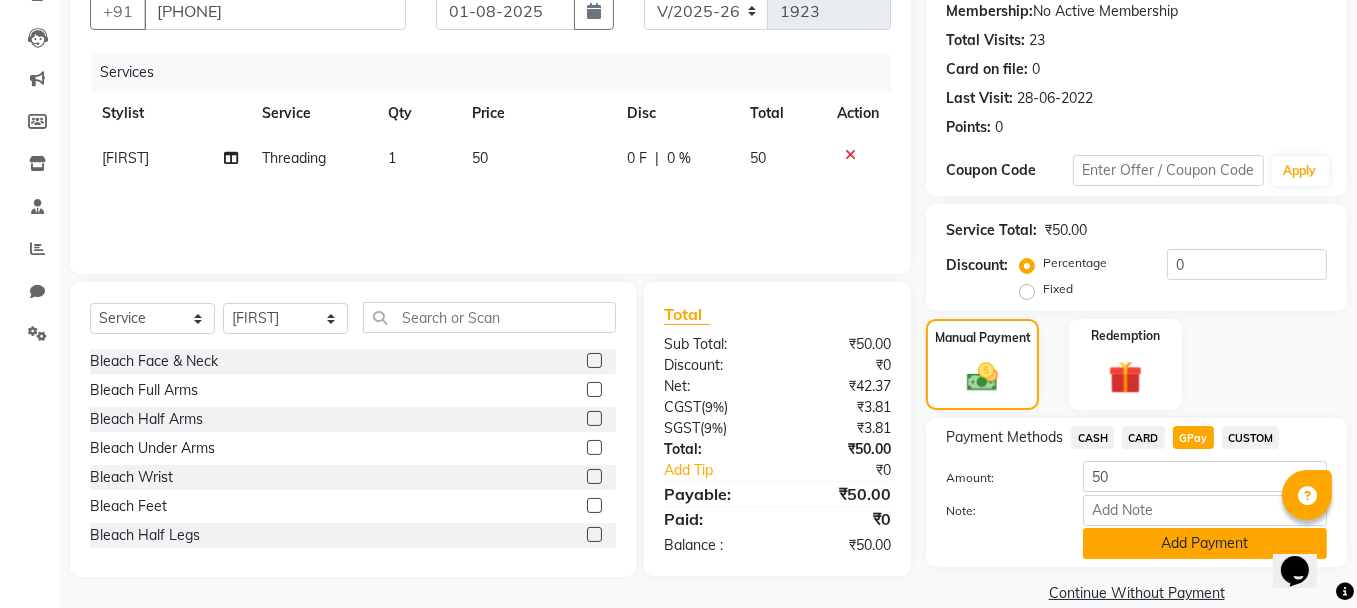 click on "Add Payment" 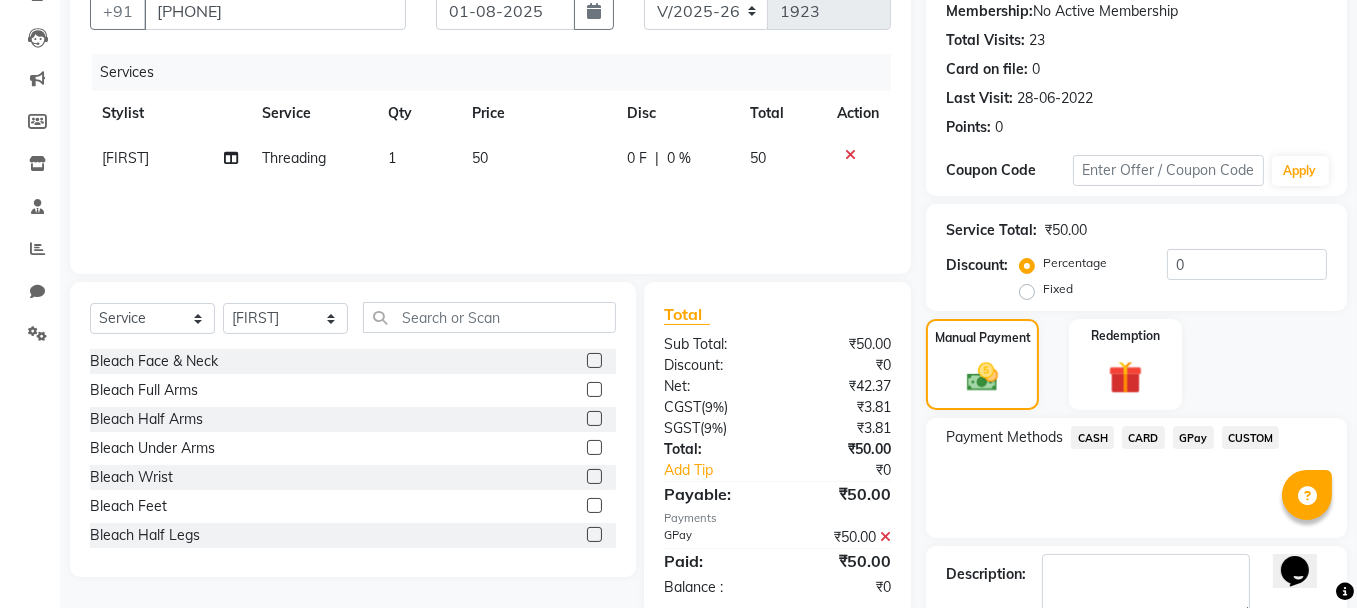 scroll, scrollTop: 305, scrollLeft: 0, axis: vertical 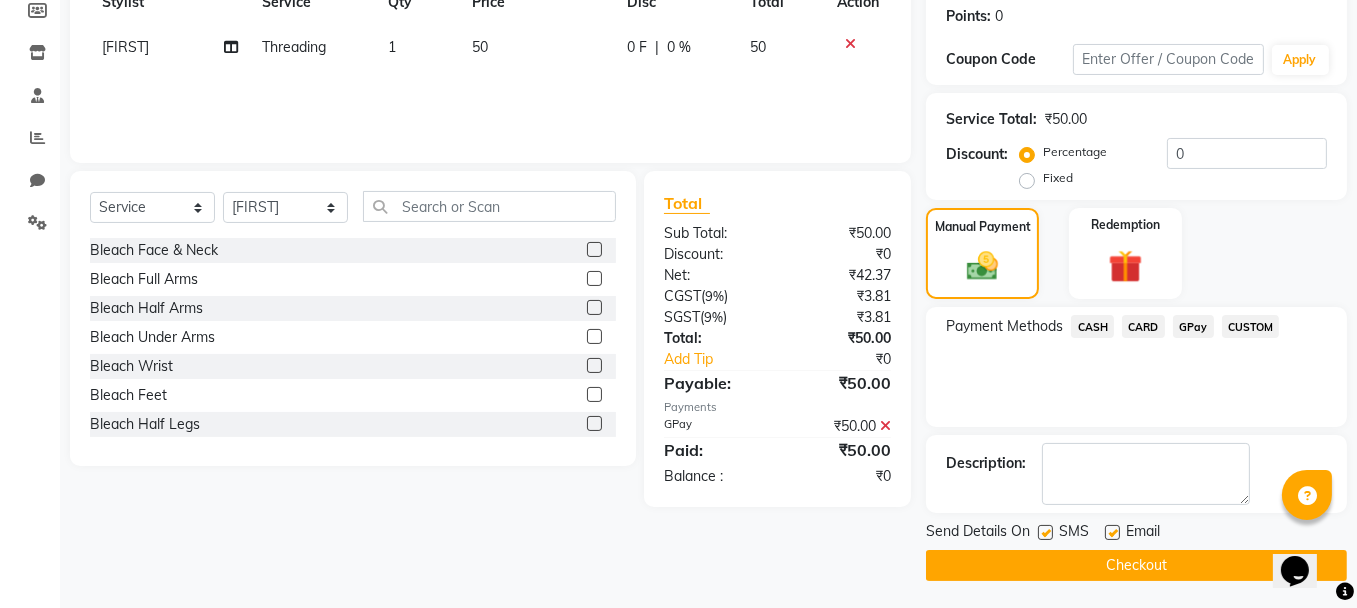 click on "Checkout" 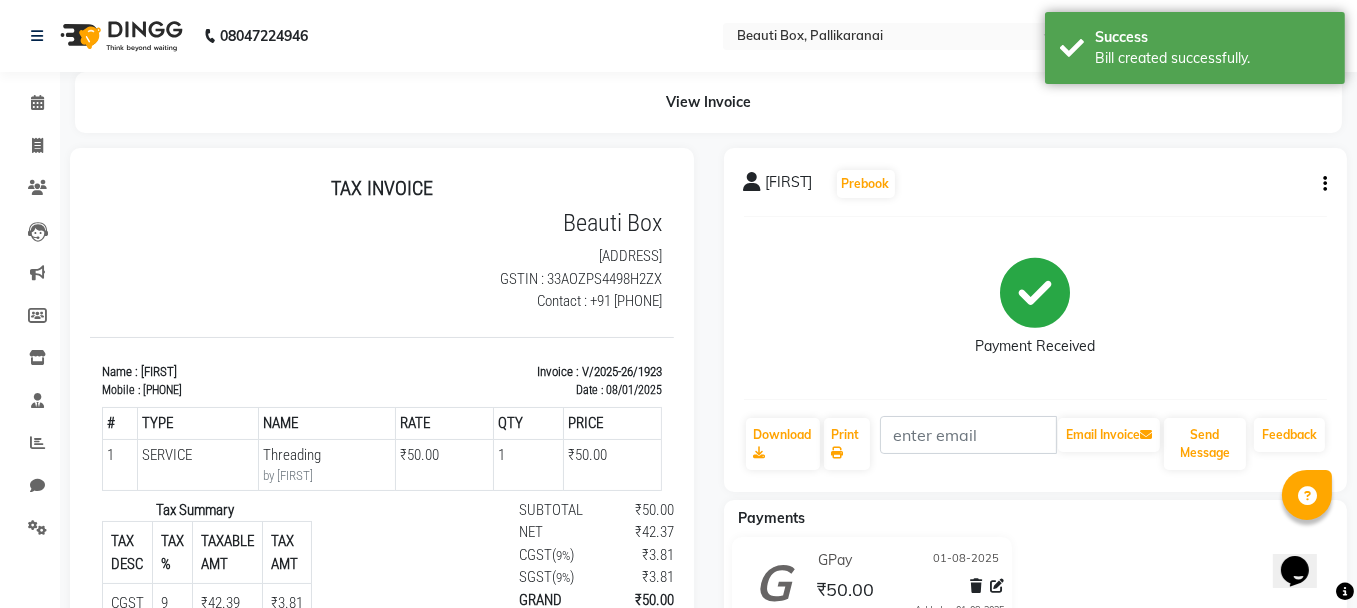 scroll, scrollTop: 0, scrollLeft: 0, axis: both 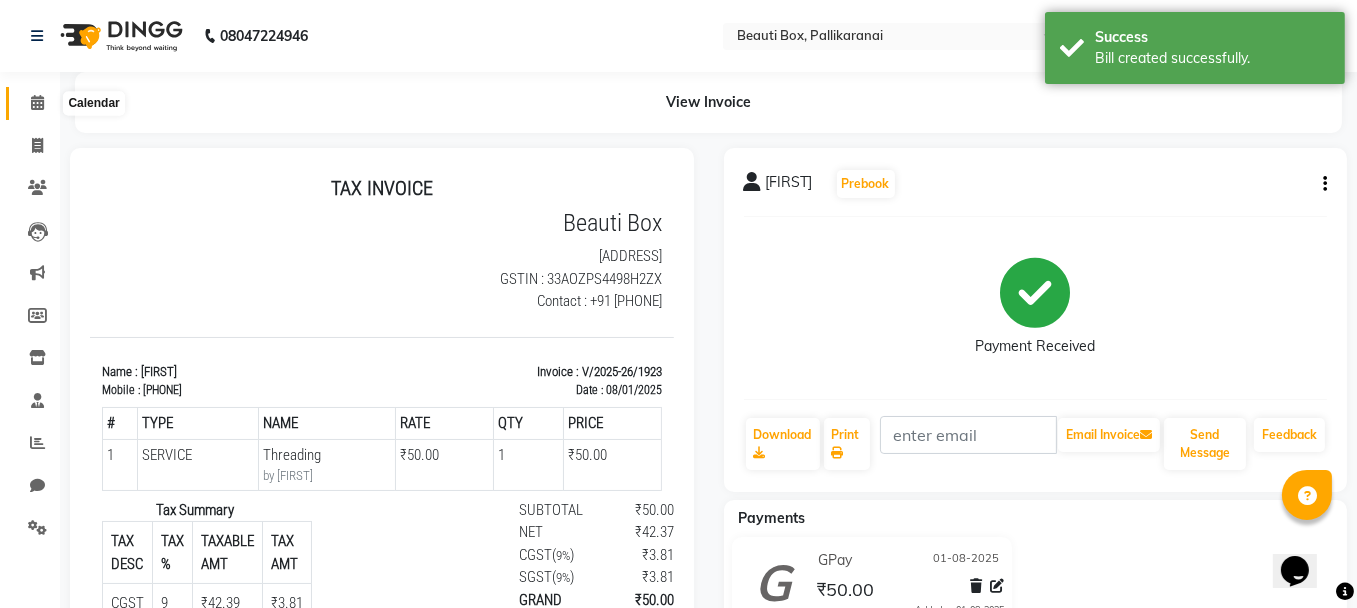 click 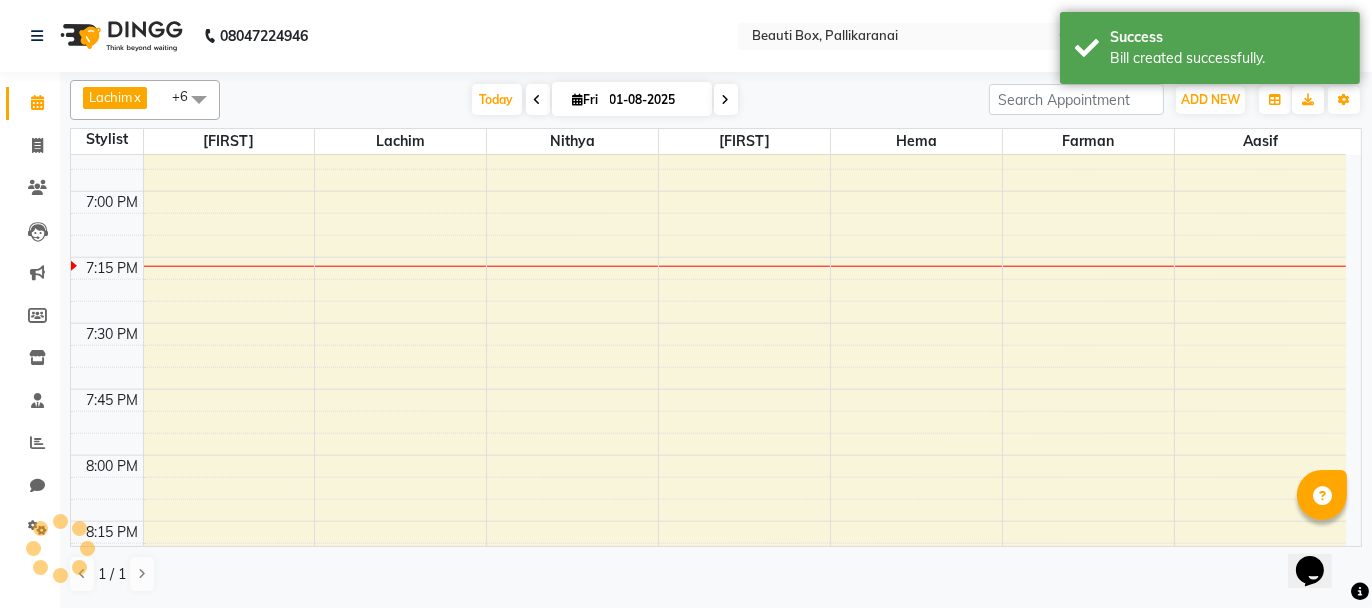 scroll, scrollTop: 0, scrollLeft: 0, axis: both 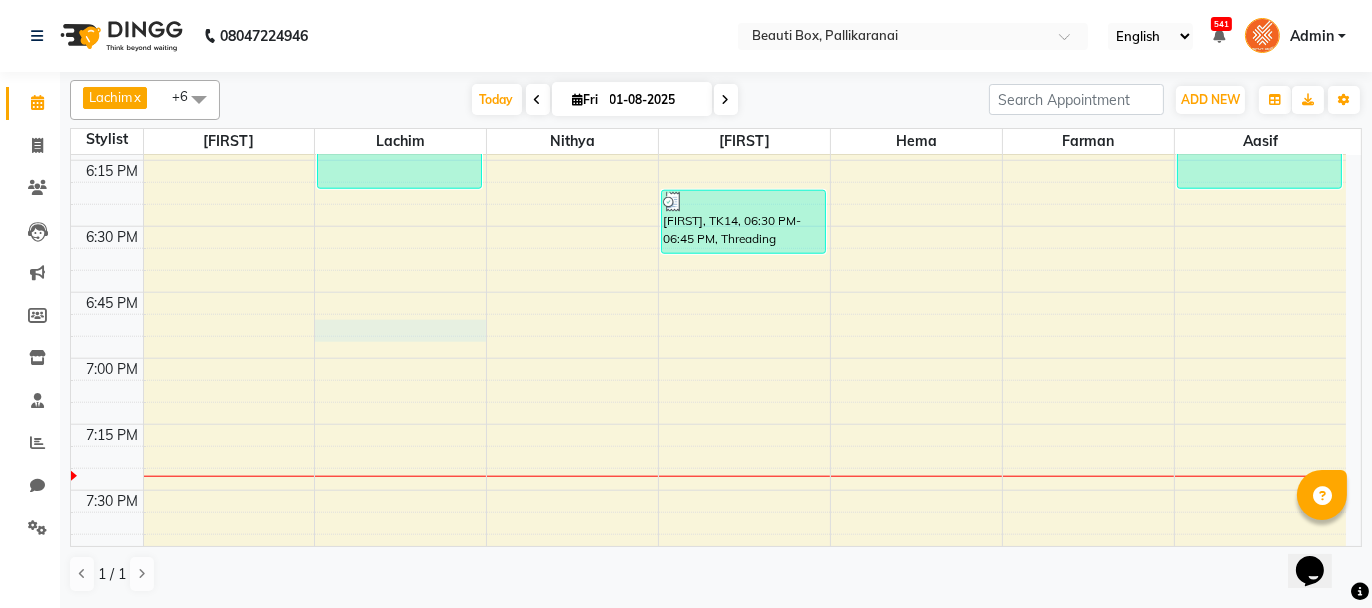 click on "8:00 AM 8:15 AM 8:30 AM 8:45 AM 9:00 AM 9:15 AM 9:30 AM 9:45 AM 10:00 AM 10:15 AM 10:30 AM 10:45 AM 11:00 AM 11:15 AM 11:30 AM 11:45 AM 12:00 PM 12:15 PM 12:30 PM 12:45 PM 1:00 PM 1:15 PM 1:30 PM 1:45 PM 2:00 PM 2:15 PM 2:30 PM 2:45 PM 3:00 PM 3:15 PM 3:30 PM 3:45 PM 4:00 PM 4:15 PM 4:30 PM 4:45 PM 5:00 PM 5:15 PM 5:30 PM 5:45 PM 6:00 PM 6:15 PM 6:30 PM 6:45 PM 7:00 PM 7:15 PM 7:30 PM 7:45 PM 8:00 PM 8:15 PM 8:30 PM 8:45 PM 9:00 PM 9:15 PM 9:30 PM 9:45 PM     [FIRST], TK01, 09:15 AM-09:45 AM, U/ Straight Hair cut      [FIRST], TK05, 10:30 AM-11:45 AM, MP2,Extra Service      [FIRST], TK06, 01:45 PM-02:15 PM, Men Fading Haircut      [FIRST], TK10, 04:30 PM-05:30 PM, MP1     [FIRST], TK12, 06:00 PM-06:30 PM, Girl Hair cut Advance     [FIRST] [LAST], TK08, 04:00 PM-04:15 PM, Threading     [FIRST], TK09, 05:00 PM-05:15 PM, Threading     [FIRST], TK11, 05:30 PM-05:45 PM, Threading     [FIRST] [LAST], TK08, 03:45 PM-04:05 PM, Rica Wax Under Arms      [FIRST], TK14, 06:30 PM-06:45 PM, Threading" at bounding box center (708, -698) 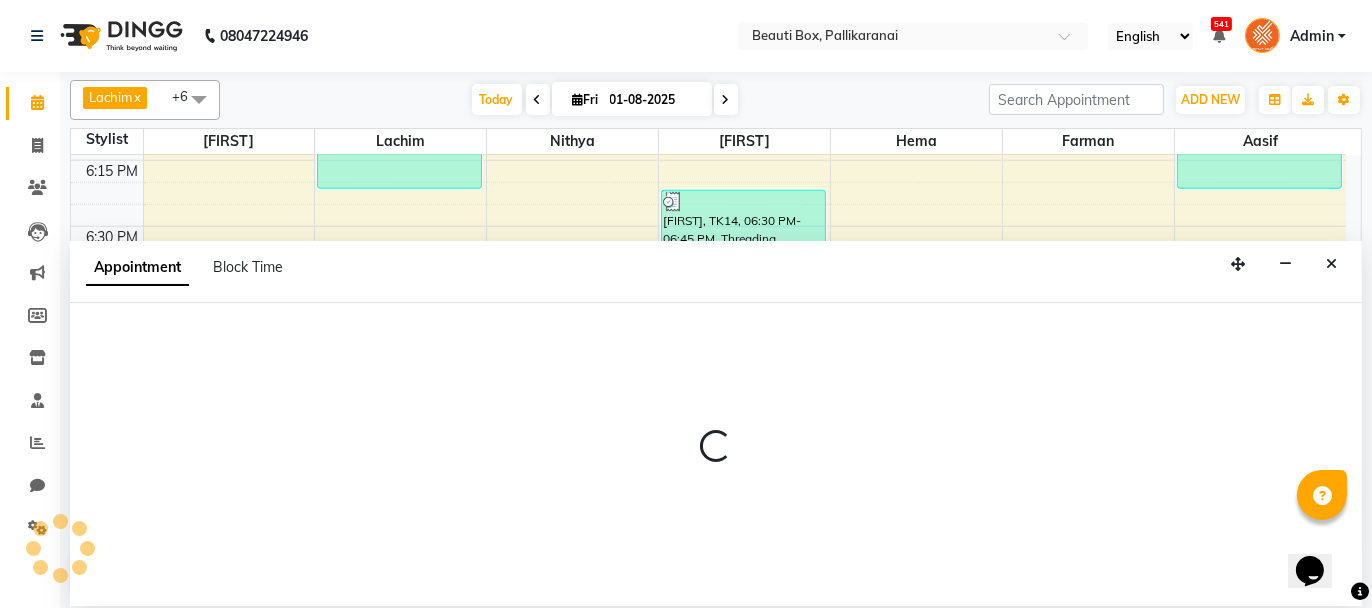 select on "9763" 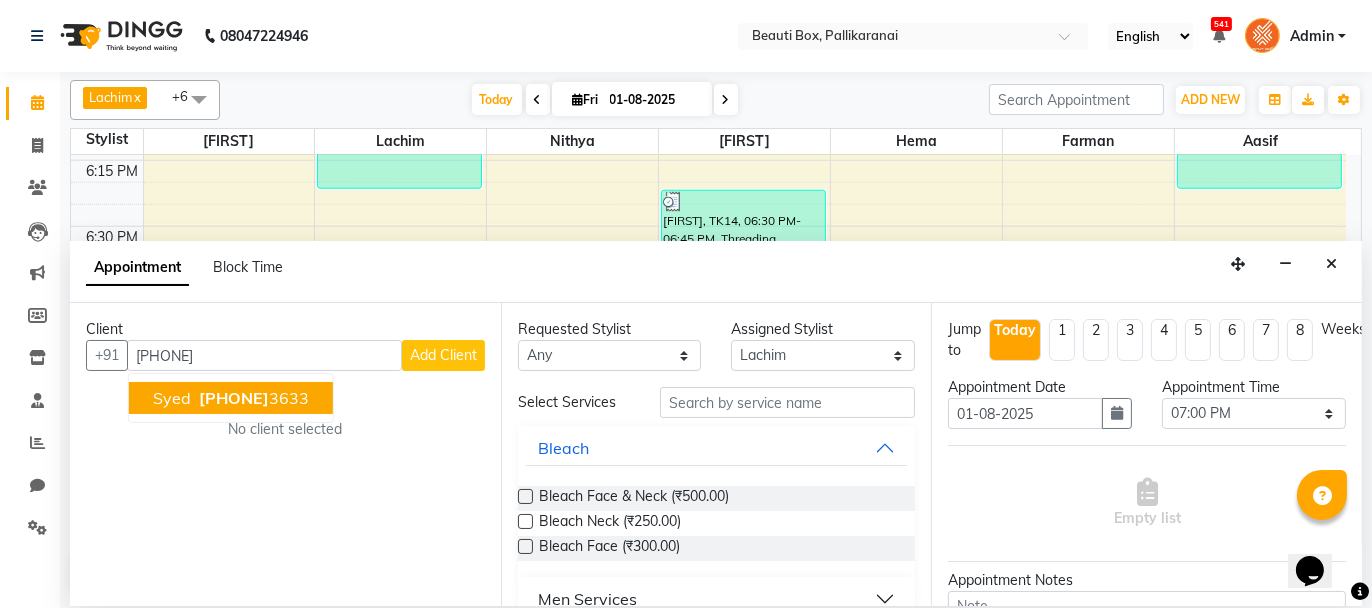 click on "[PHONE]" at bounding box center [252, 398] 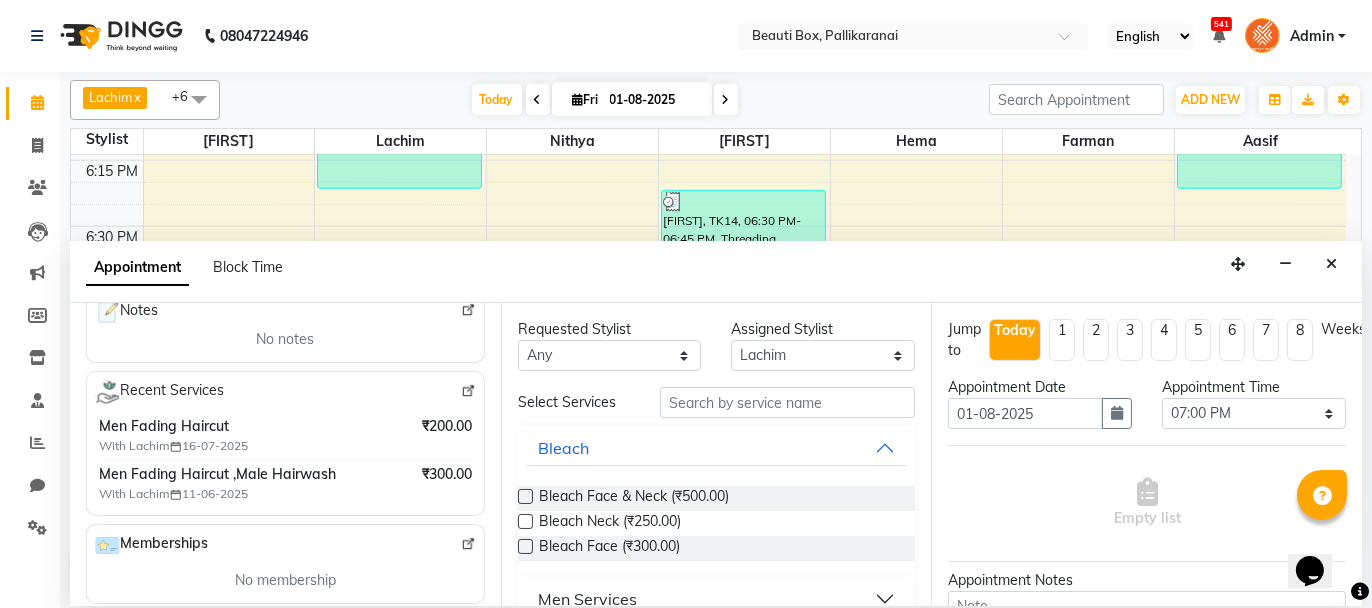 scroll, scrollTop: 200, scrollLeft: 0, axis: vertical 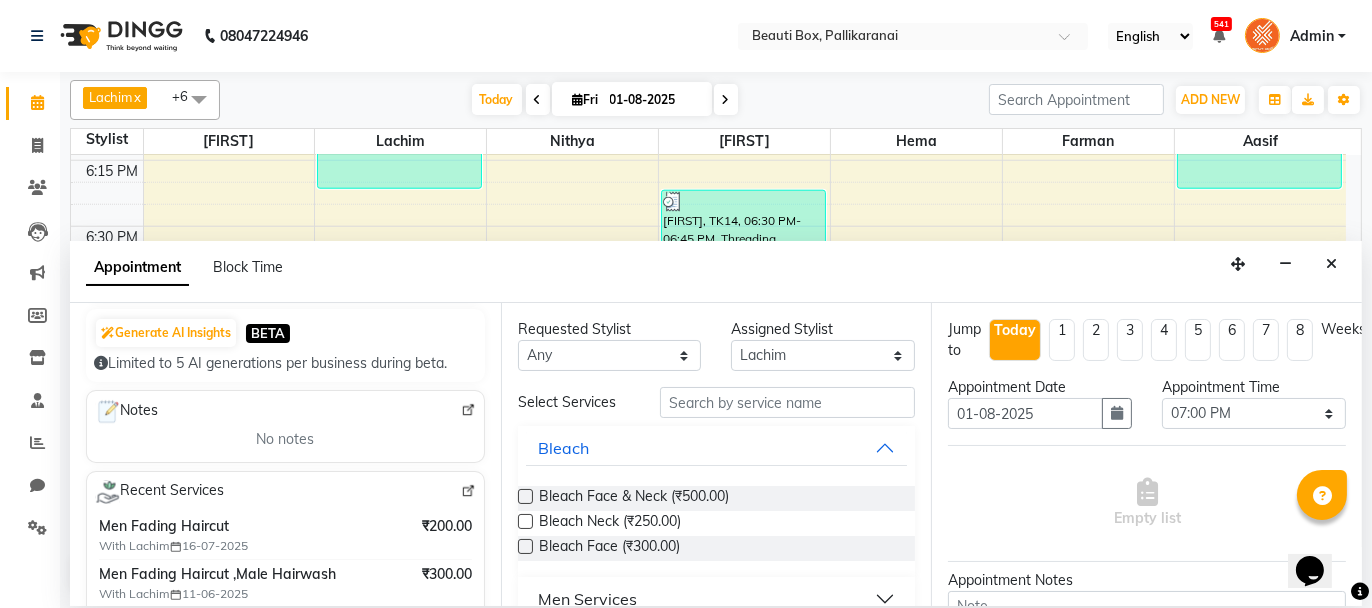 type on "[PHONE]" 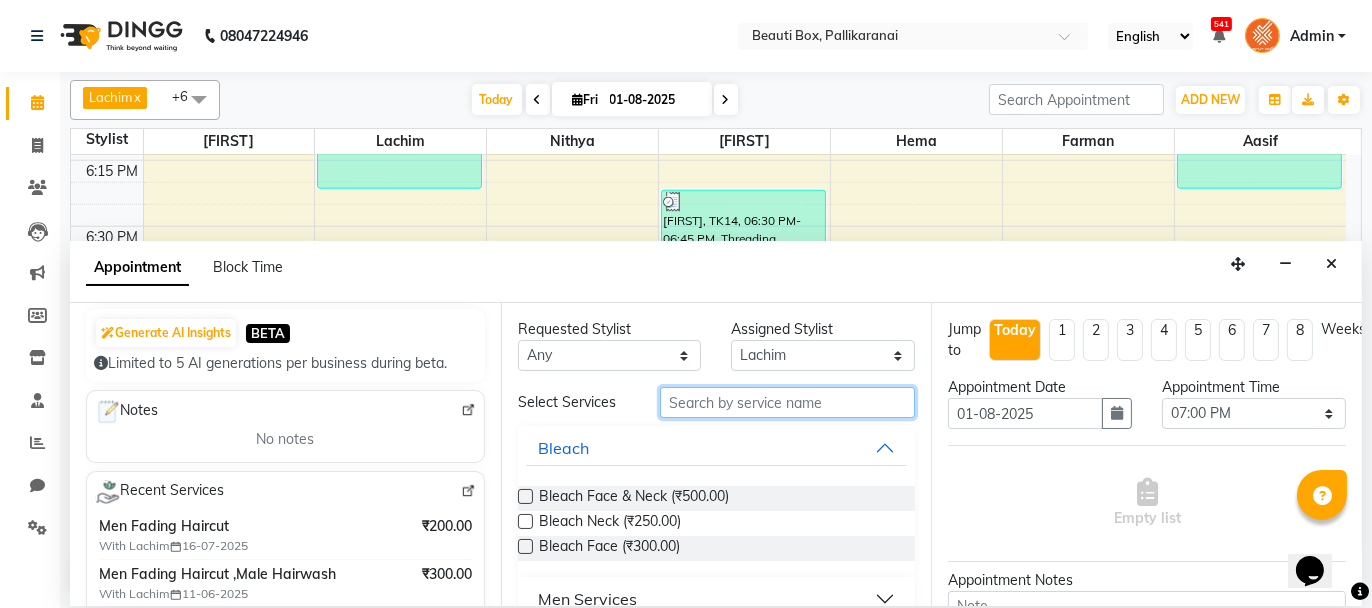 click at bounding box center [787, 402] 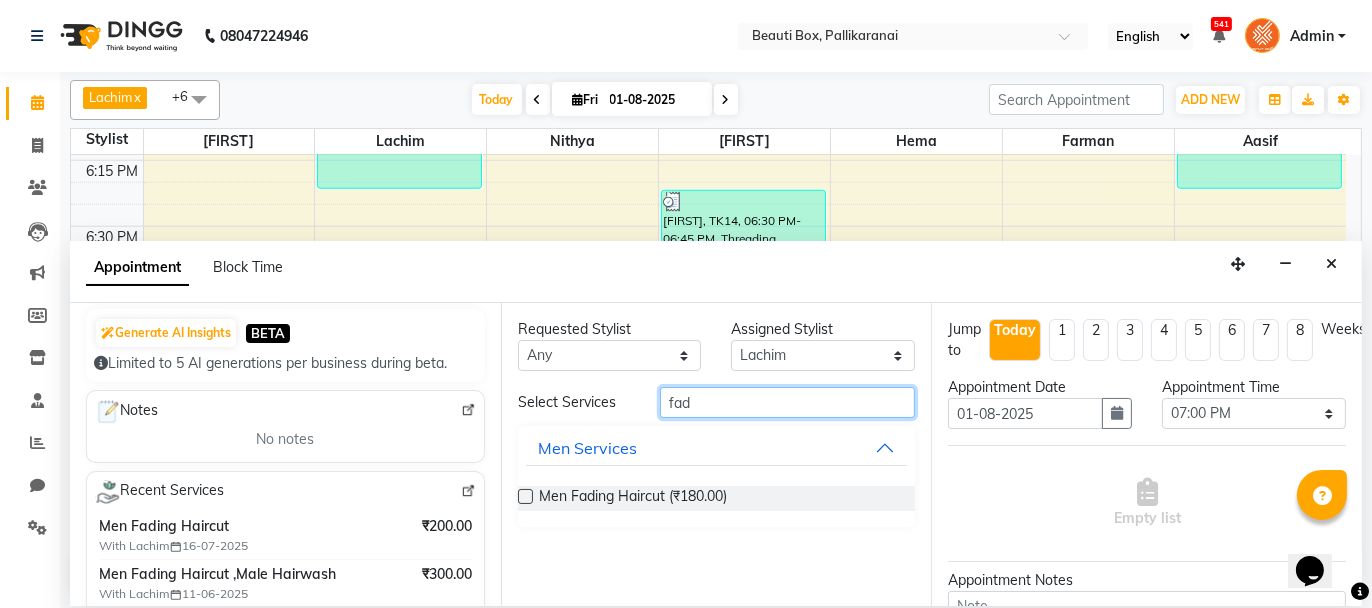 type on "fad" 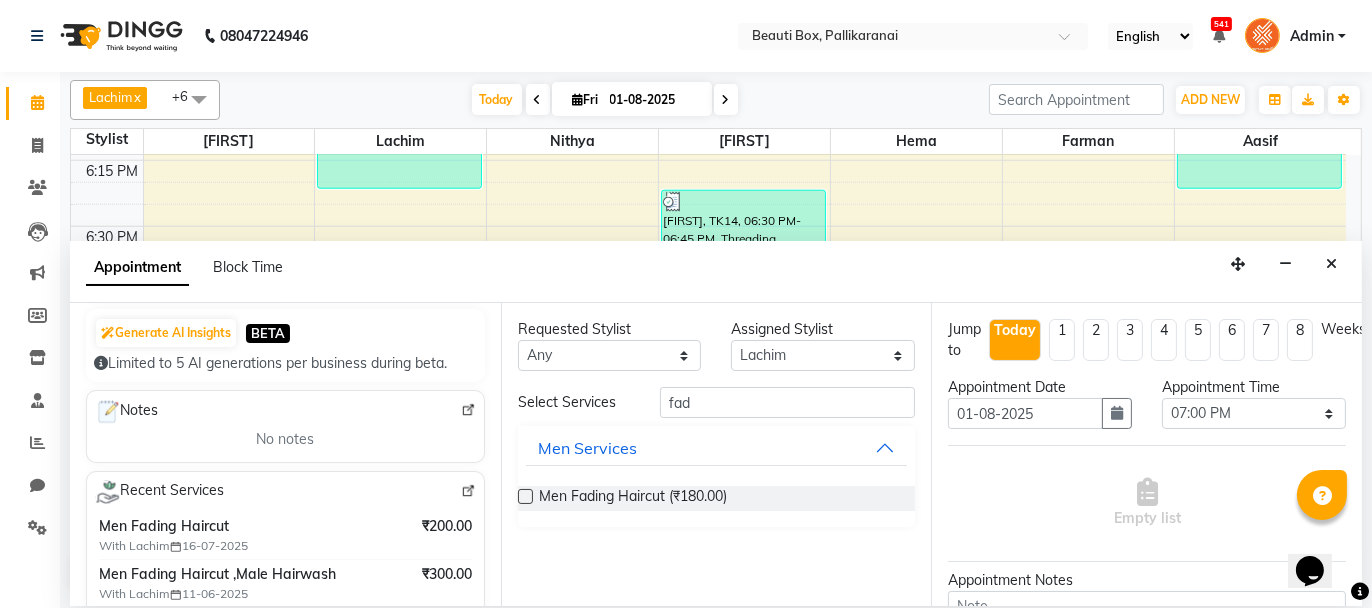 click at bounding box center [525, 496] 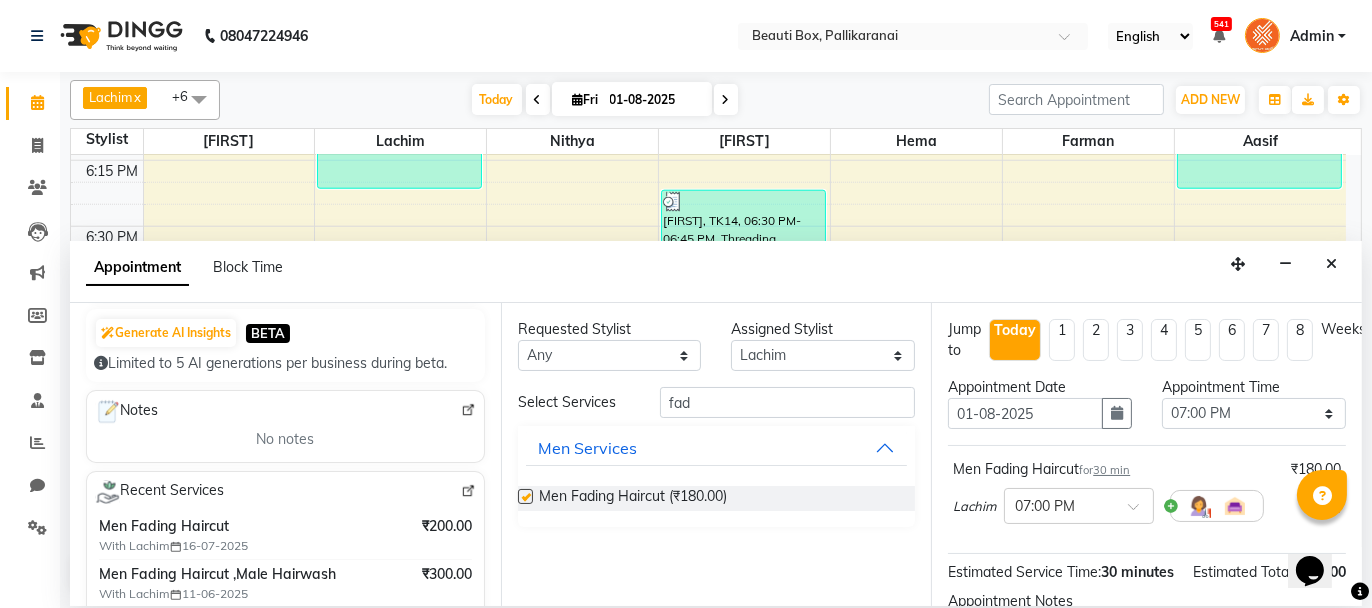 checkbox on "false" 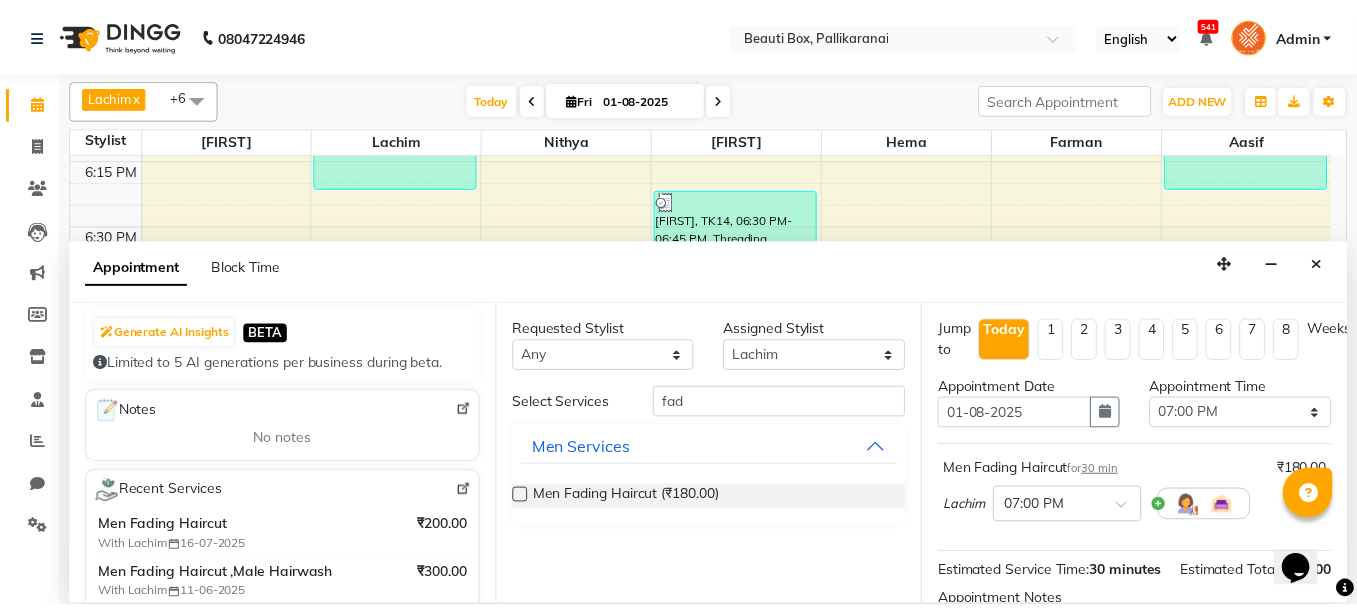 scroll, scrollTop: 242, scrollLeft: 0, axis: vertical 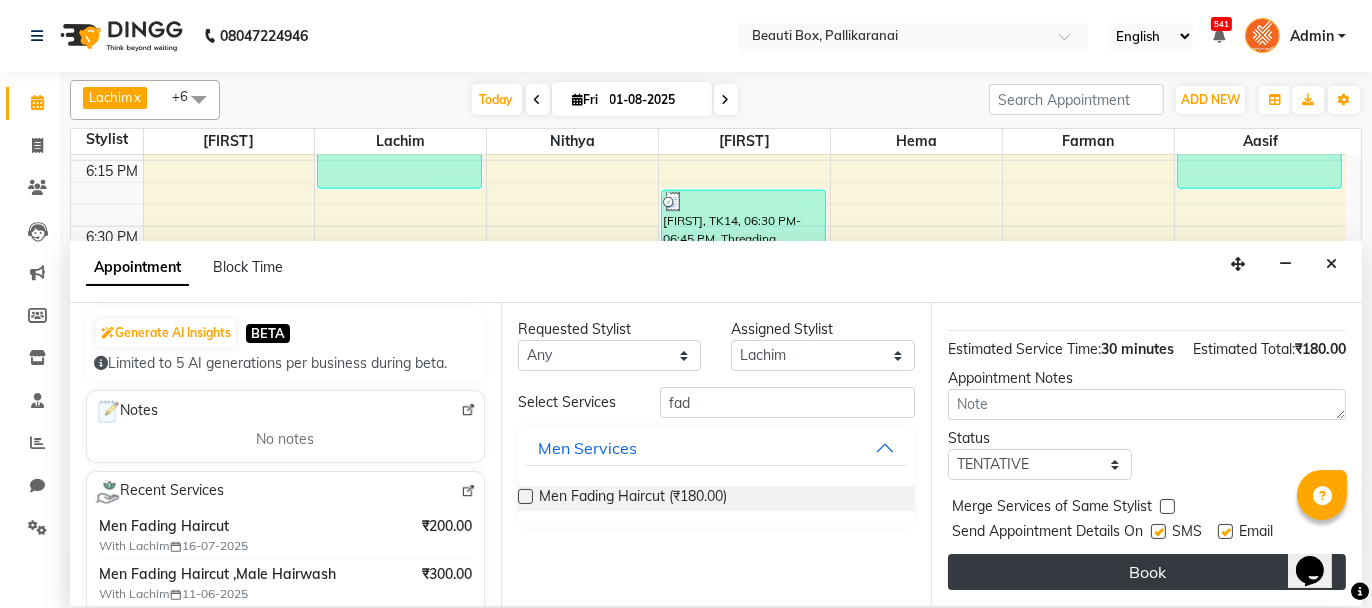 click on "Book" at bounding box center (1147, 572) 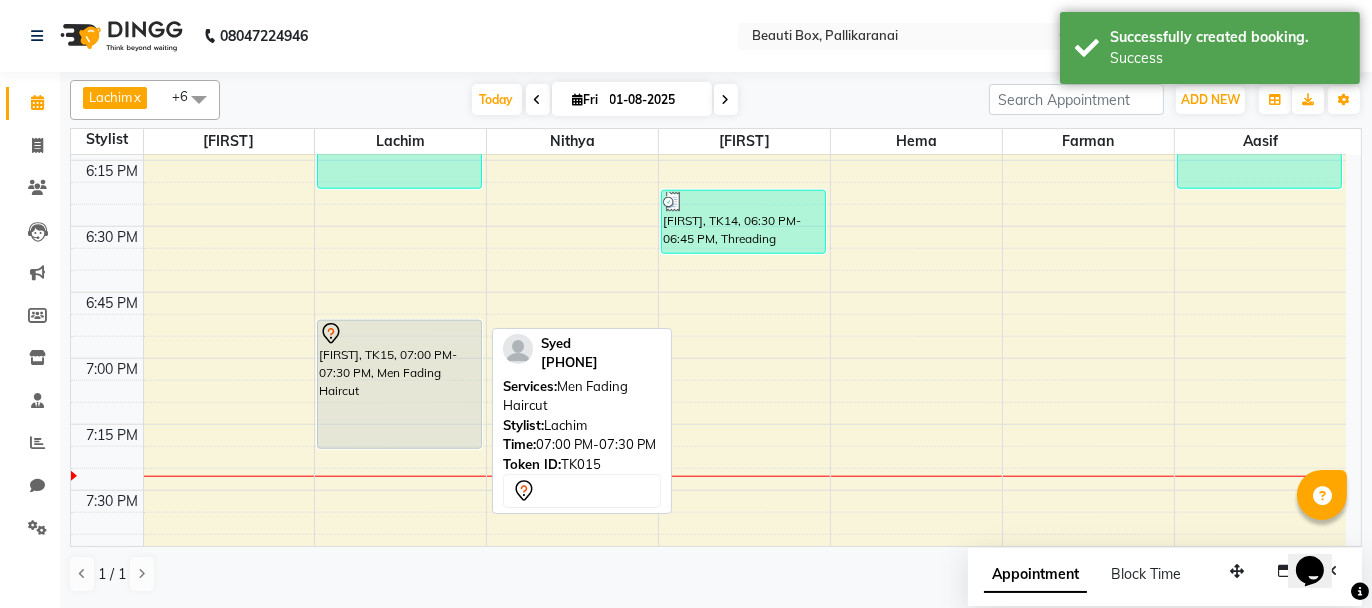click on "[FIRST], TK15, 07:00 PM-07:30 PM, Men Fading Haircut" at bounding box center [399, 384] 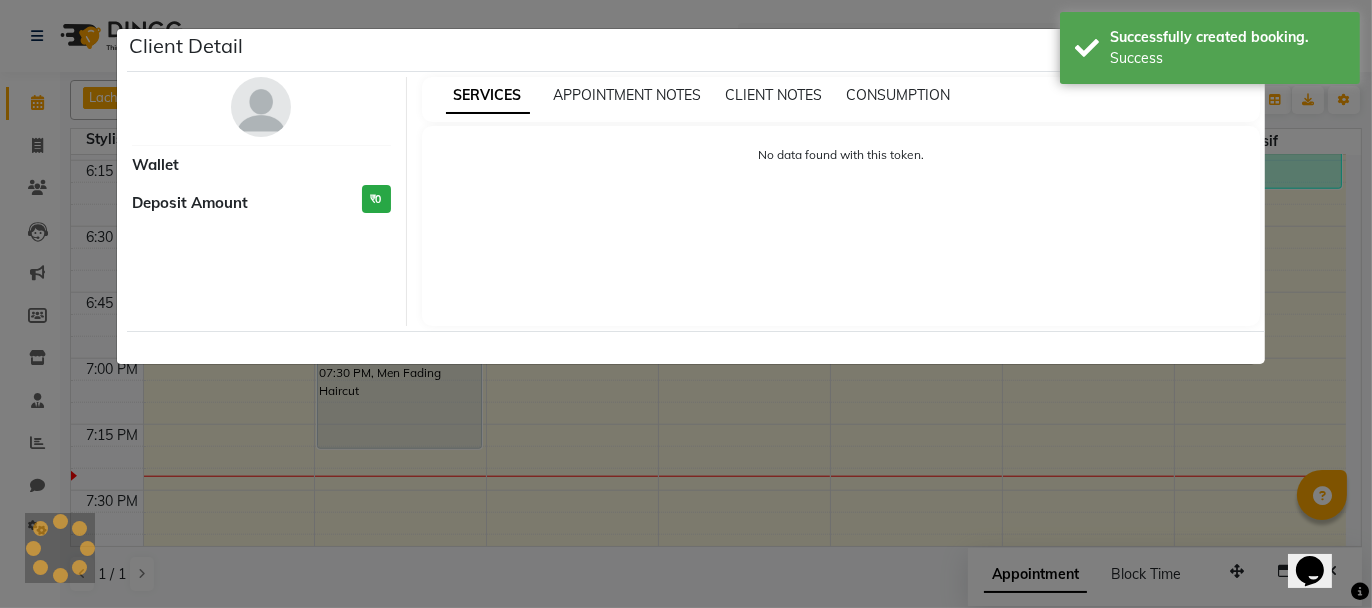 select on "7" 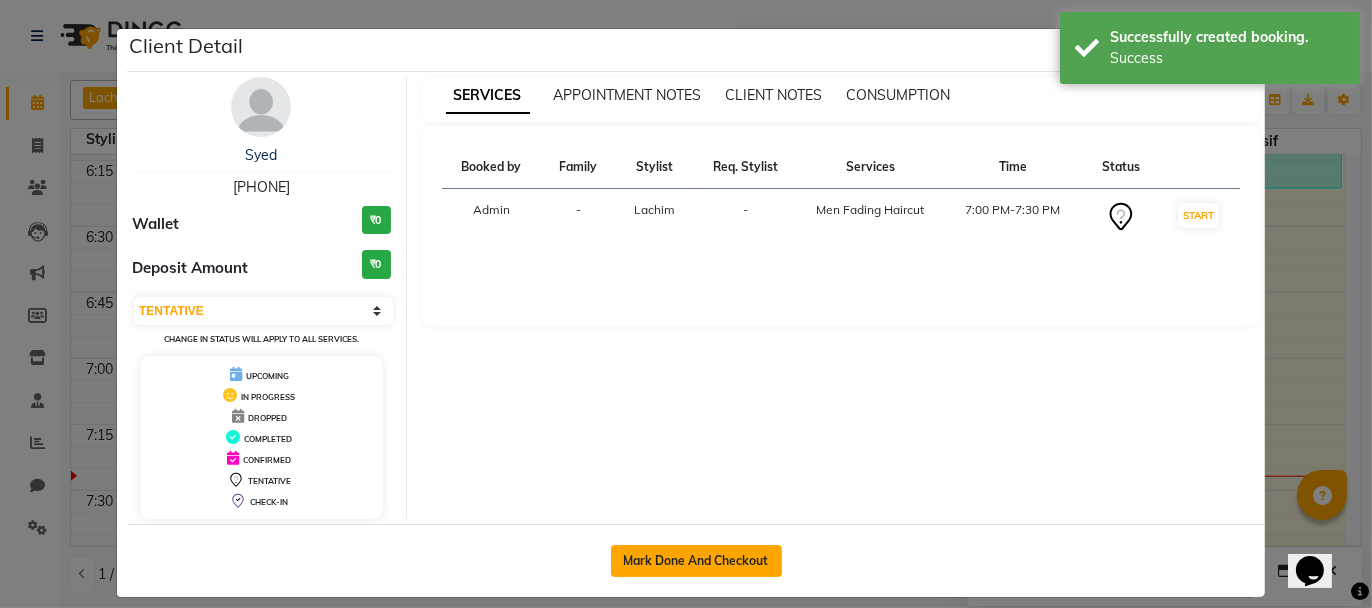 click on "Mark Done And Checkout" 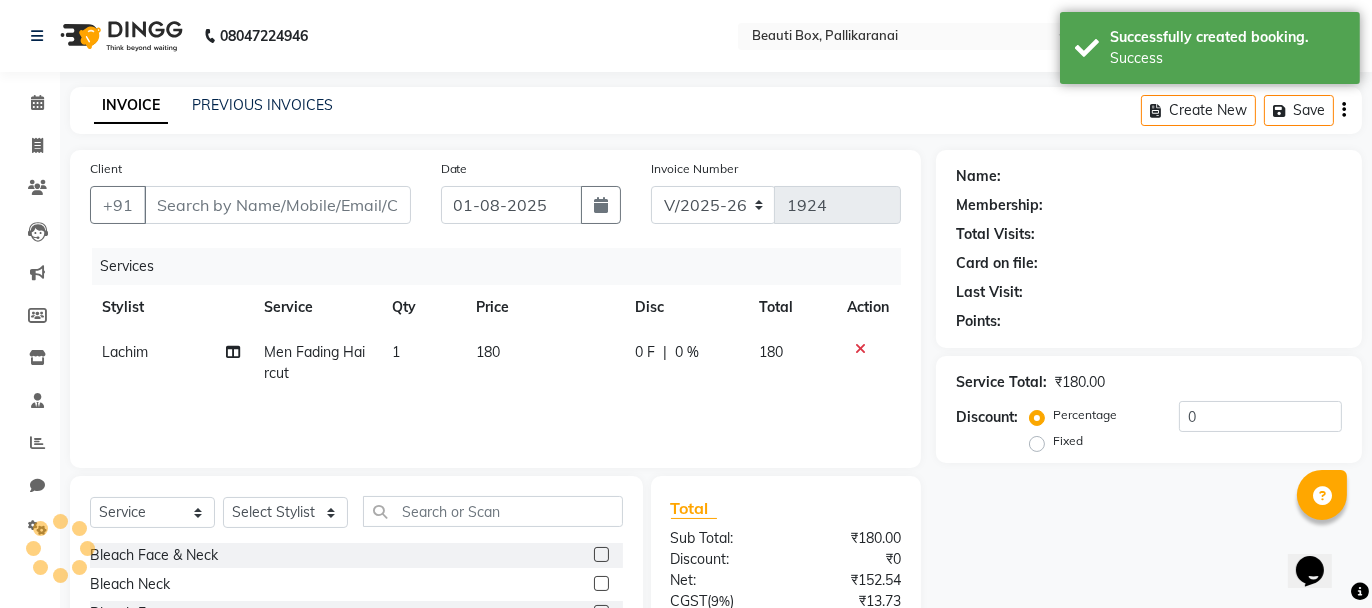 type on "[PHONE]" 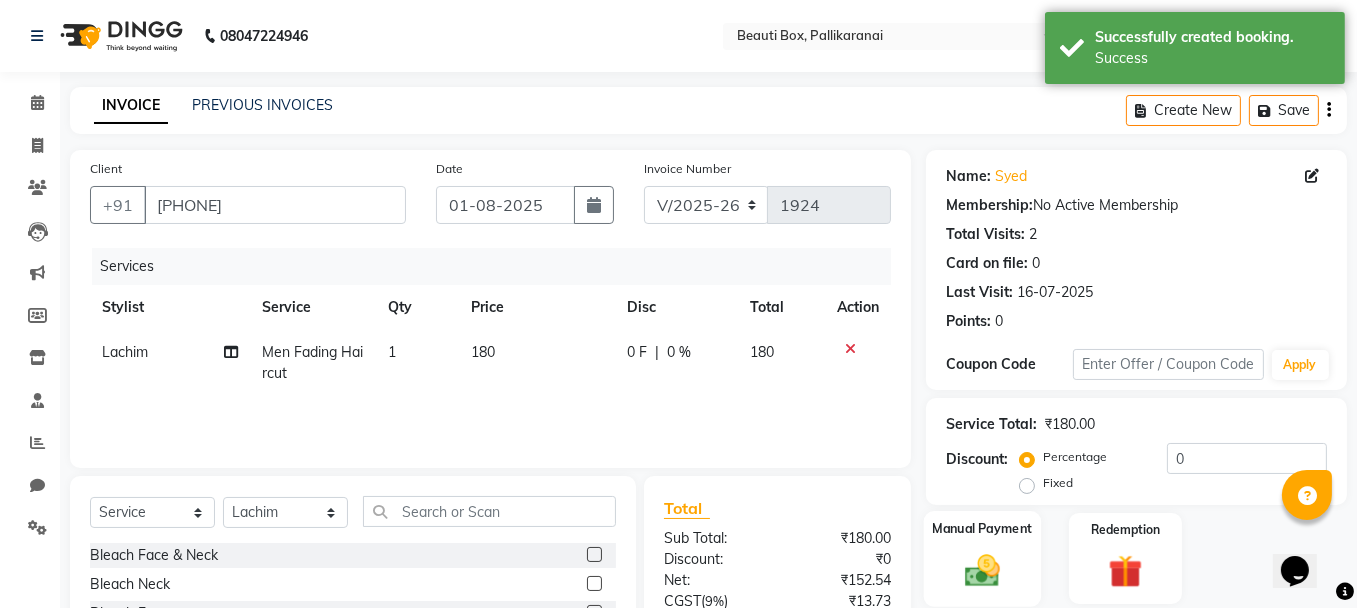 click 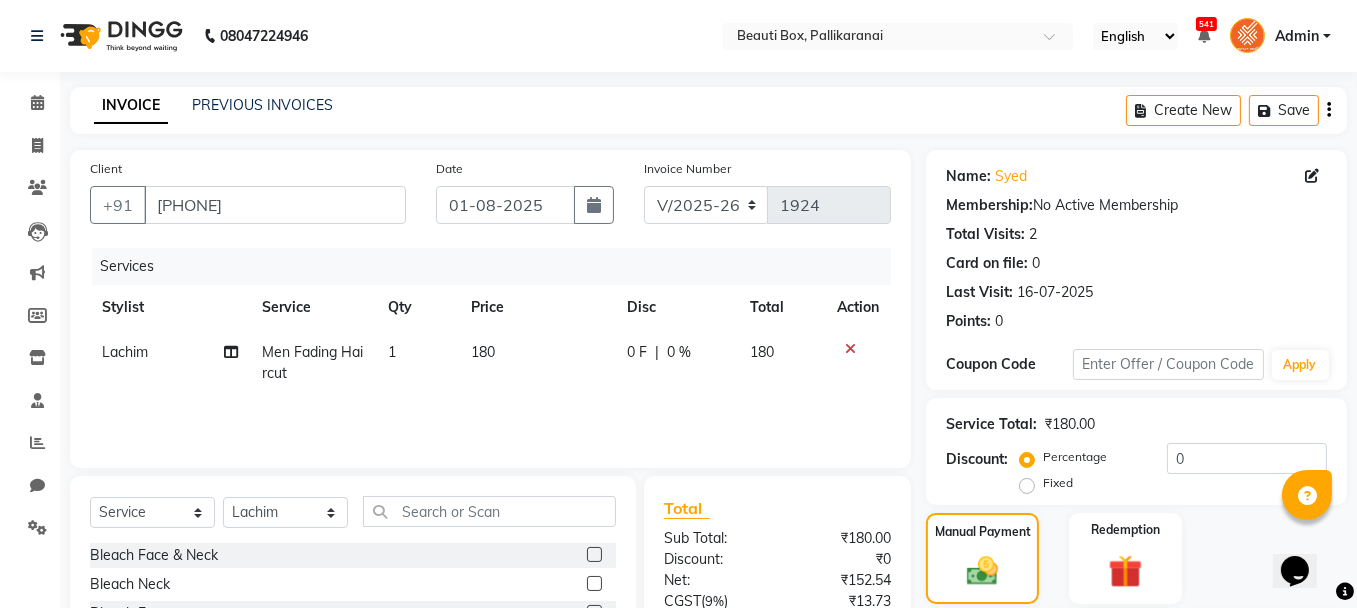 click on "180" 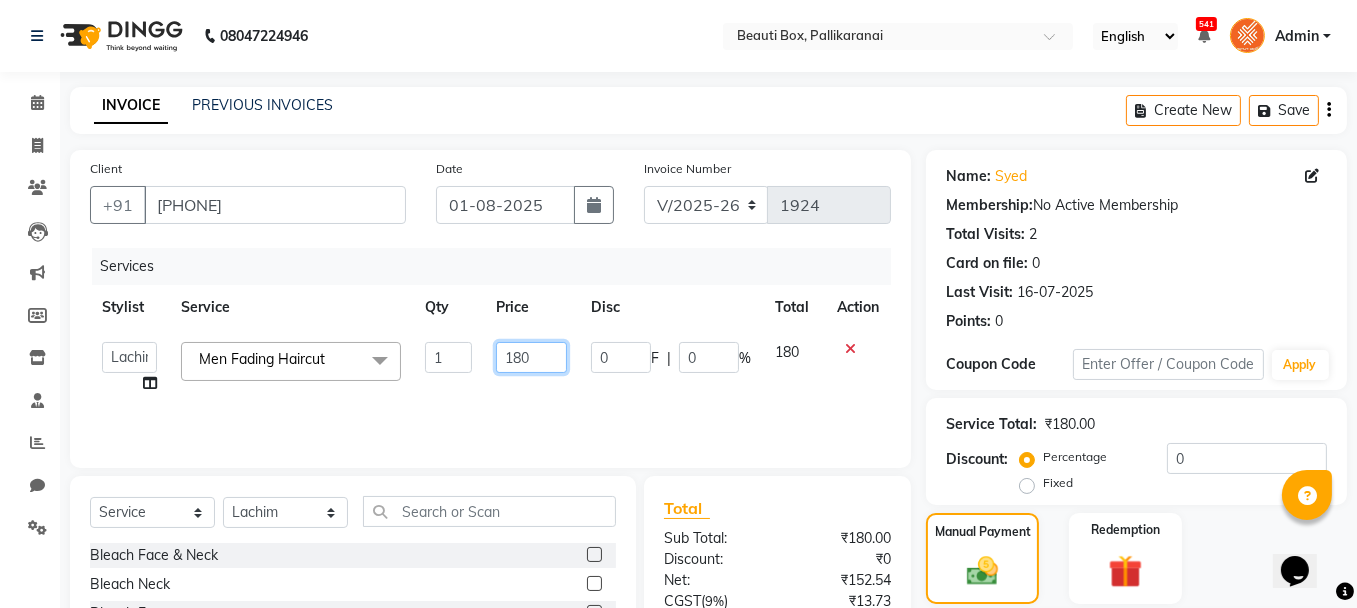click on "180" 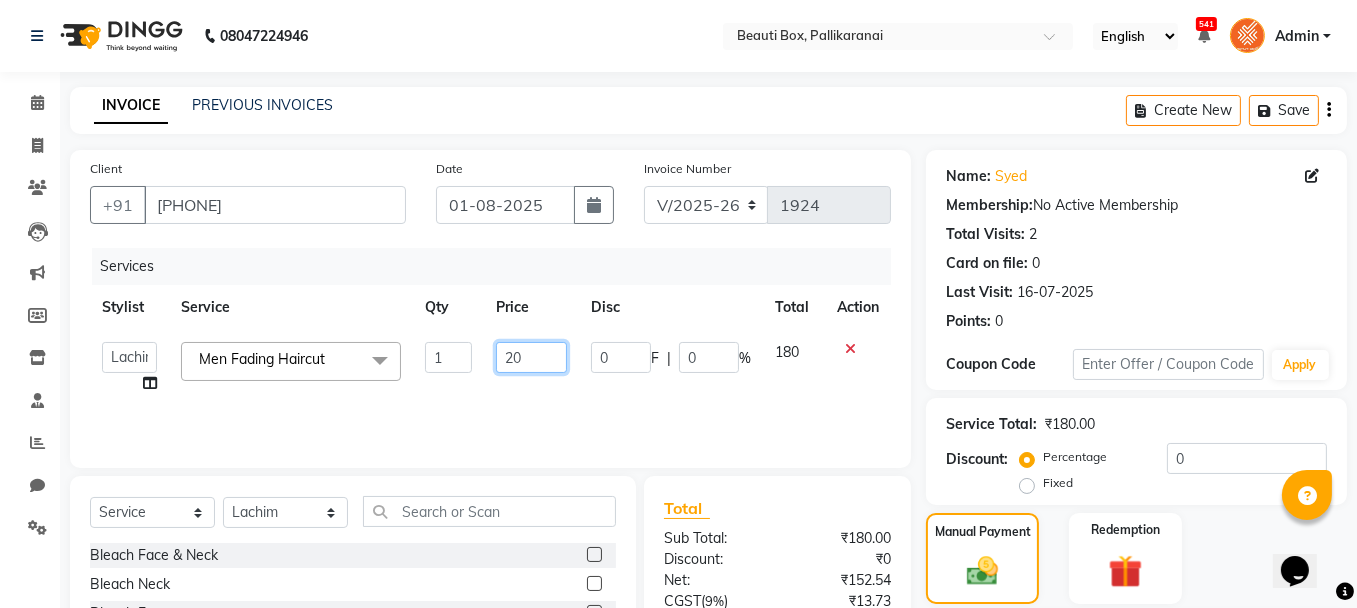 type on "200" 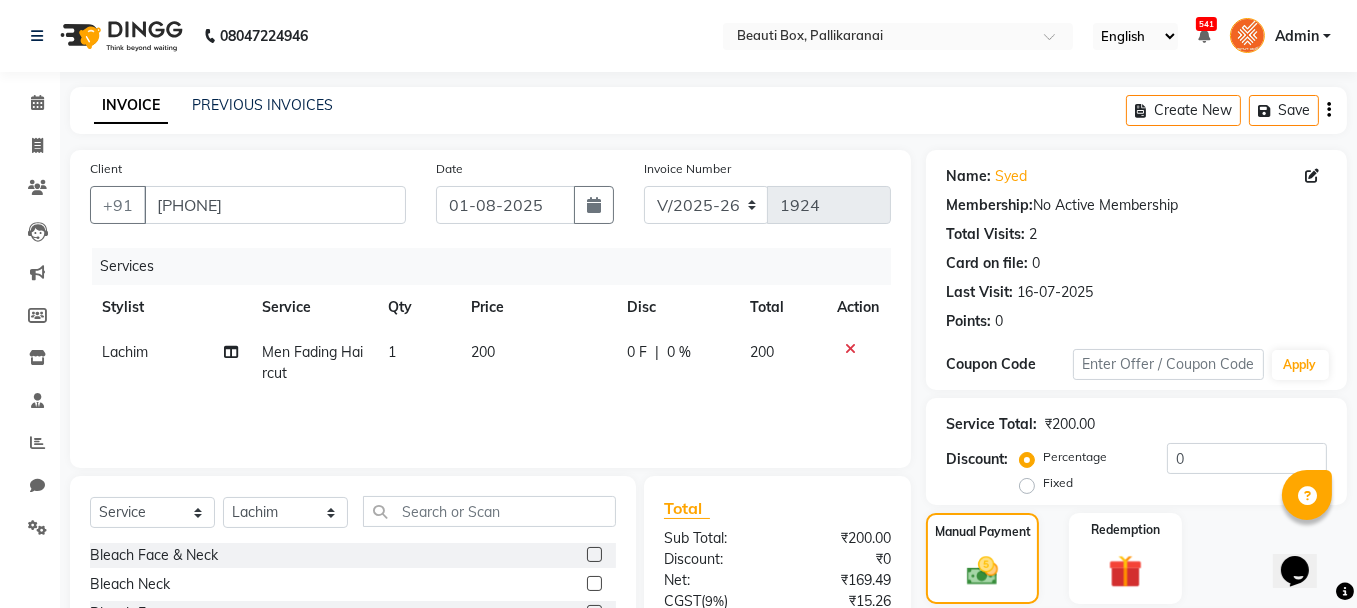 click on "Services Stylist Service Qty Price Disc Total Action Lachim Men Fading Haircut  1 200 0 F | 0 % 200" 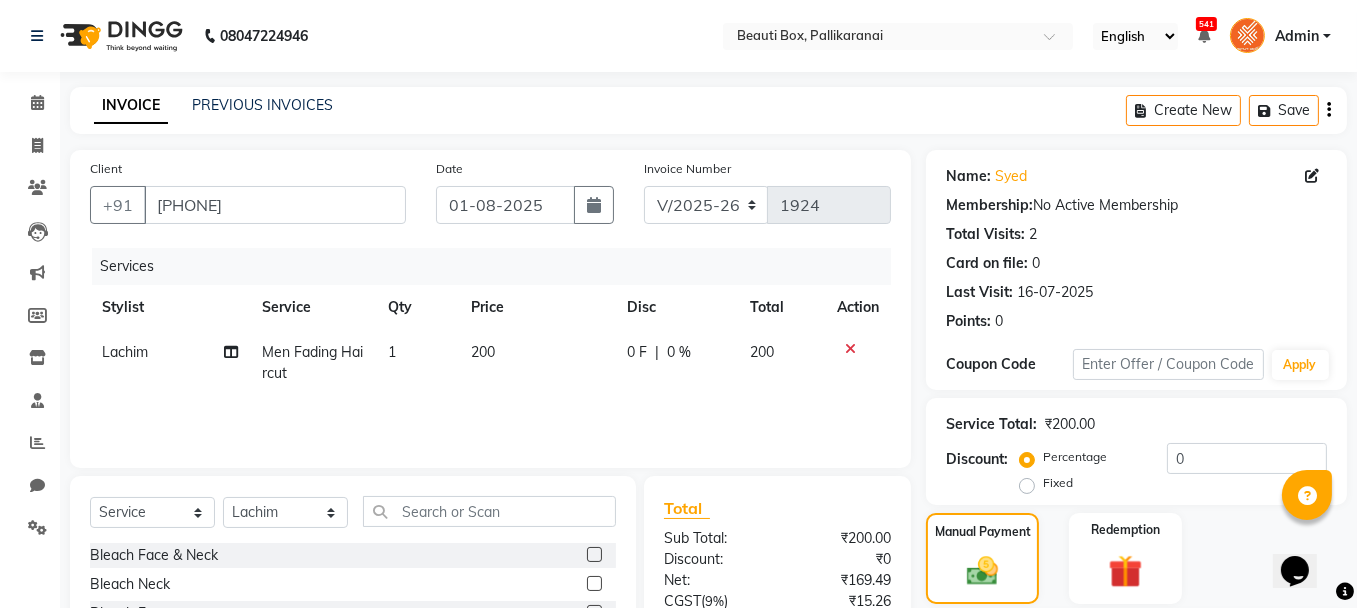 scroll, scrollTop: 194, scrollLeft: 0, axis: vertical 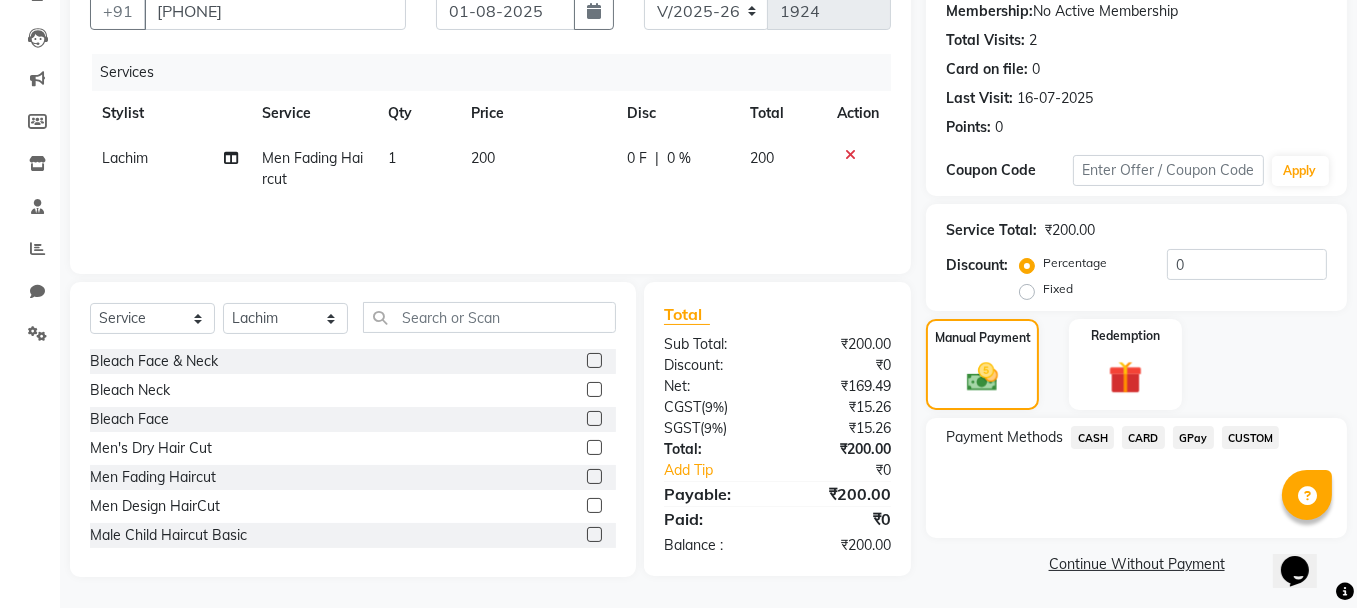 click on "GPay" 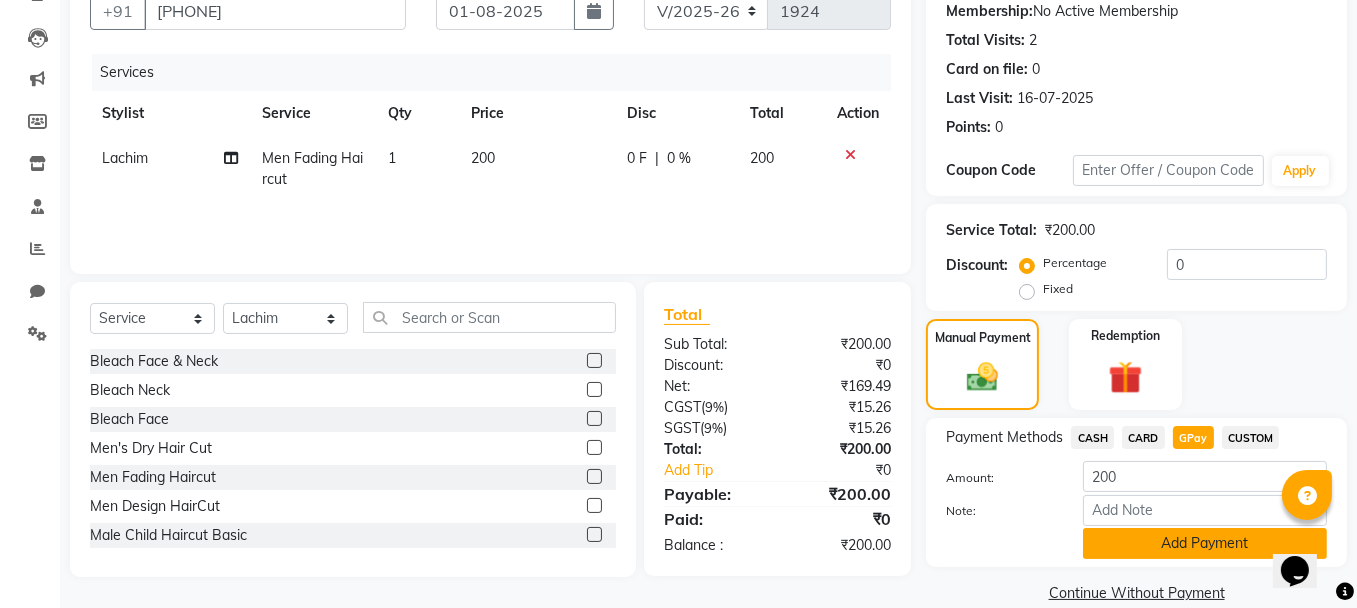 click on "Add Payment" 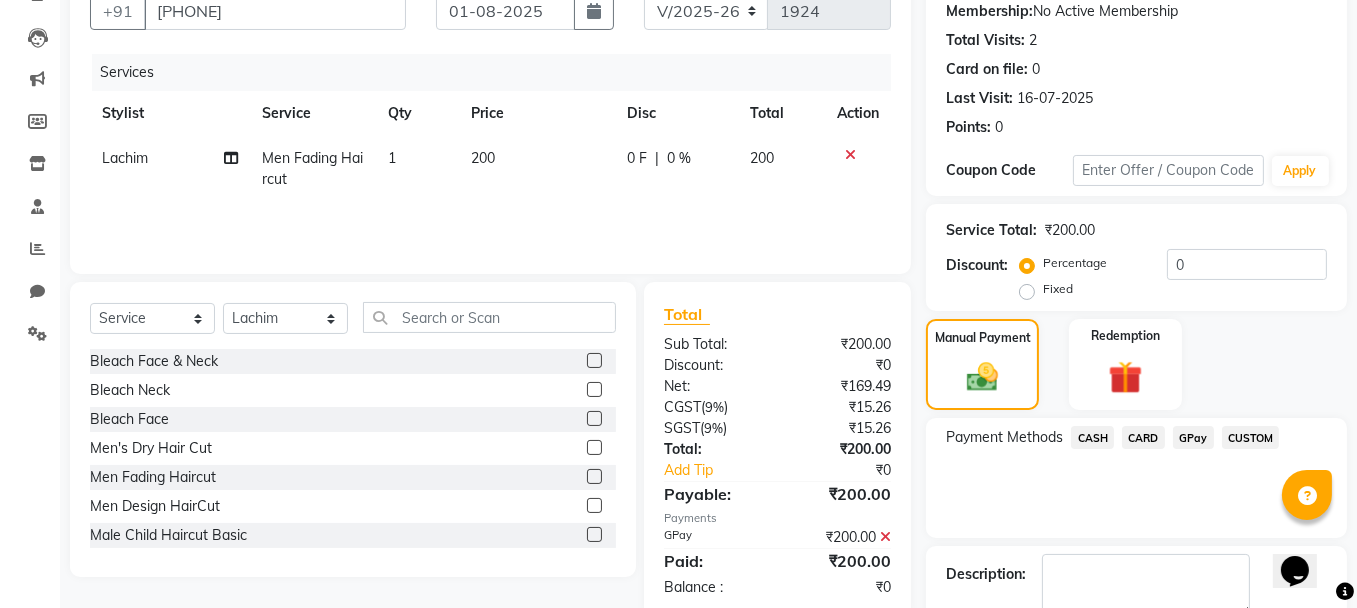 scroll, scrollTop: 305, scrollLeft: 0, axis: vertical 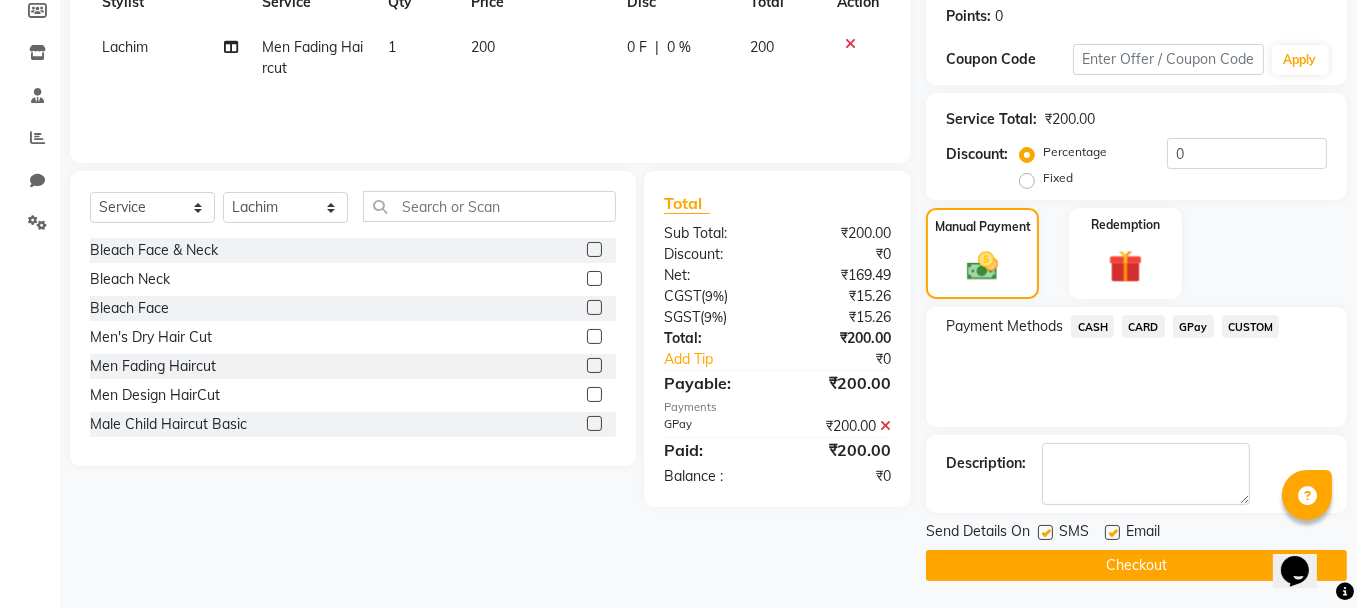 click on "Checkout" 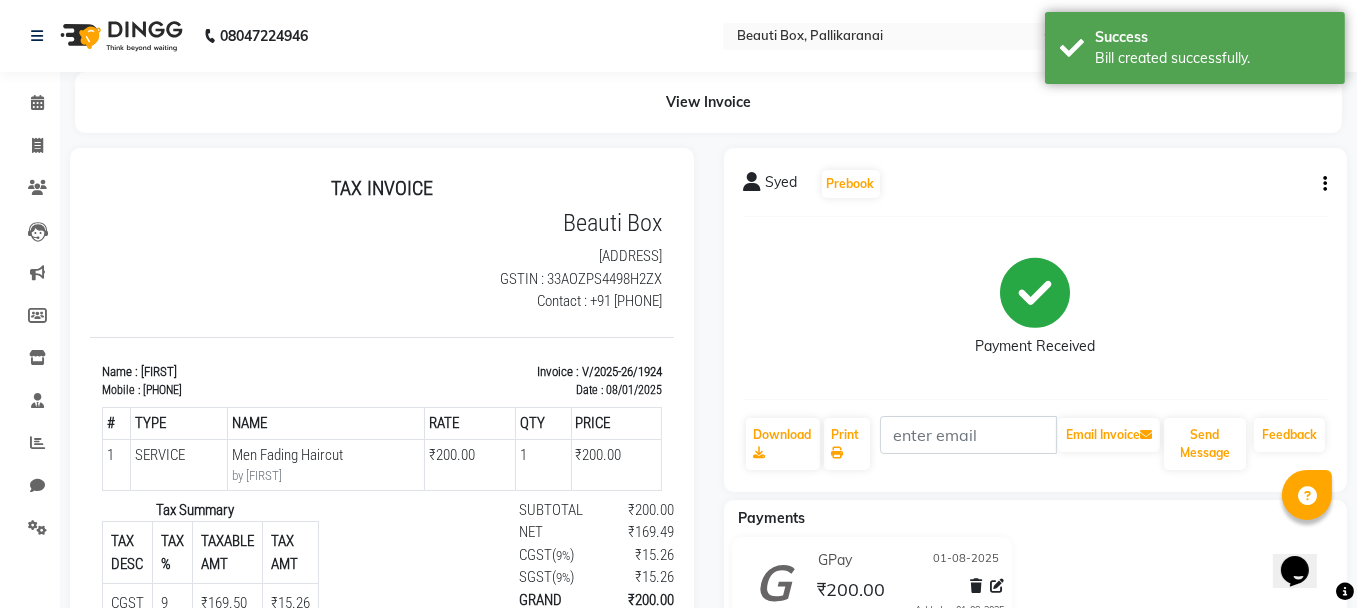 scroll, scrollTop: 0, scrollLeft: 0, axis: both 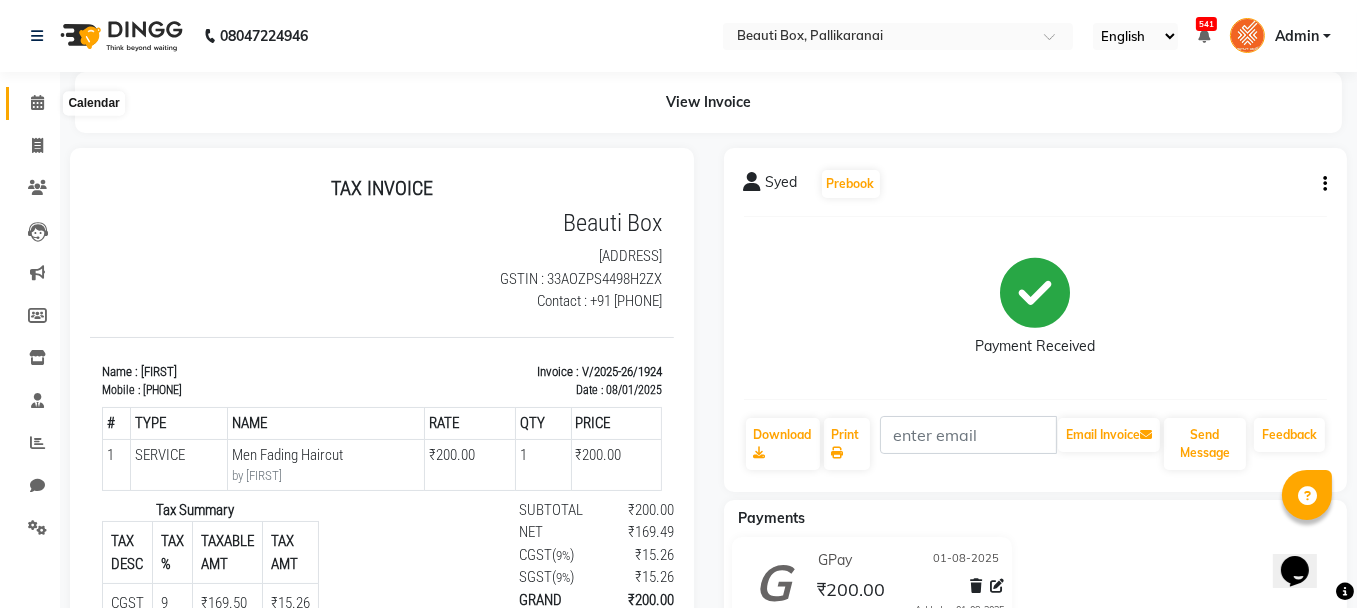 click 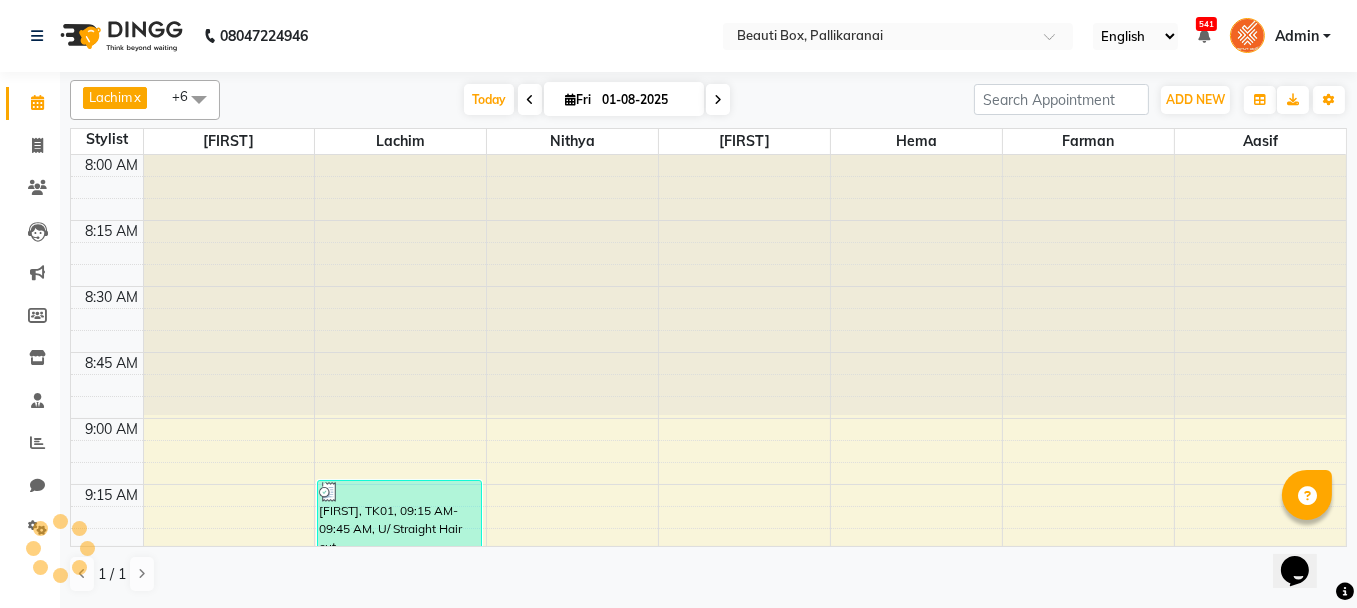 scroll, scrollTop: 2867, scrollLeft: 0, axis: vertical 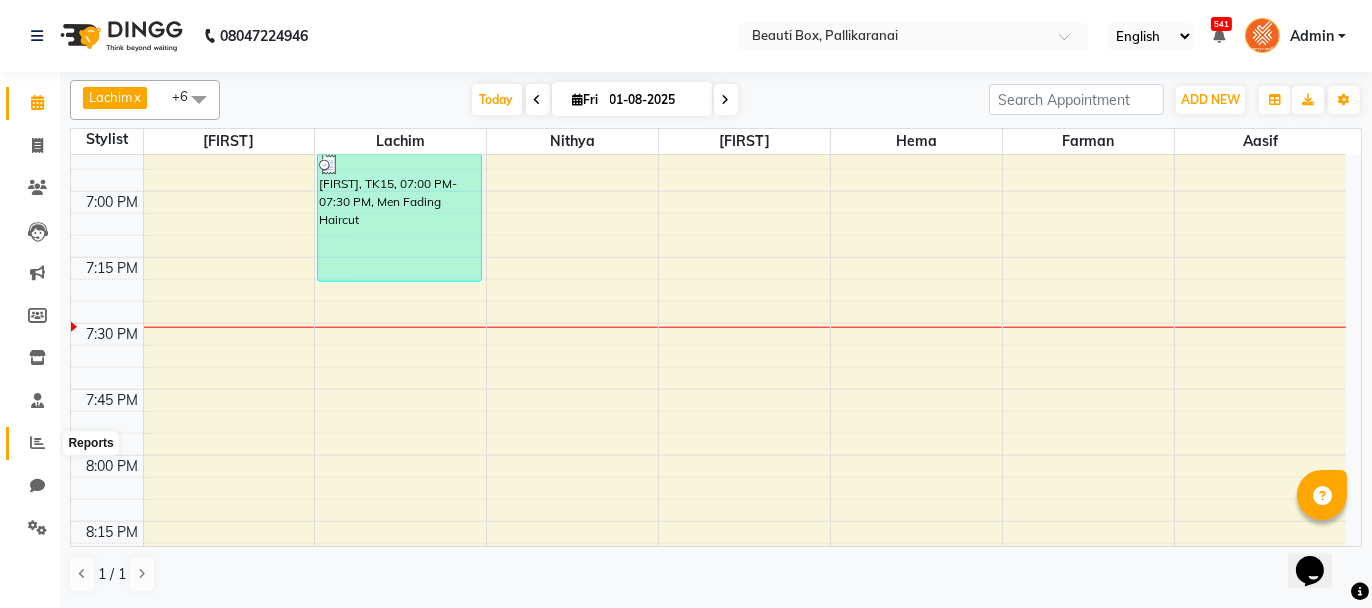 click 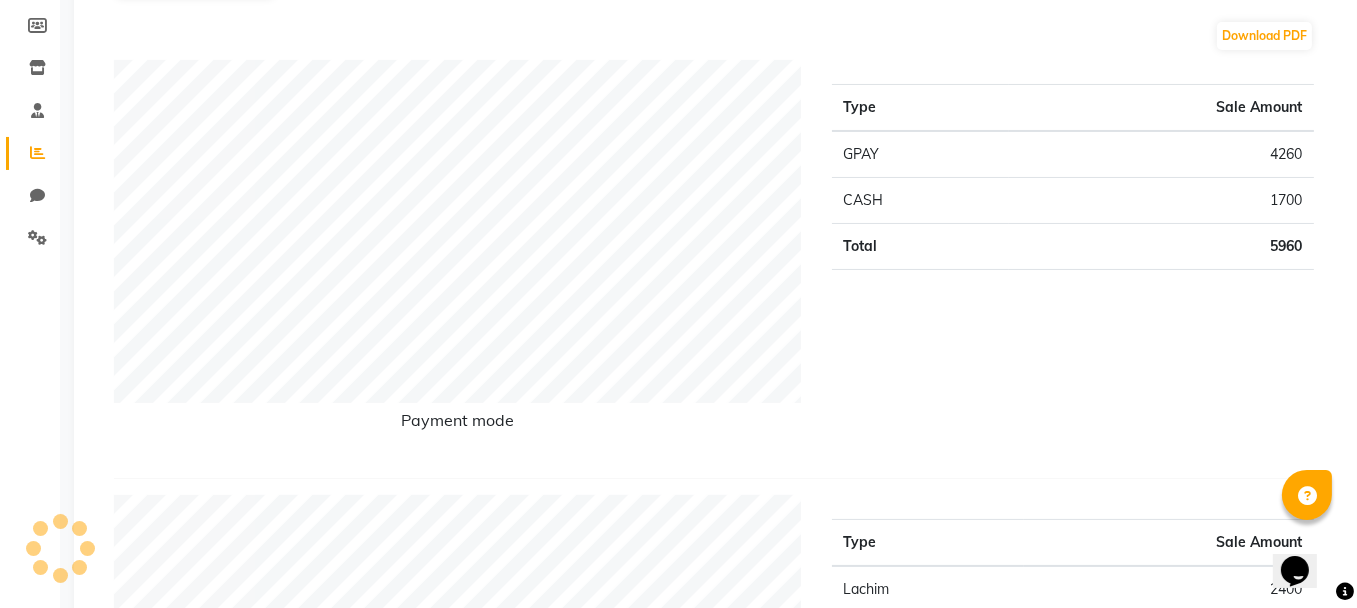 scroll, scrollTop: 300, scrollLeft: 0, axis: vertical 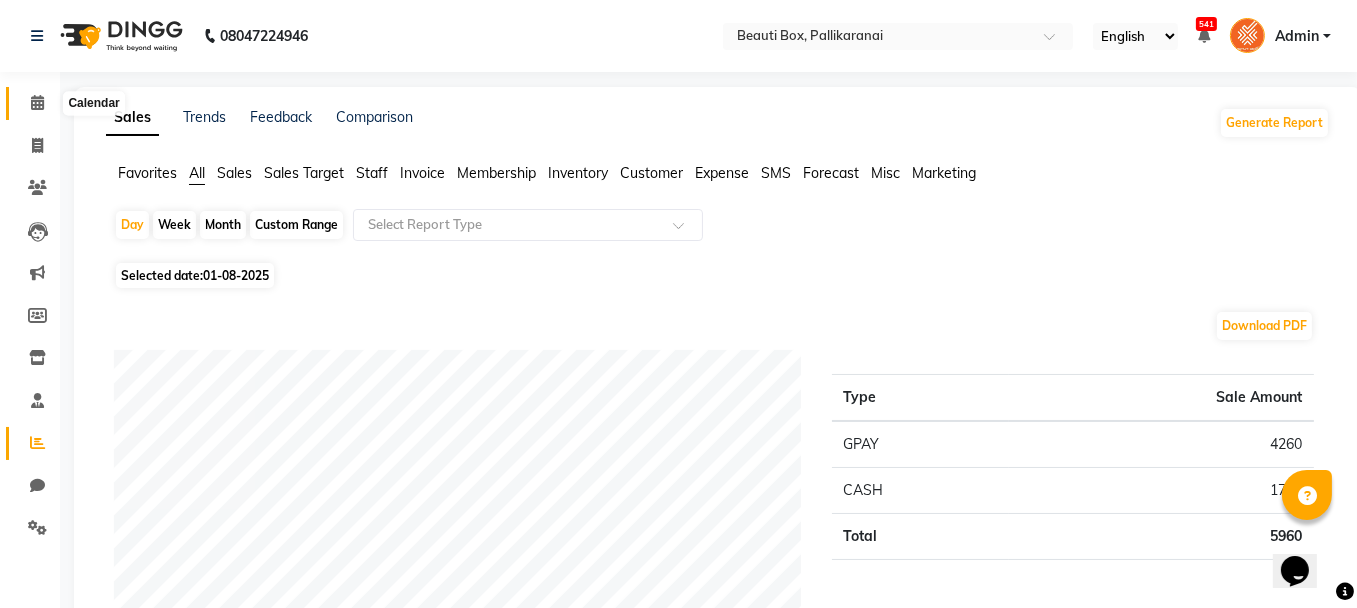 click 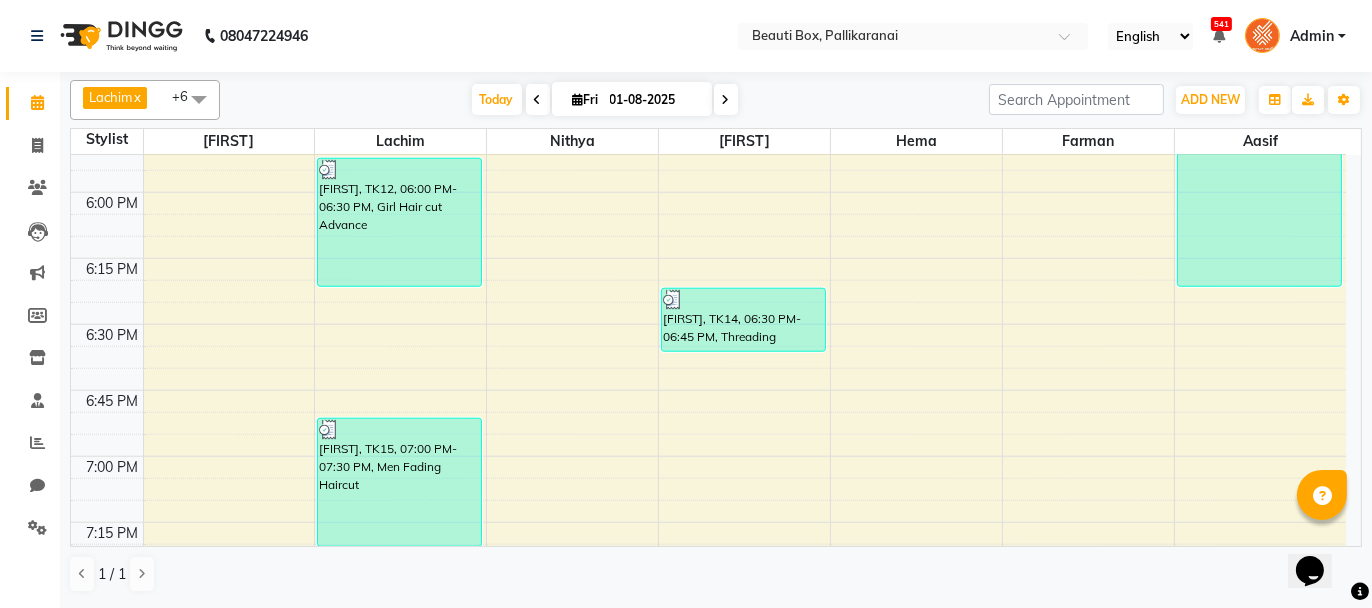 scroll, scrollTop: 2800, scrollLeft: 0, axis: vertical 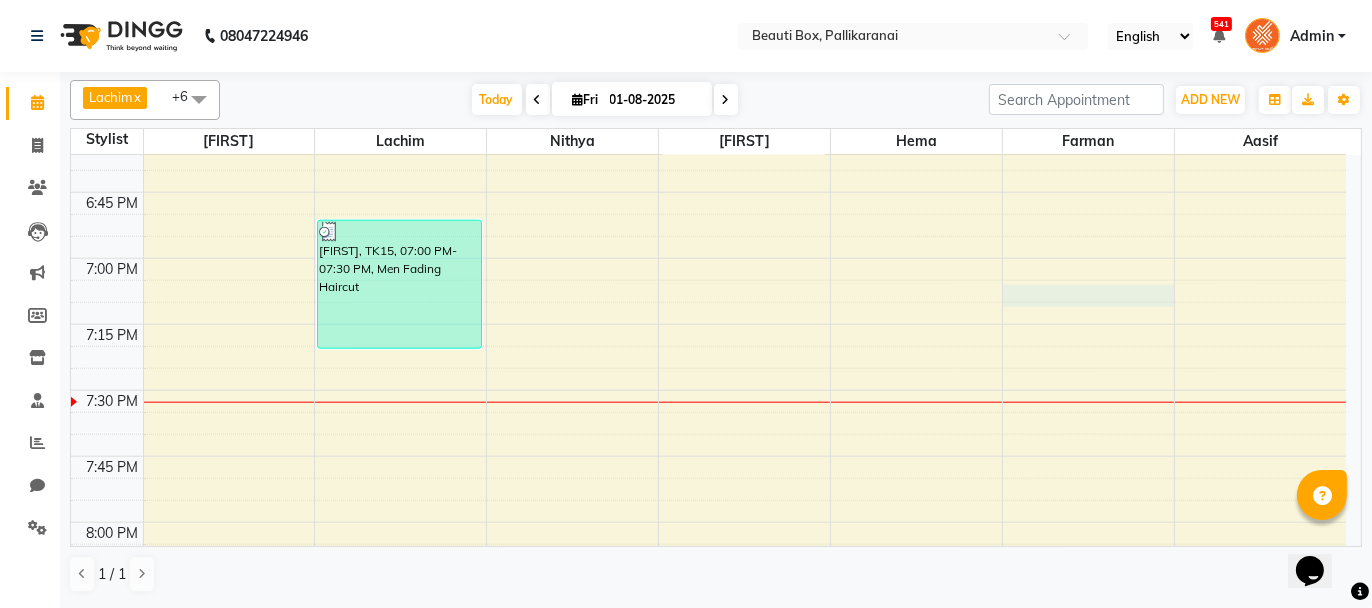click on "8:00 AM 8:15 AM 8:30 AM 8:45 AM 9:00 AM 9:15 AM 9:30 AM 9:45 AM 10:00 AM 10:15 AM 10:30 AM 10:45 AM 11:00 AM 11:15 AM 11:30 AM 11:45 AM 12:00 PM 12:15 PM 12:30 PM 12:45 PM 1:00 PM 1:15 PM 1:30 PM 1:45 PM 2:00 PM 2:15 PM 2:30 PM 2:45 PM 3:00 PM 3:15 PM 3:30 PM 3:45 PM 4:00 PM 4:15 PM 4:30 PM 4:45 PM 5:00 PM 5:15 PM 5:30 PM 5:45 PM 6:00 PM 6:15 PM 6:30 PM 6:45 PM 7:00 PM 7:15 PM 7:30 PM 7:45 PM 8:00 PM 8:15 PM 8:30 PM 8:45 PM 9:00 PM 9:15 PM 9:30 PM 9:45 PM     [FIRST], TK01, 09:15 AM-09:45 AM, U/ Straight Hair cut      [FIRST], TK05, 10:30 AM-11:45 AM, MP2,Extra Service      [FIRST], TK06, 01:45 PM-02:15 PM, Men Fading Haircut      [FIRST], TK10, 04:30 PM-05:30 PM, MP1     [FIRST], TK12, 06:00 PM-06:30 PM, Girl Hair cut Advance     [FIRST], TK15, 07:00 PM-07:30 PM, Men Fading Haircut      [FIRST] [LAST], TK08, 04:00 PM-04:15 PM, Threading     [FIRST], TK09, 05:00 PM-05:15 PM, Threading     [FIRST], TK11, 05:30 PM-05:45 PM, Threading     [FIRST] [LAST], TK08, 03:45 PM-04:05 PM, Rica Wax Under Arms" at bounding box center [708, -798] 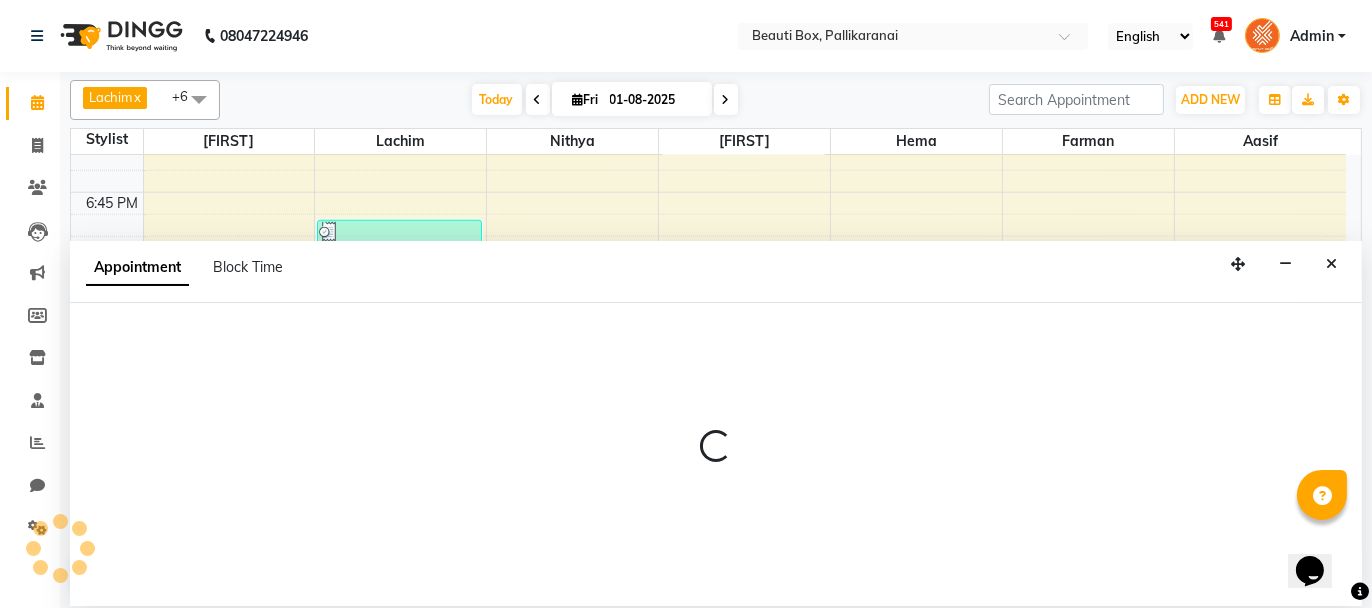 select on "[PHONE]" 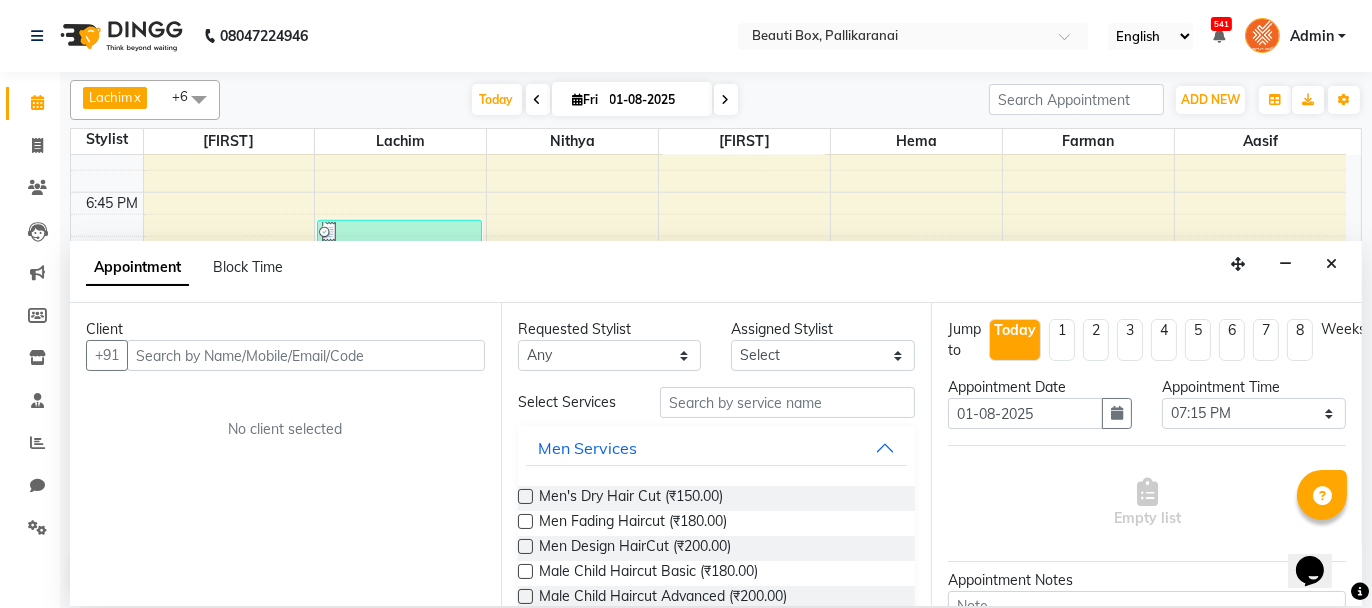 click at bounding box center (525, 496) 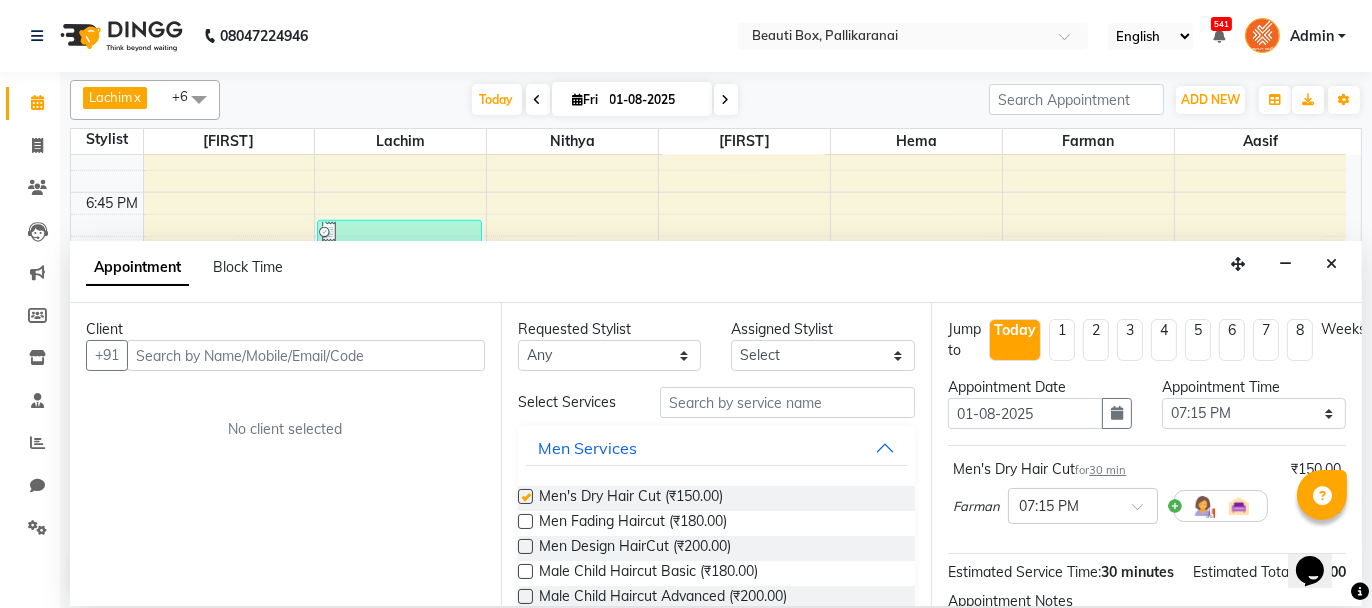 checkbox on "false" 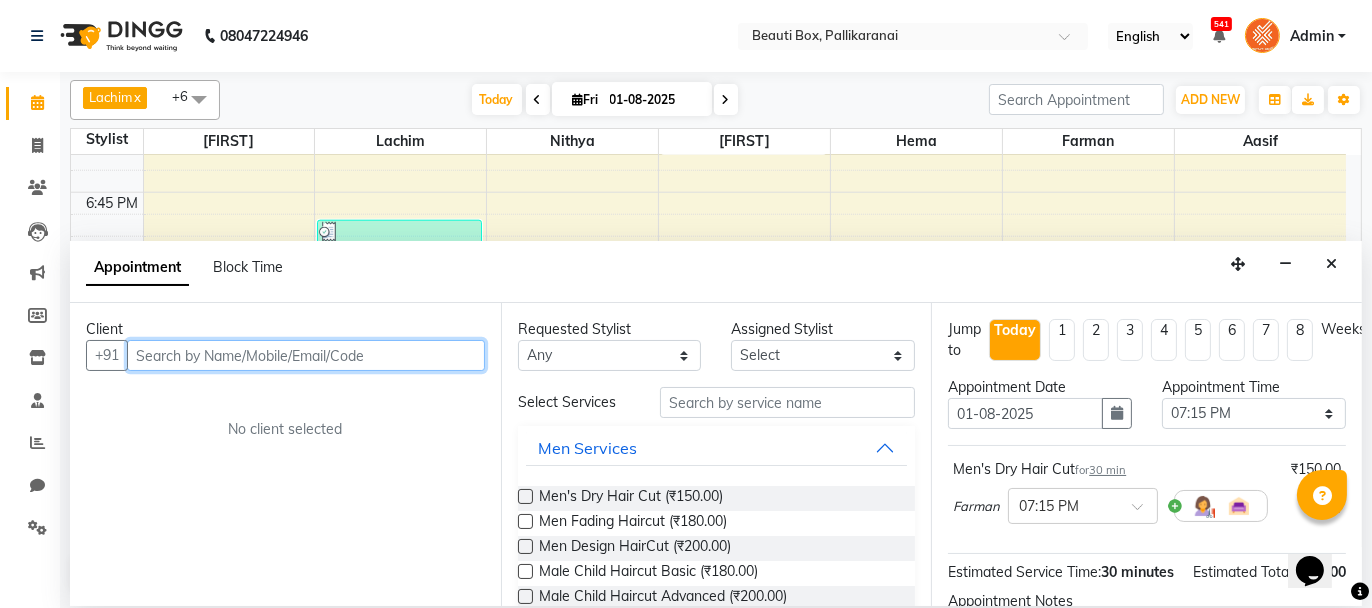 click at bounding box center (306, 355) 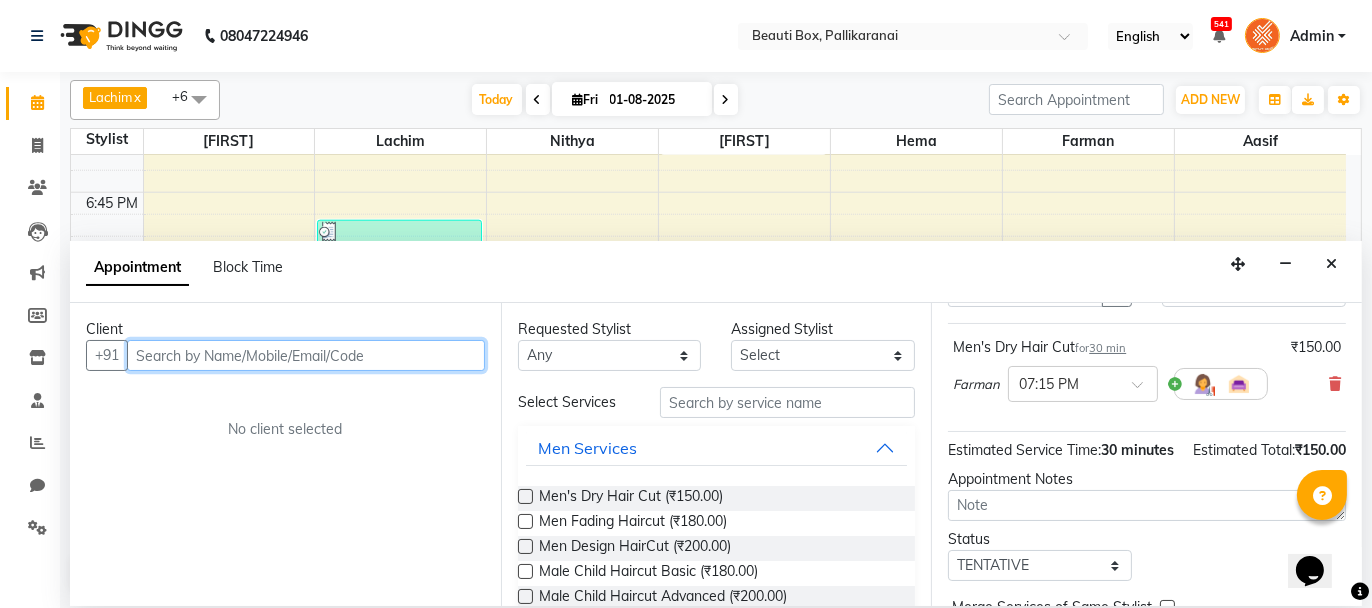 scroll, scrollTop: 44, scrollLeft: 0, axis: vertical 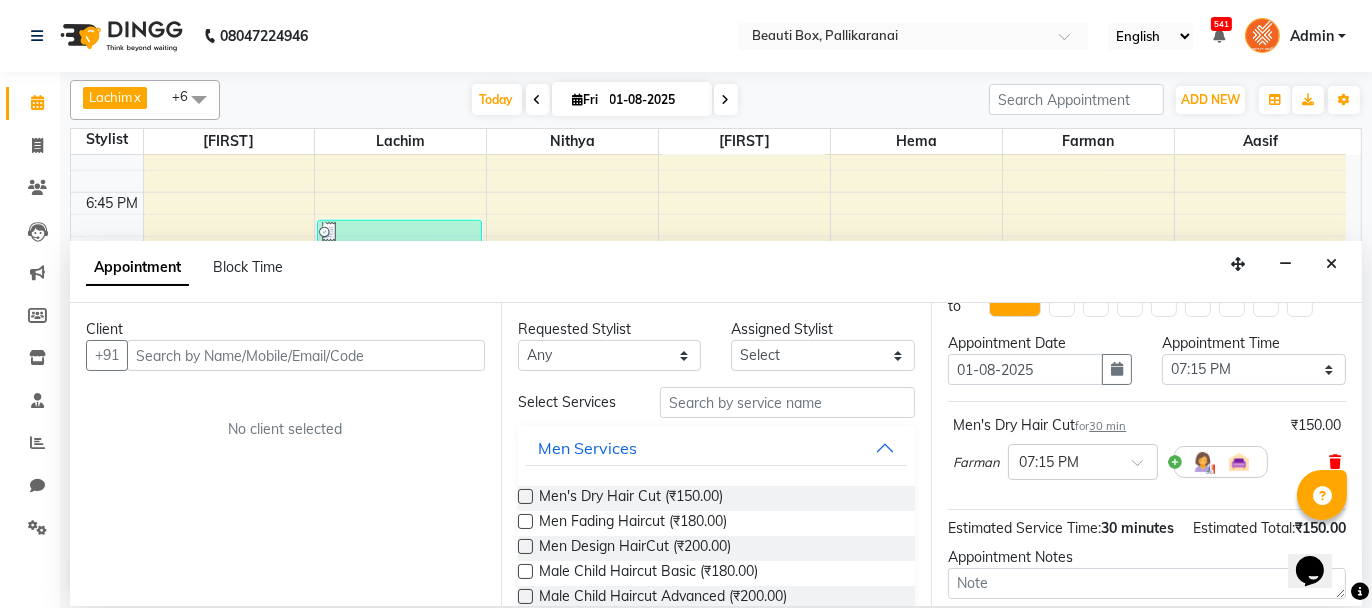 click at bounding box center [1335, 462] 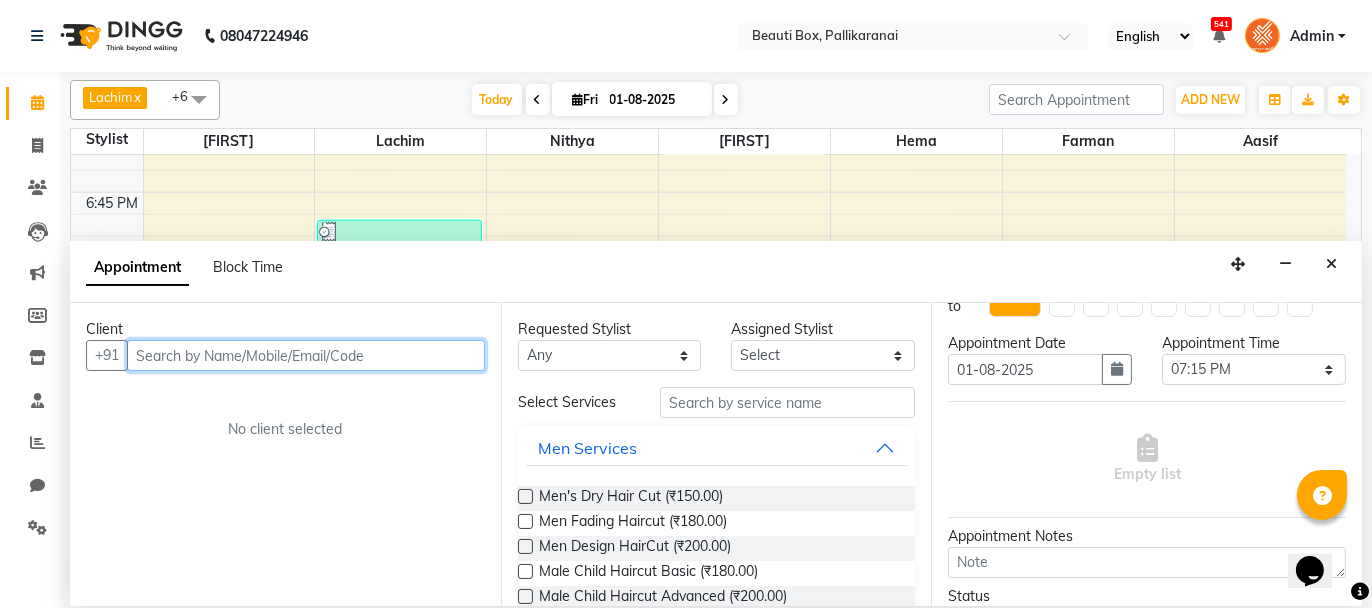 click at bounding box center (306, 355) 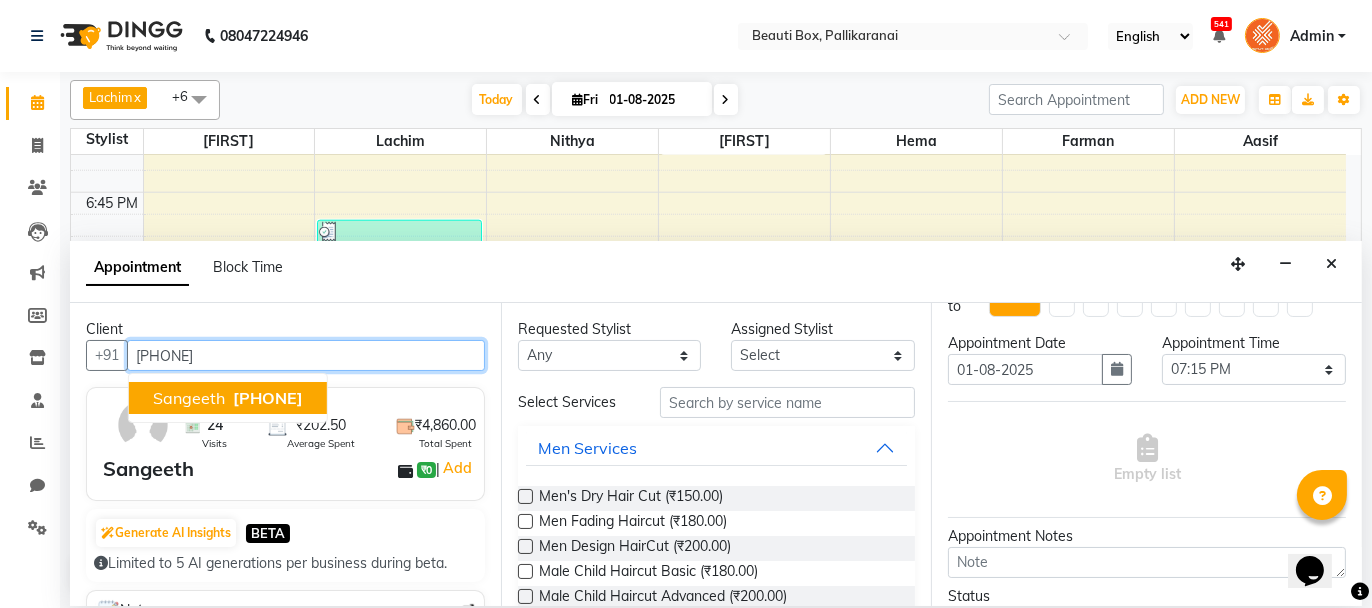 click on "[PHONE]" at bounding box center (268, 398) 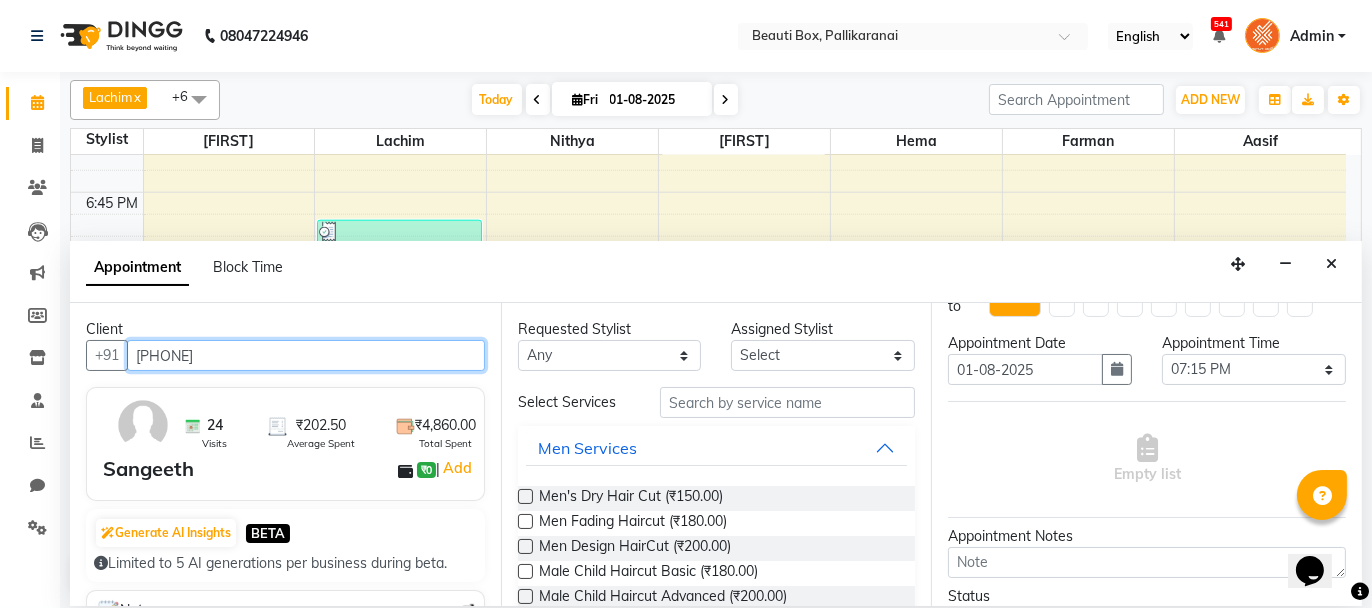 type on "[PHONE]" 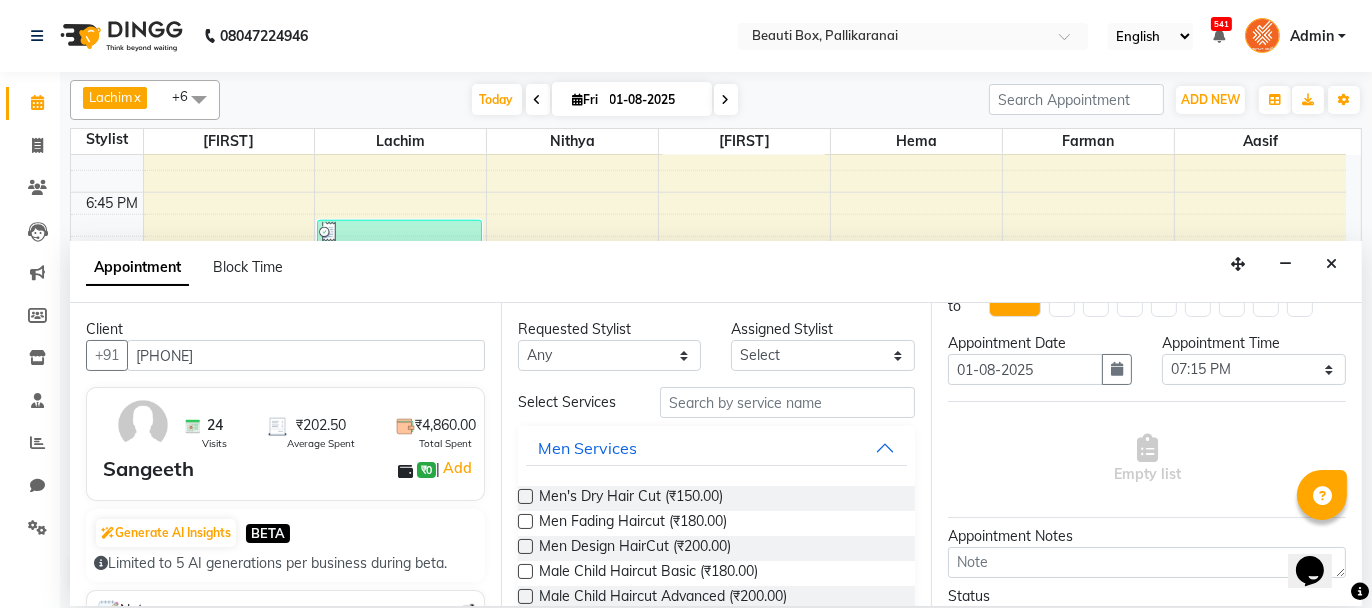 click at bounding box center [525, 521] 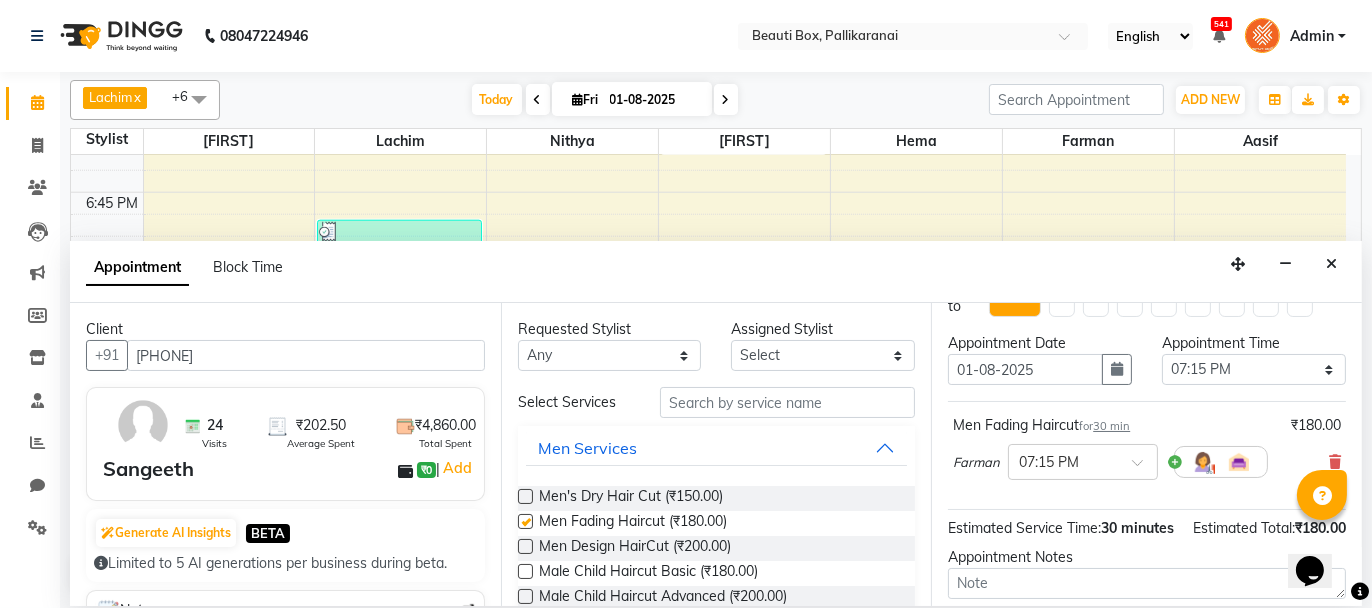 checkbox on "false" 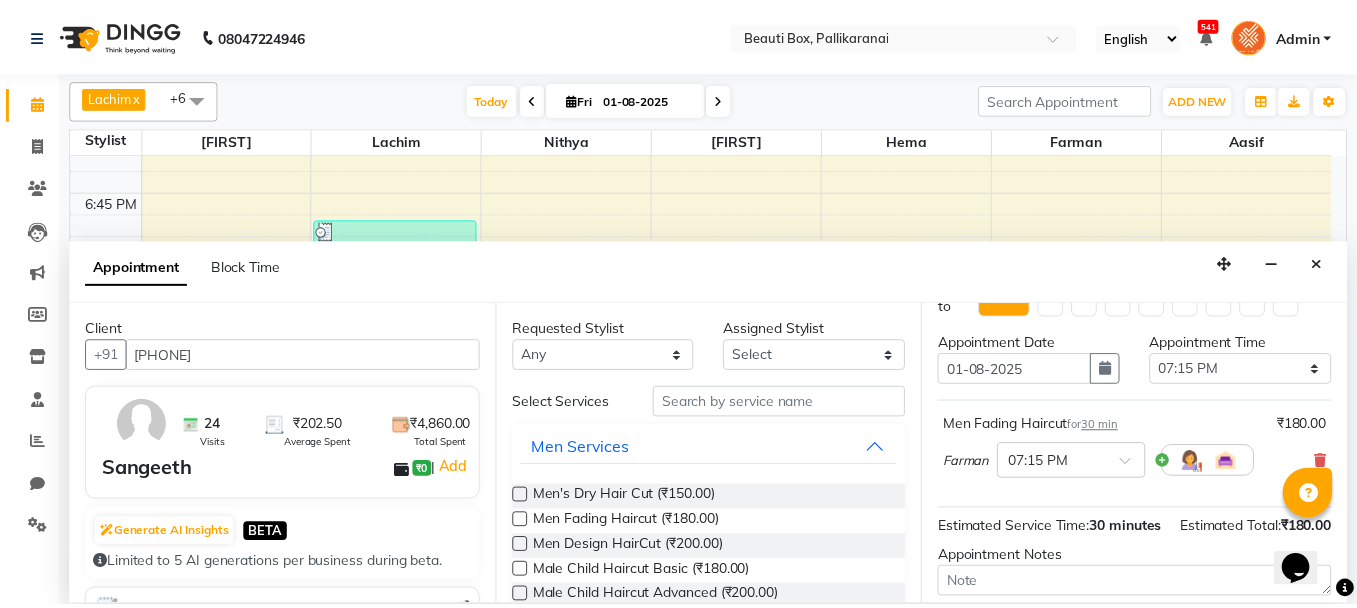 scroll, scrollTop: 242, scrollLeft: 0, axis: vertical 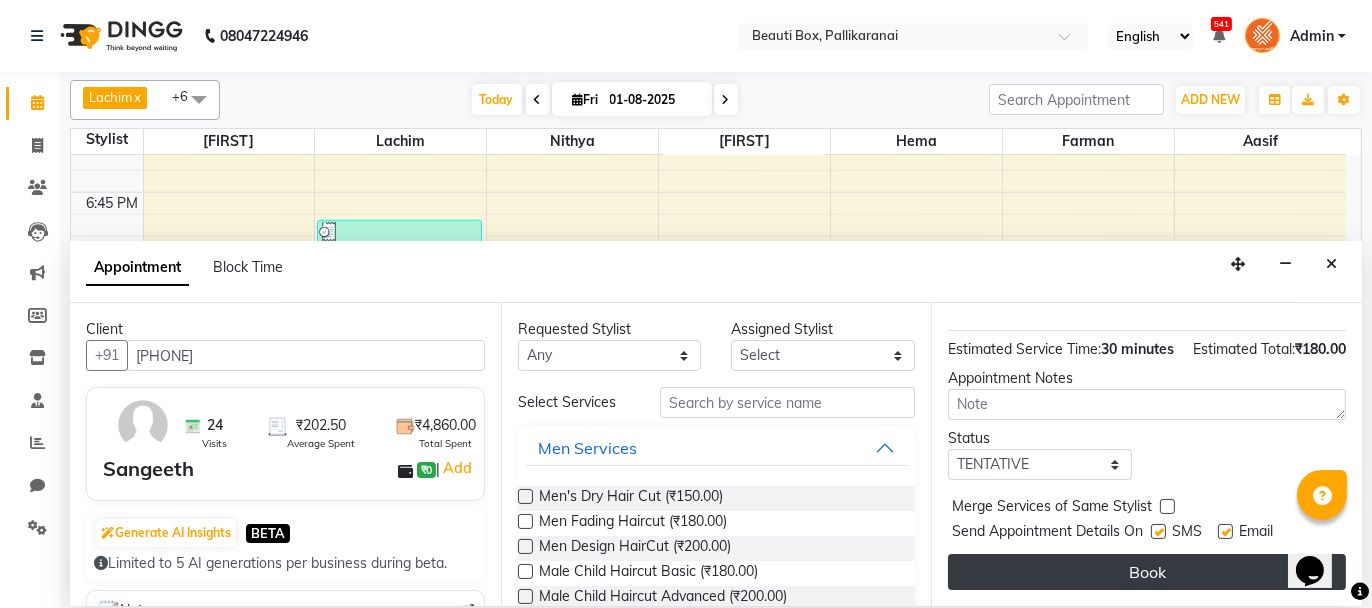 click on "Book" at bounding box center (1147, 572) 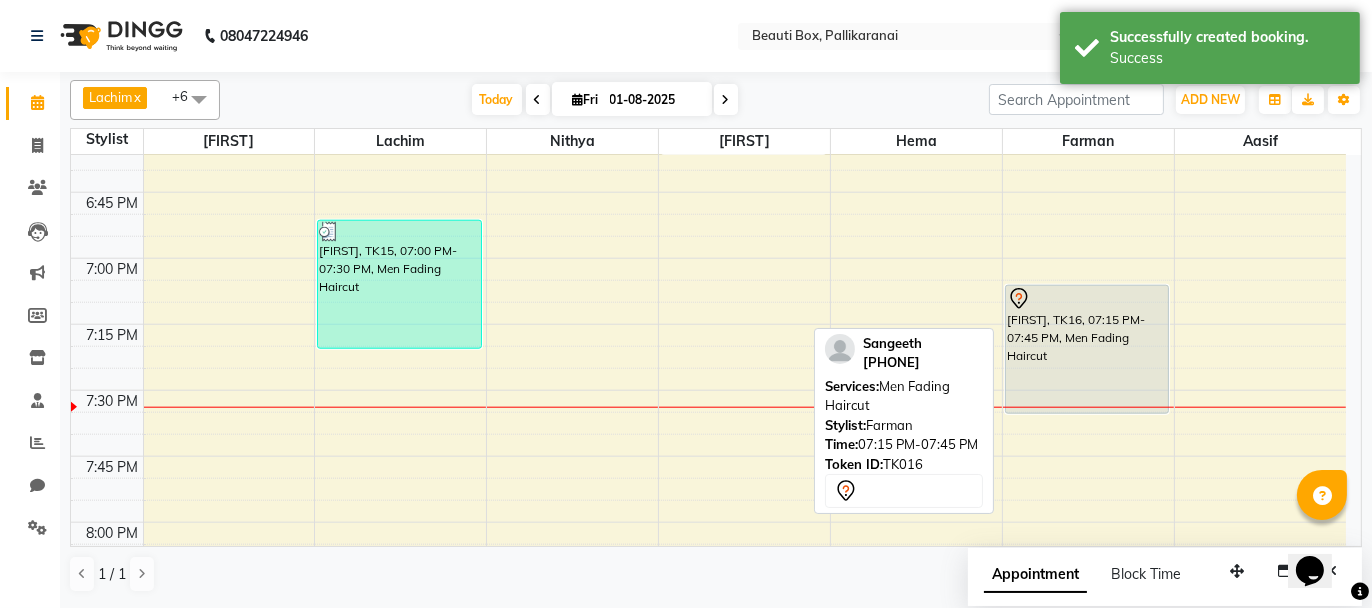 click on "[FIRST], TK16, 07:15 PM-07:45 PM, Men Fading Haircut" at bounding box center [1087, 349] 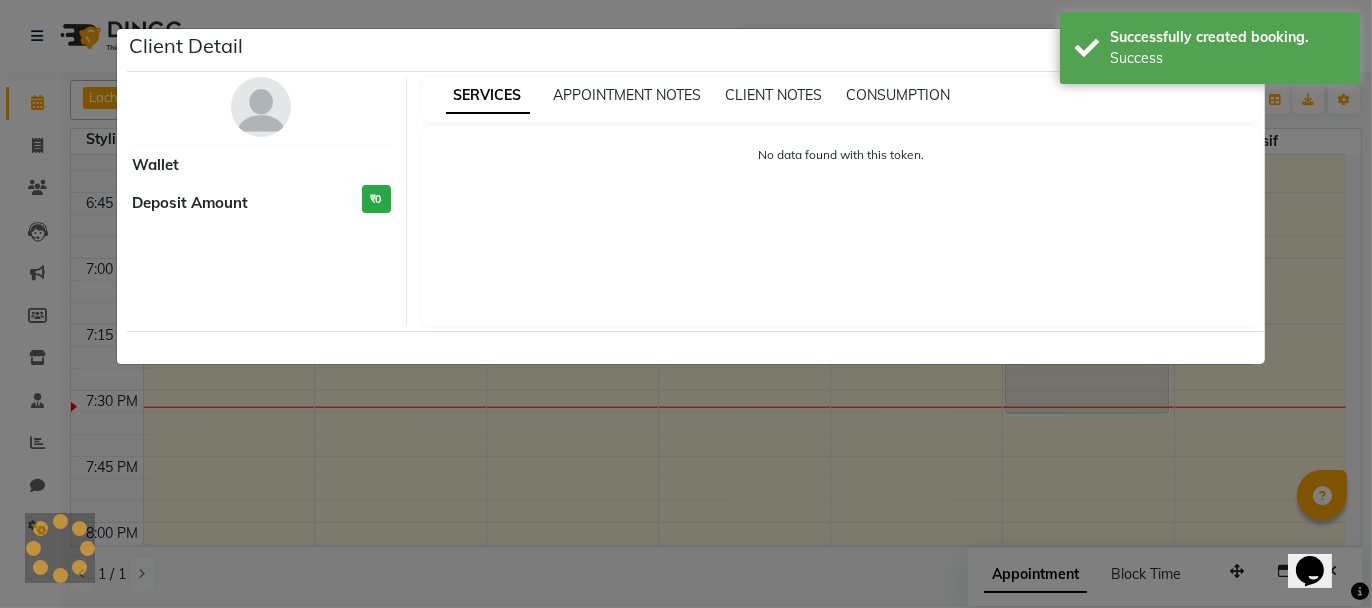 select on "7" 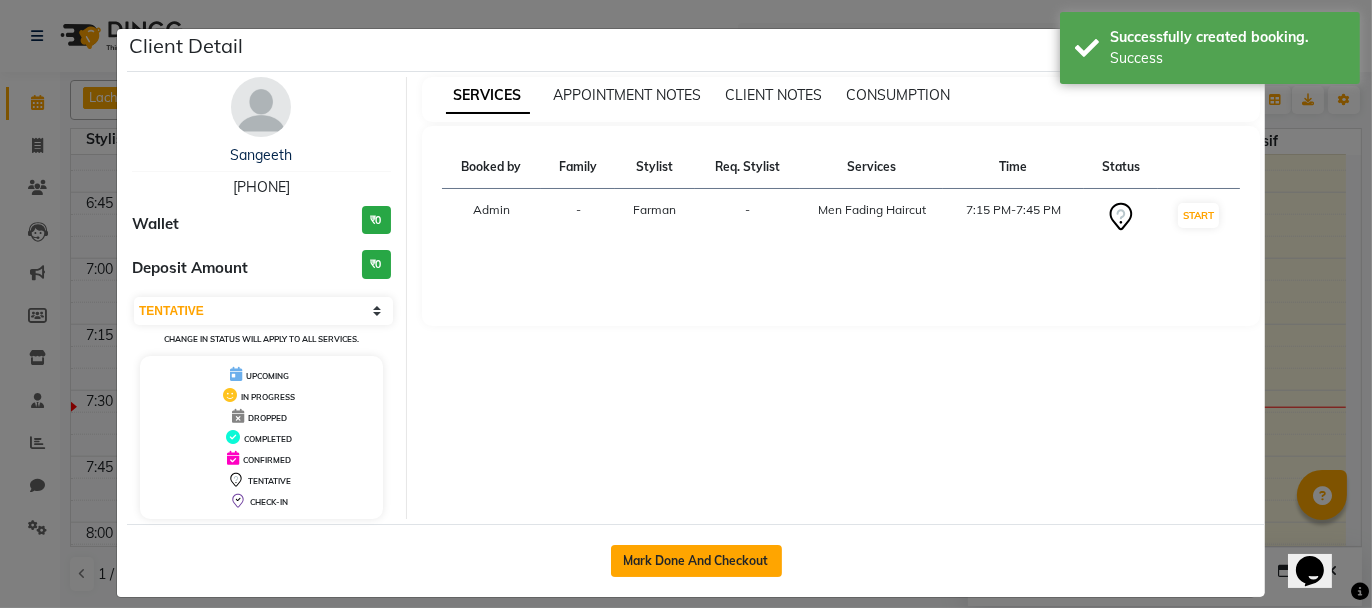 click on "Mark Done And Checkout" 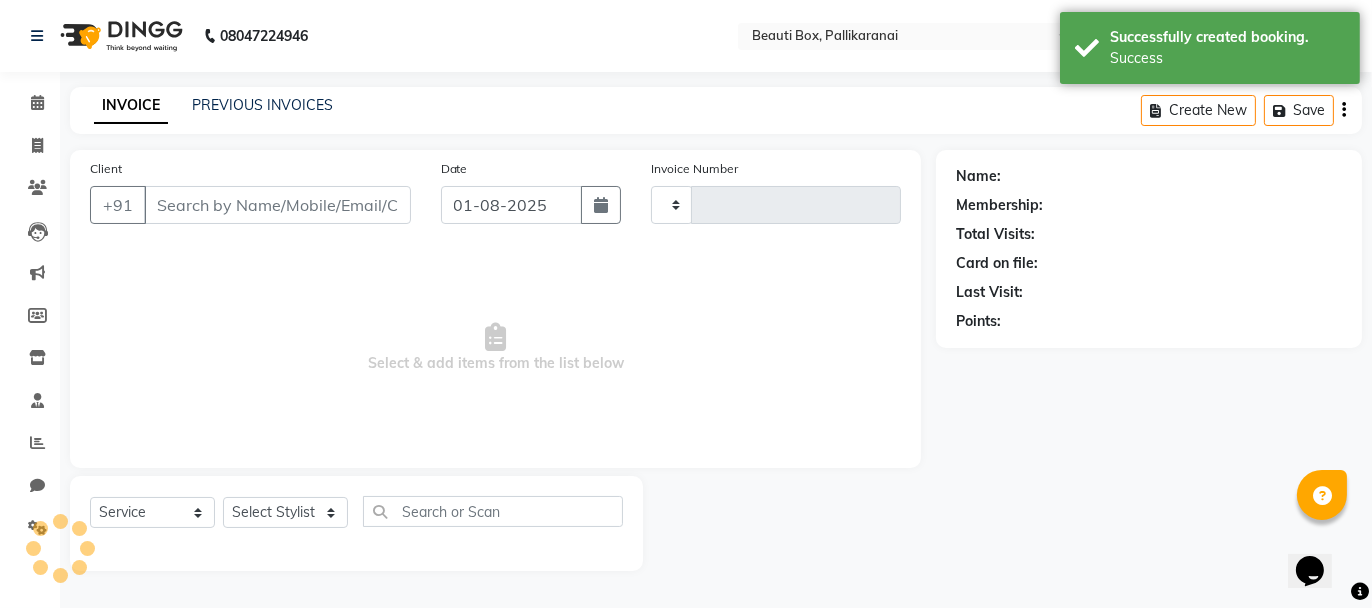 type on "1925" 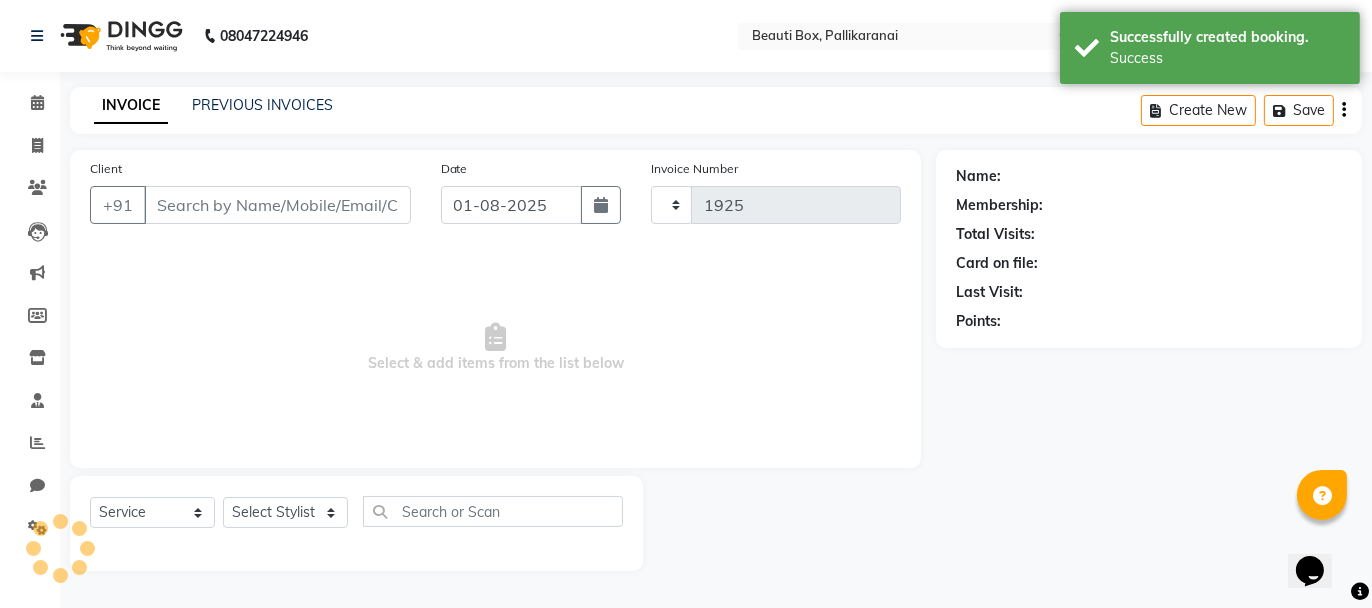 select on "11" 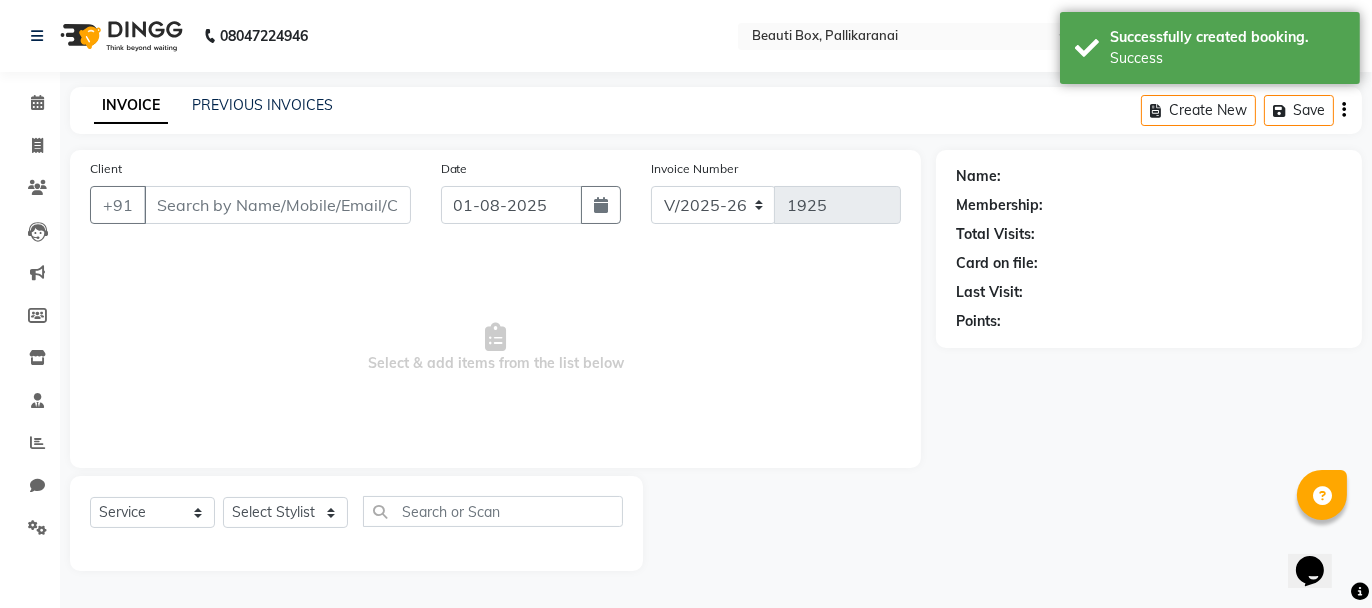 type on "[PHONE]" 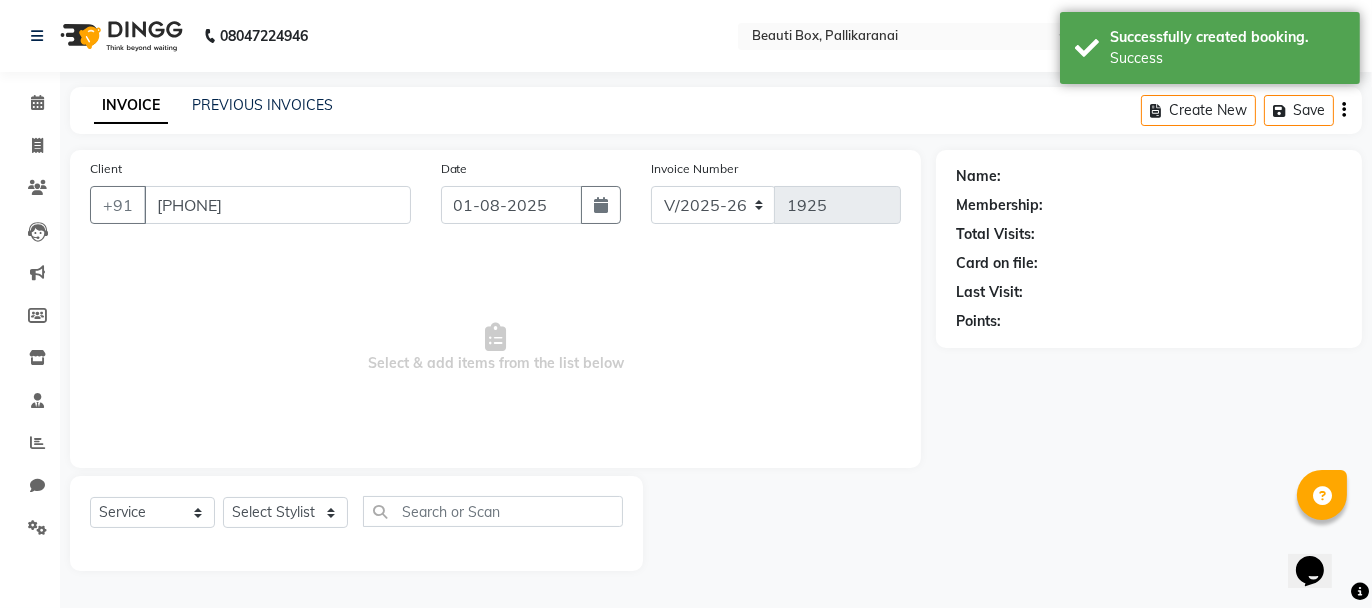 select on "[PHONE]" 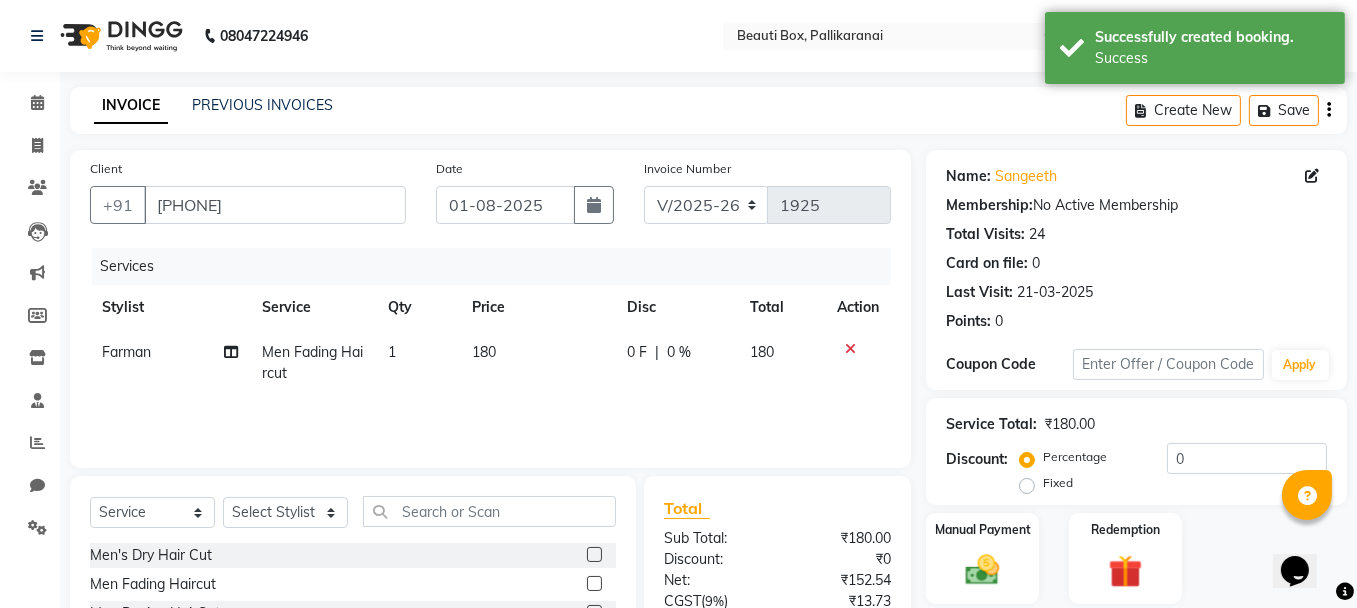 scroll, scrollTop: 192, scrollLeft: 0, axis: vertical 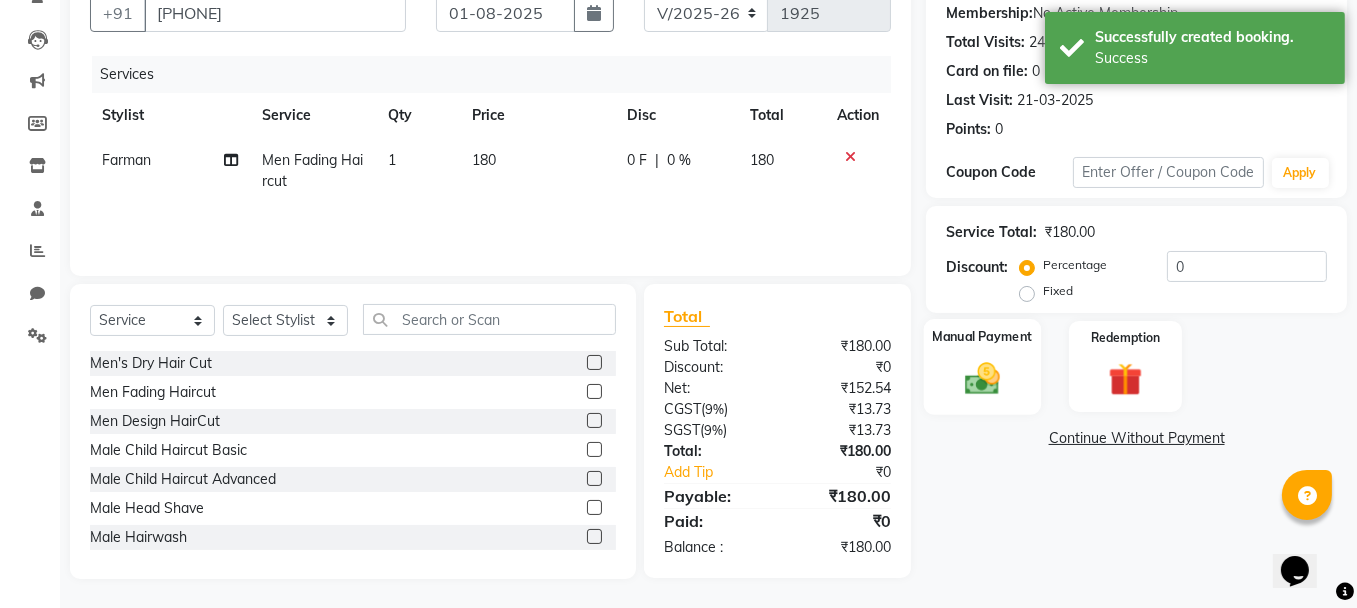 click on "Manual Payment" 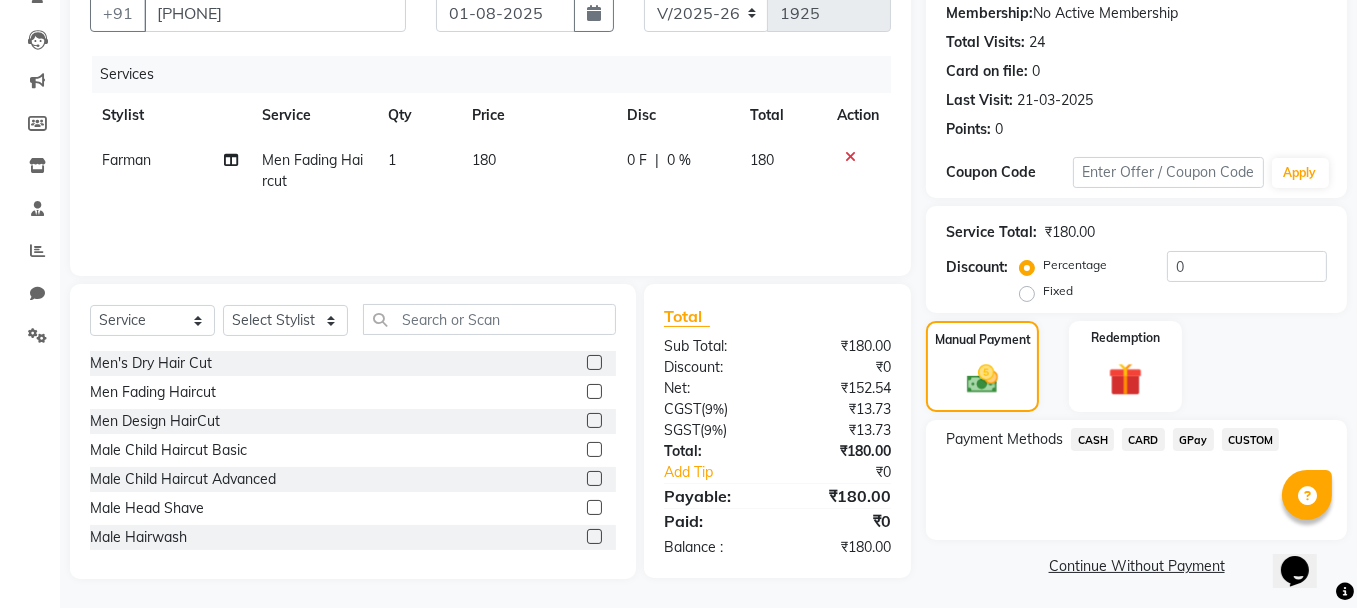 click on "GPay" 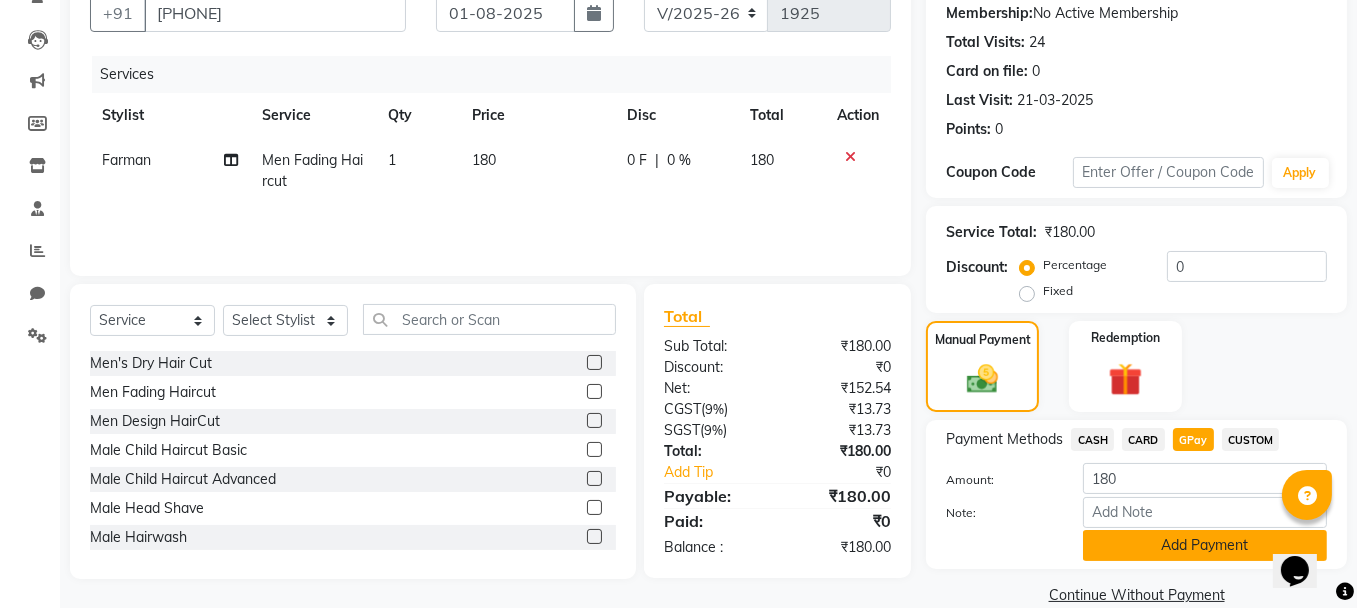 click on "Add Payment" 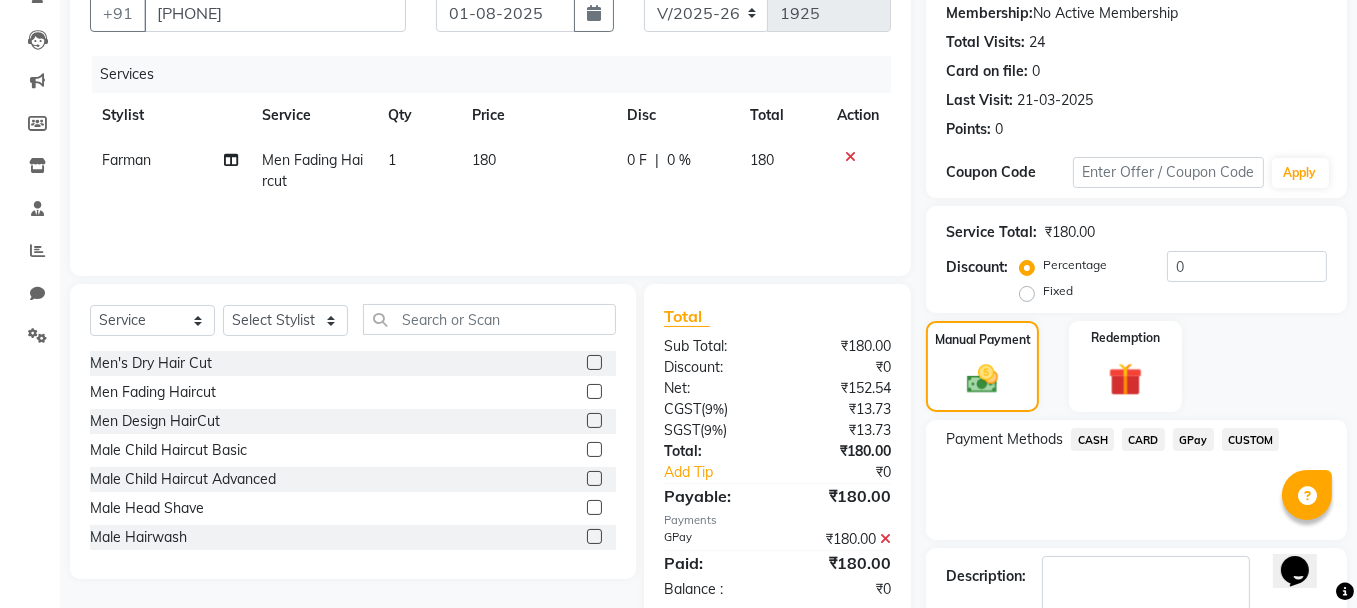 scroll, scrollTop: 305, scrollLeft: 0, axis: vertical 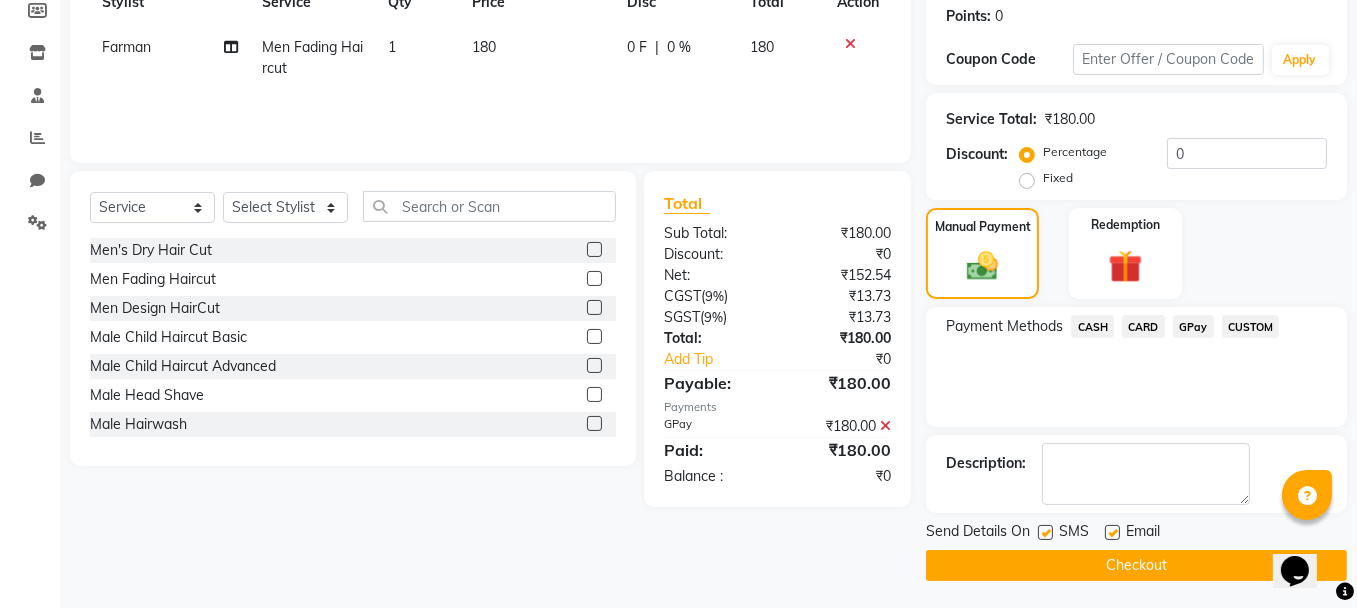 click on "Checkout" 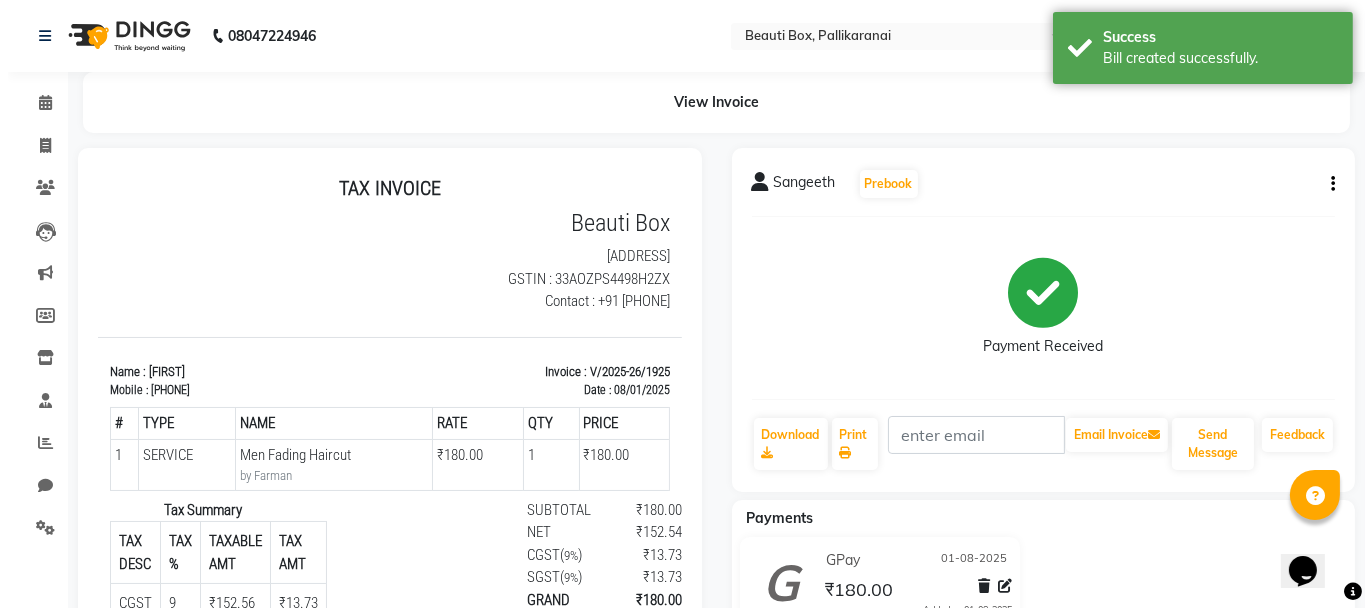 scroll, scrollTop: 0, scrollLeft: 0, axis: both 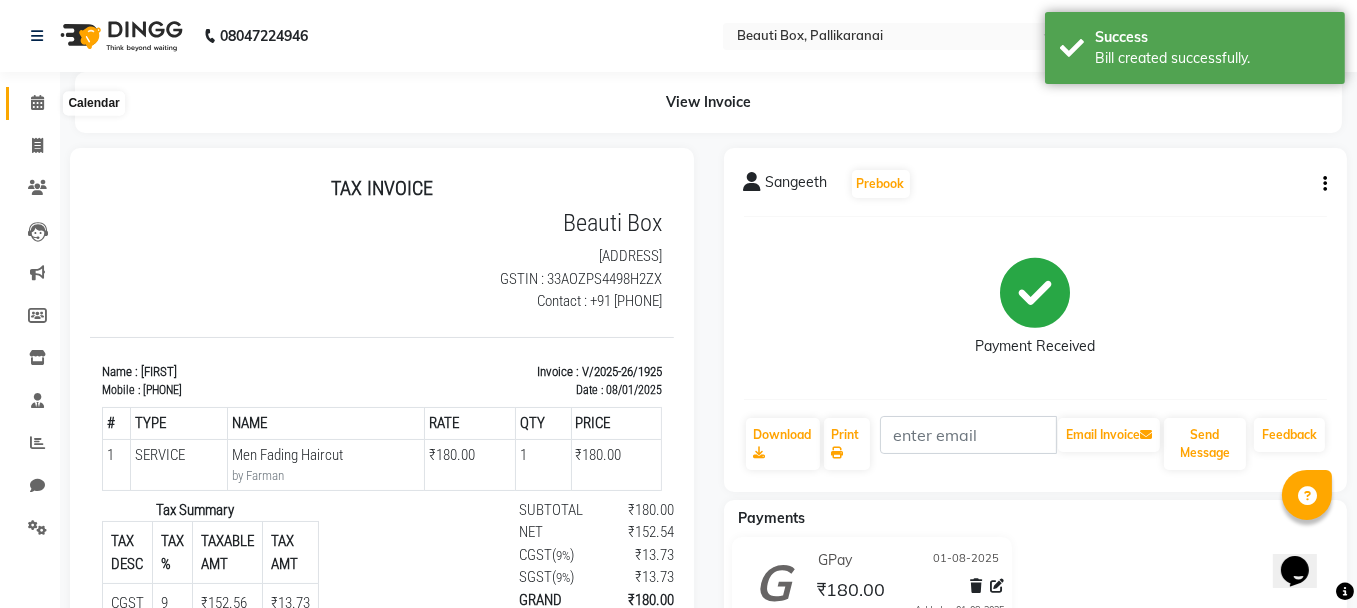 click 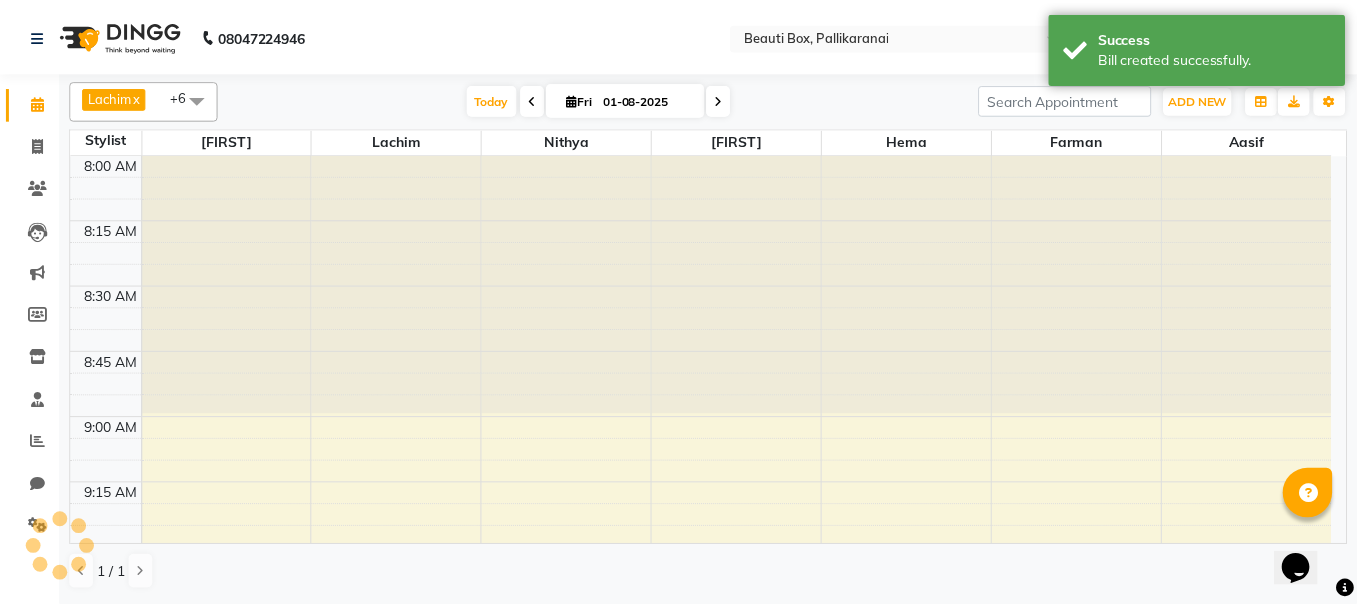 scroll, scrollTop: 0, scrollLeft: 0, axis: both 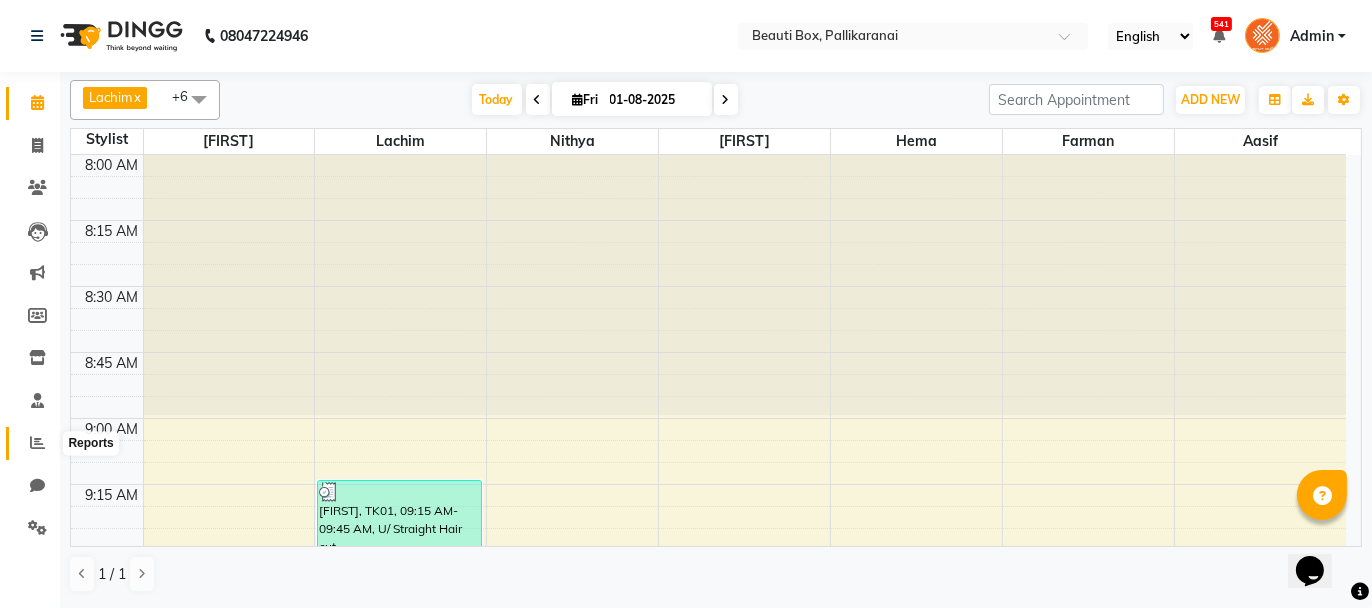 click 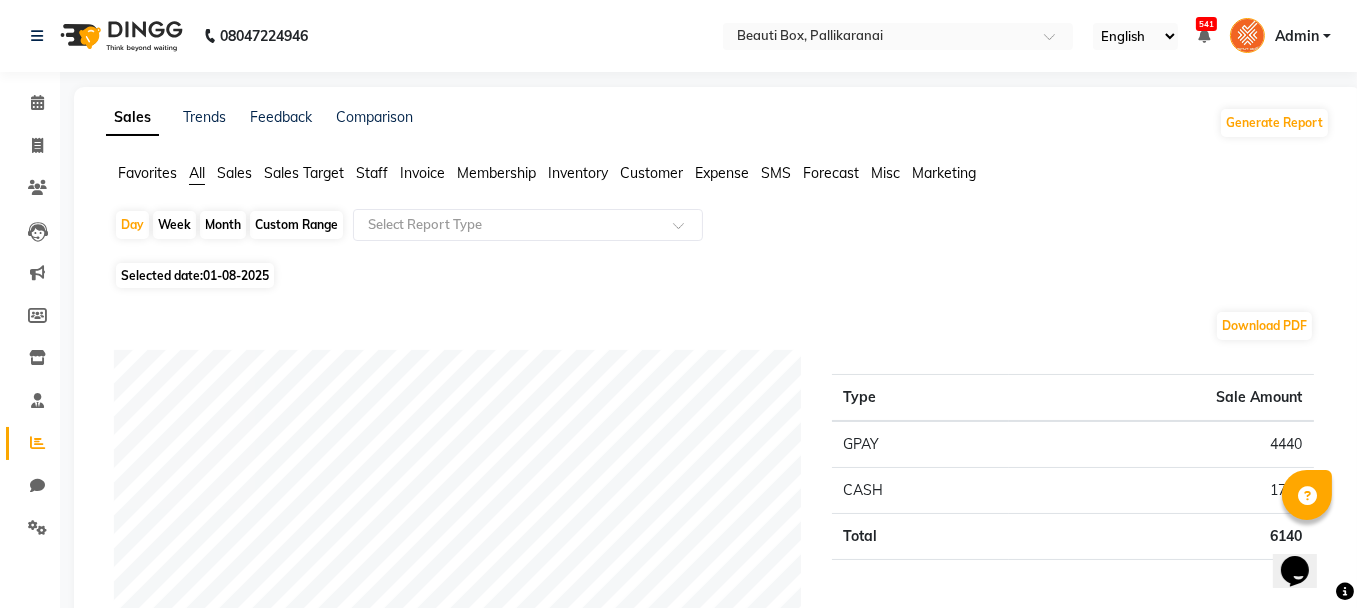 scroll, scrollTop: 200, scrollLeft: 0, axis: vertical 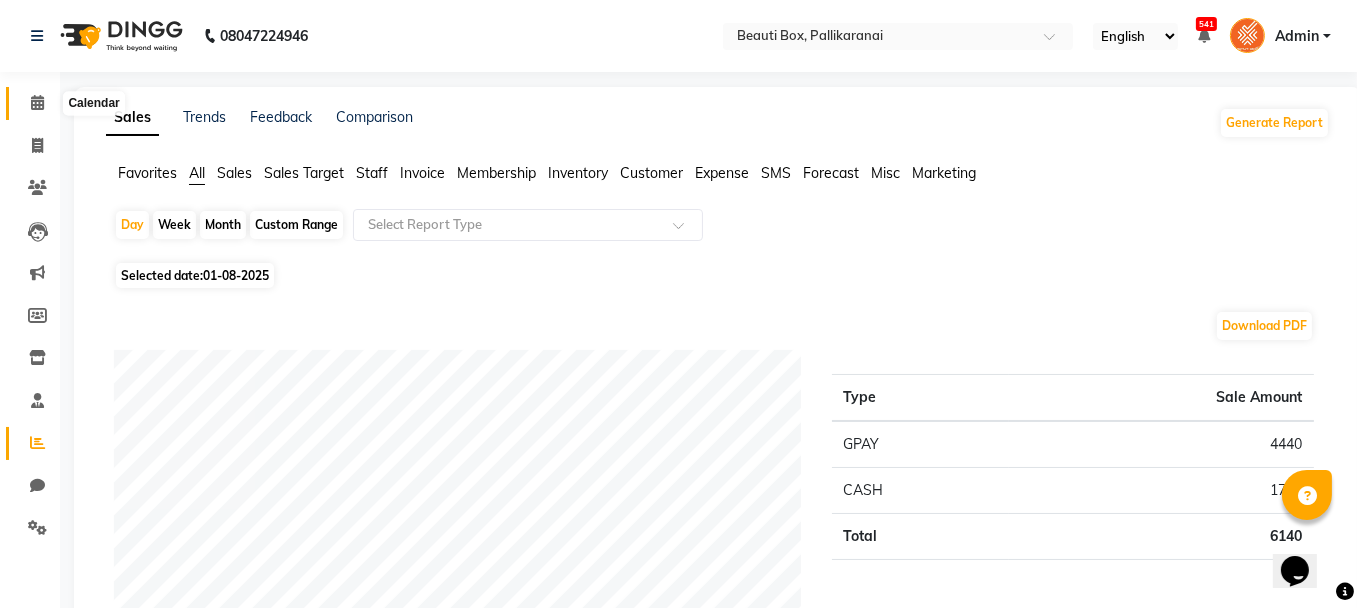 click 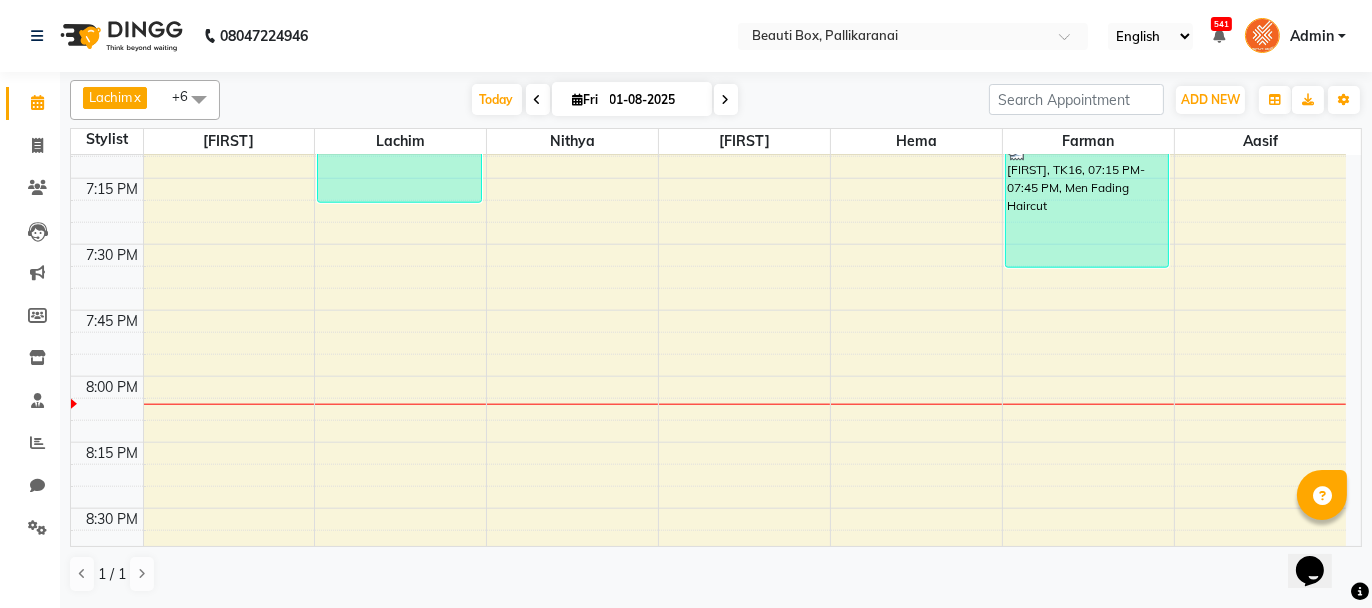 scroll, scrollTop: 2927, scrollLeft: 0, axis: vertical 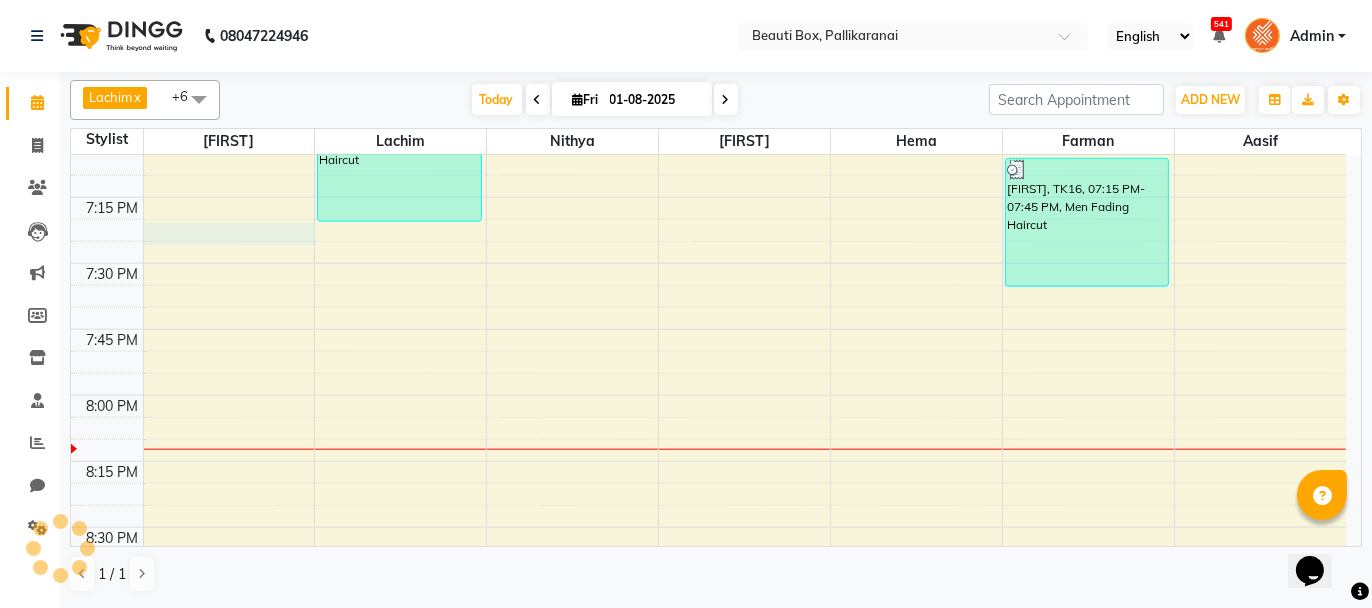 click on "8:00 AM 8:15 AM 8:30 AM 8:45 AM 9:00 AM 9:15 AM 9:30 AM 9:45 AM 10:00 AM 10:15 AM 10:30 AM 10:45 AM 11:00 AM 11:15 AM 11:30 AM 11:45 AM 12:00 PM 12:15 PM 12:30 PM 12:45 PM 1:00 PM 1:15 PM 1:30 PM 1:45 PM 2:00 PM 2:15 PM 2:30 PM 2:45 PM 3:00 PM 3:15 PM 3:30 PM 3:45 PM 4:00 PM 4:15 PM 4:30 PM 4:45 PM 5:00 PM 5:15 PM 5:30 PM 5:45 PM 6:00 PM 6:15 PM 6:30 PM 6:45 PM 7:00 PM 7:15 PM 7:30 PM 7:45 PM 8:00 PM 8:15 PM 8:30 PM 8:45 PM 9:00 PM 9:15 PM 9:30 PM 9:45 PM     [FIRST], TK01, 09:15 AM-09:45 AM, U/ Straight Hair cut      [FIRST], TK05, 10:30 AM-11:45 AM, MP2,Extra Service      [FIRST], TK06, 01:45 PM-02:15 PM, Men Fading Haircut      [FIRST], TK10, 04:30 PM-05:30 PM, MP1     [FIRST], TK12, 06:00 PM-06:30 PM, Girl Hair cut Advance     [FIRST], TK15, 07:00 PM-07:30 PM, Men Fading Haircut      [FIRST] [LAST], TK08, 04:00 PM-04:15 PM, Threading     [FIRST], TK09, 05:00 PM-05:15 PM, Threading     [FIRST], TK11, 05:30 PM-05:45 PM, Threading     [FIRST] [LAST], TK08, 03:45 PM-04:05 PM, Rica Wax Under Arms" at bounding box center [708, -925] 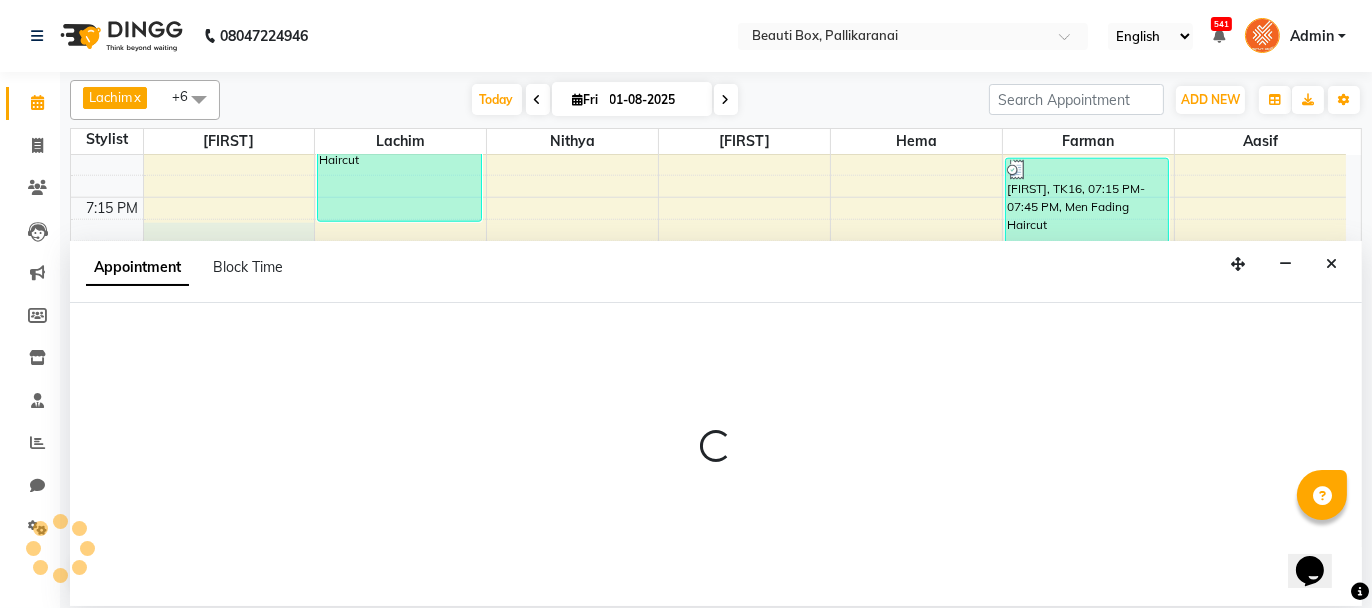select on "1755" 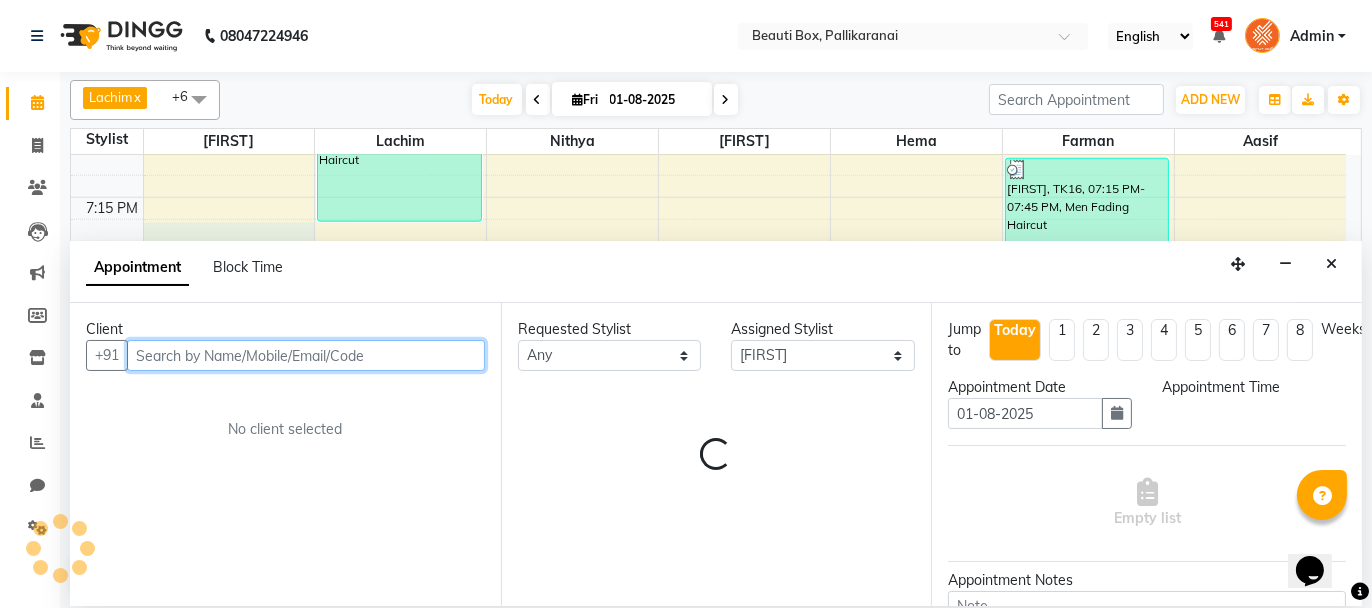 select on "1170" 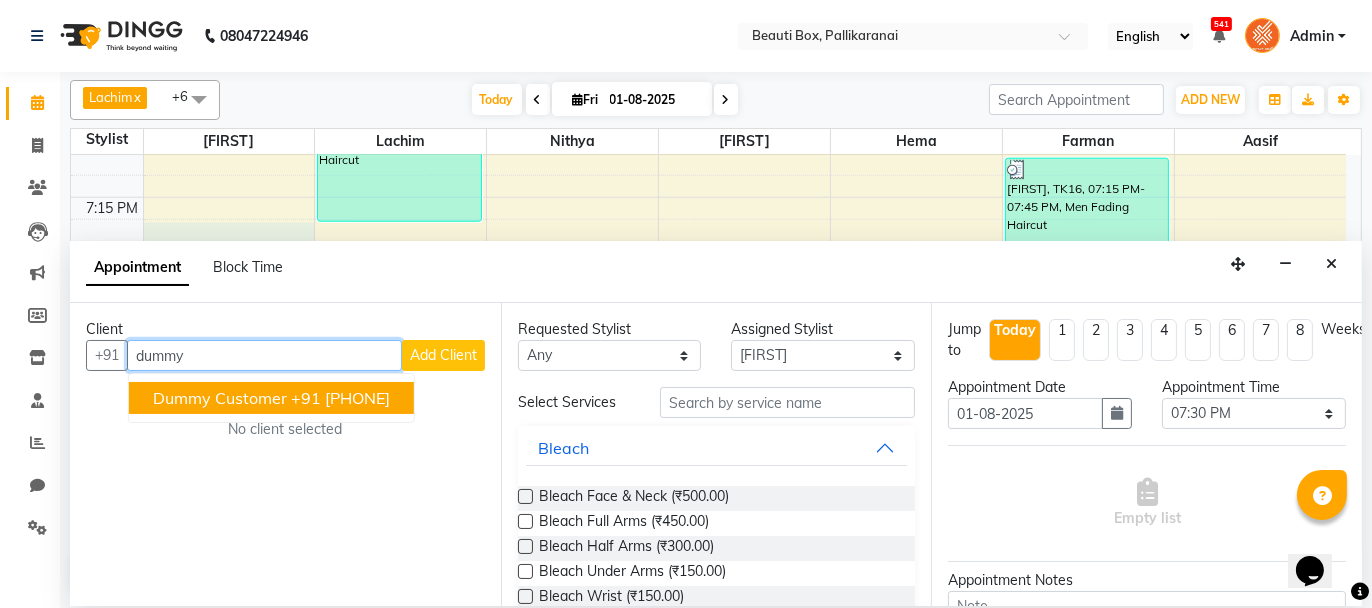 click on "Dummy Customer" at bounding box center [220, 398] 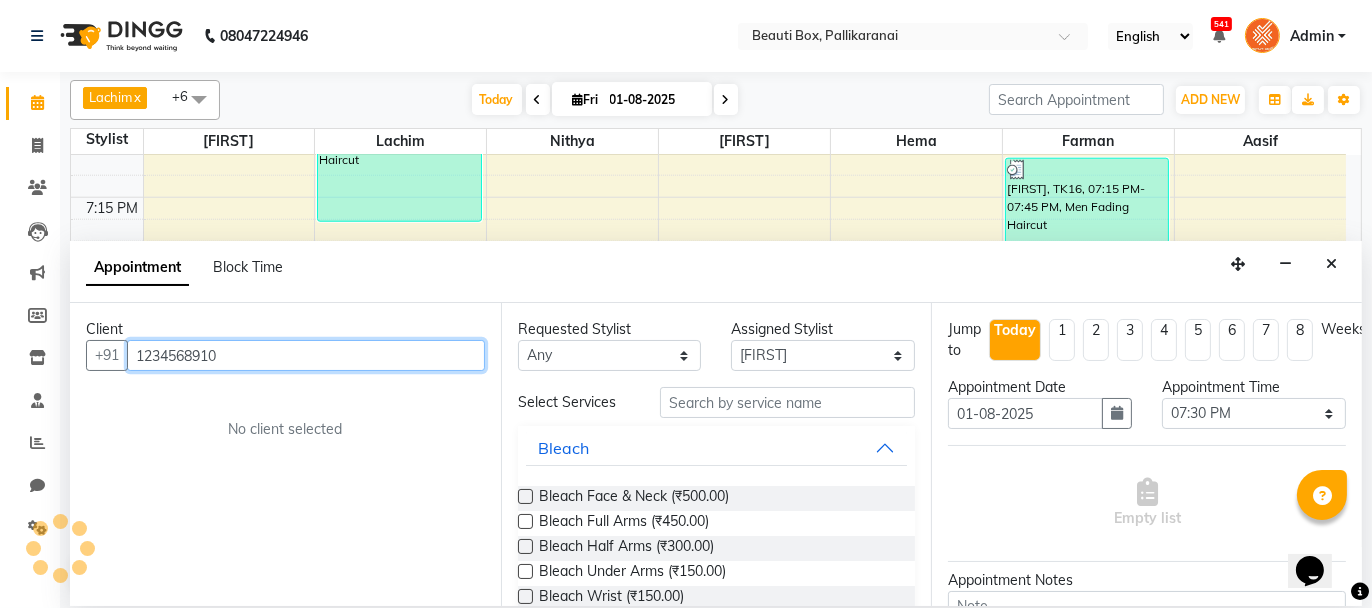 type on "1234568910" 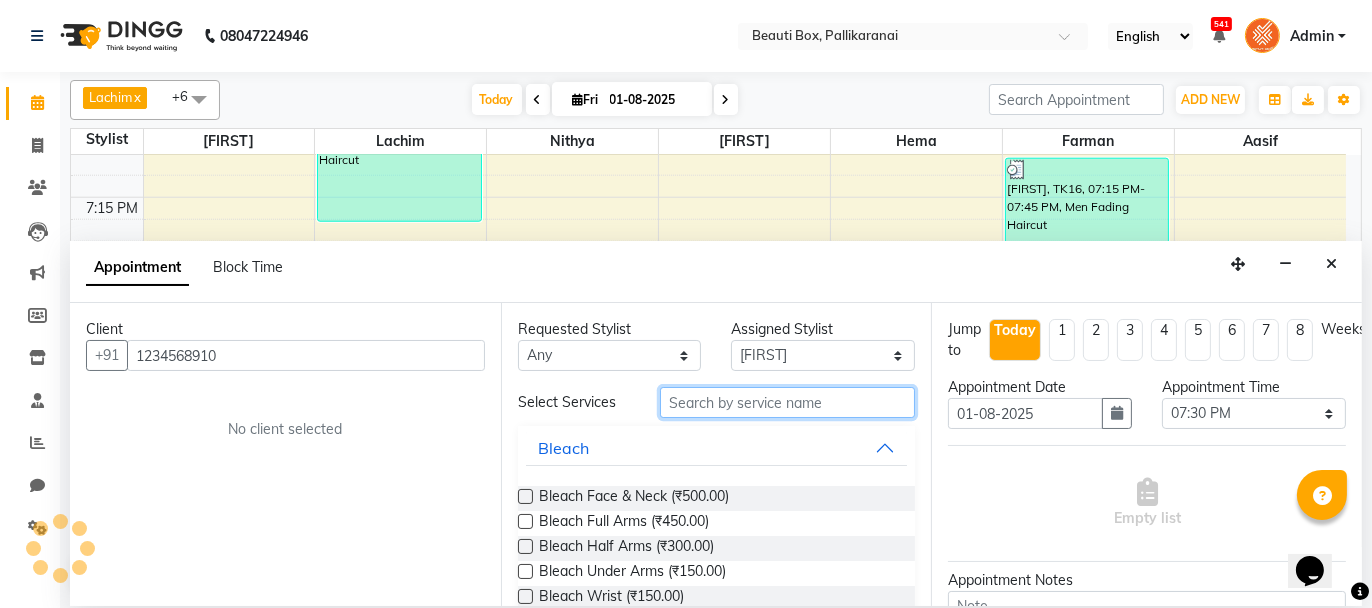 click at bounding box center (787, 402) 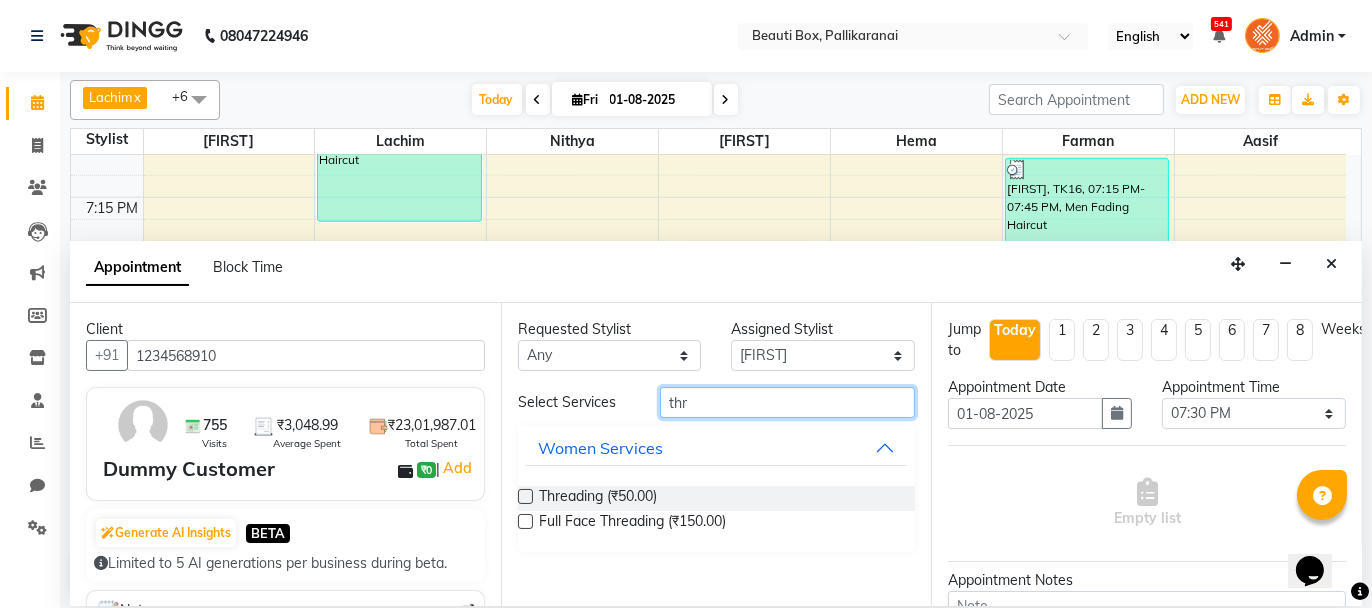 type on "thr" 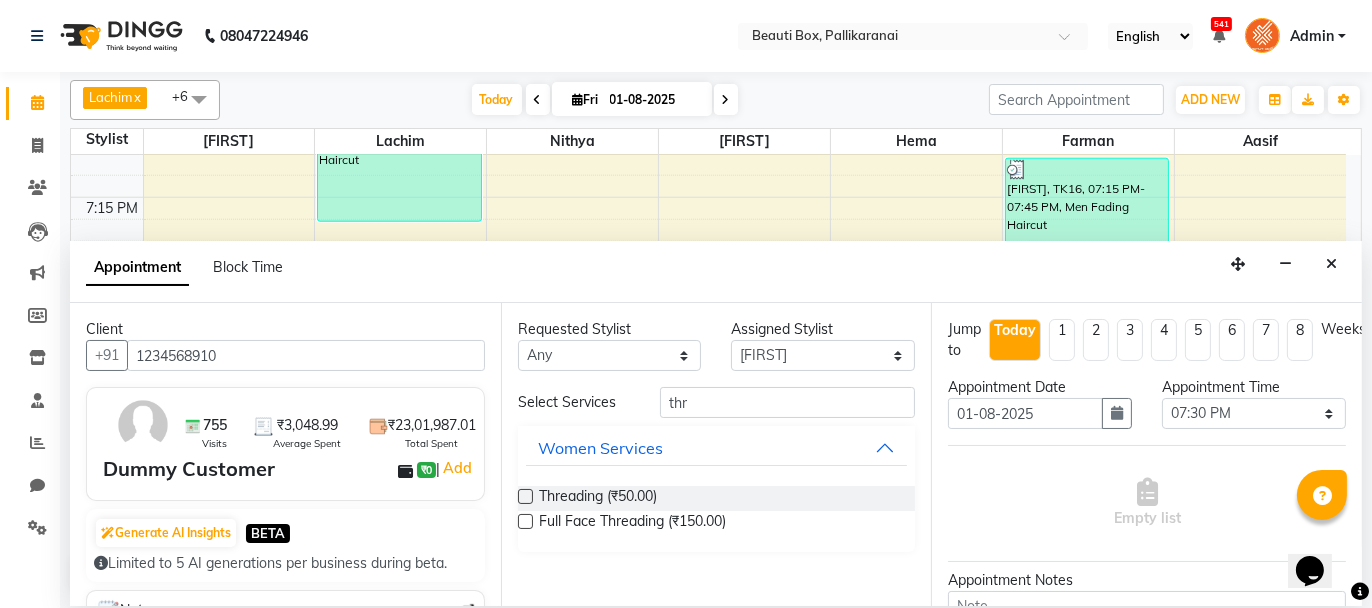 click at bounding box center (525, 496) 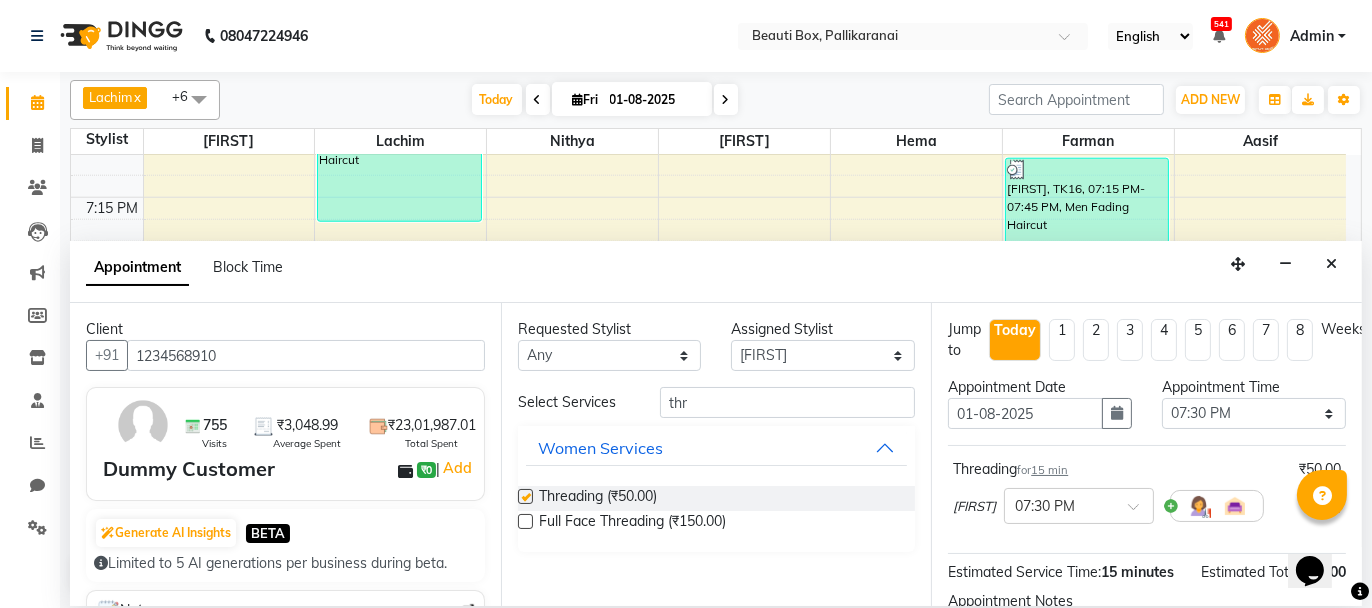 checkbox on "false" 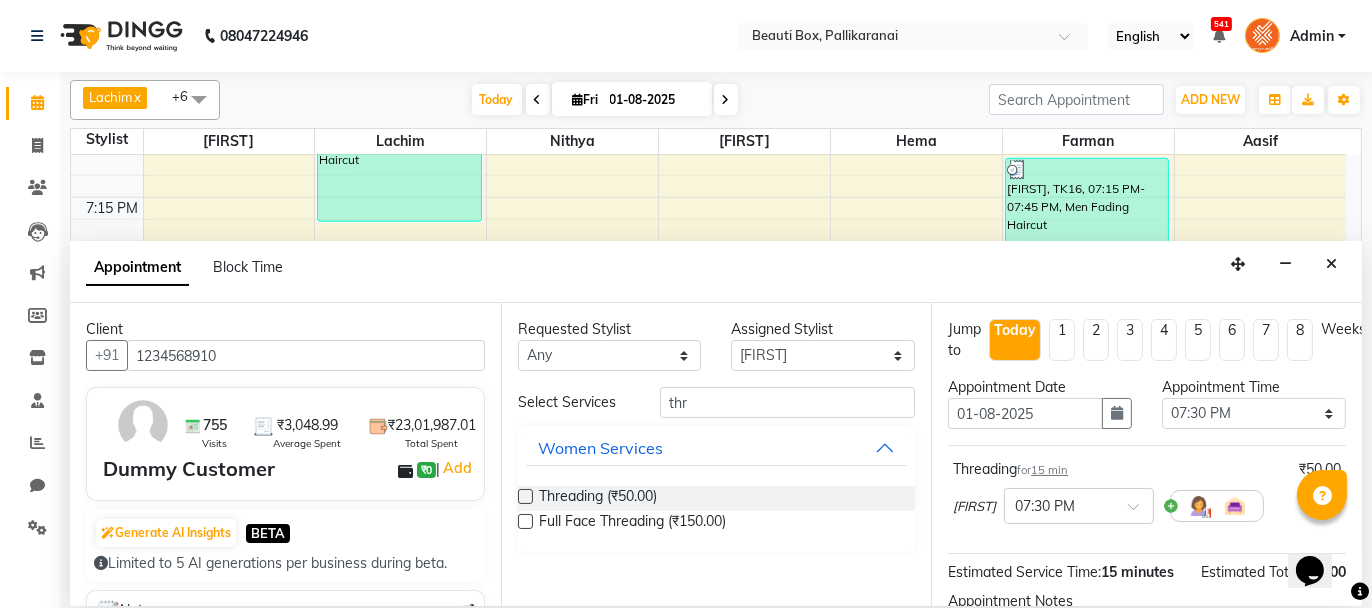 click on "Opens Chat This icon Opens the chat window." at bounding box center (1319, 535) 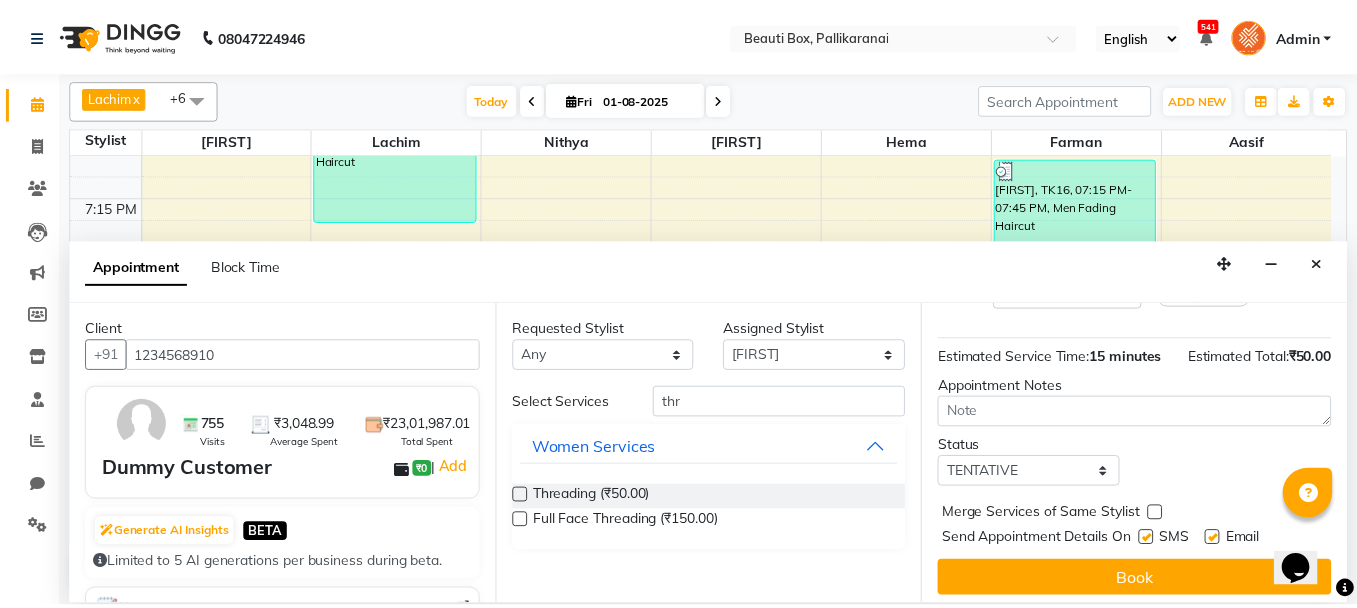 scroll, scrollTop: 242, scrollLeft: 0, axis: vertical 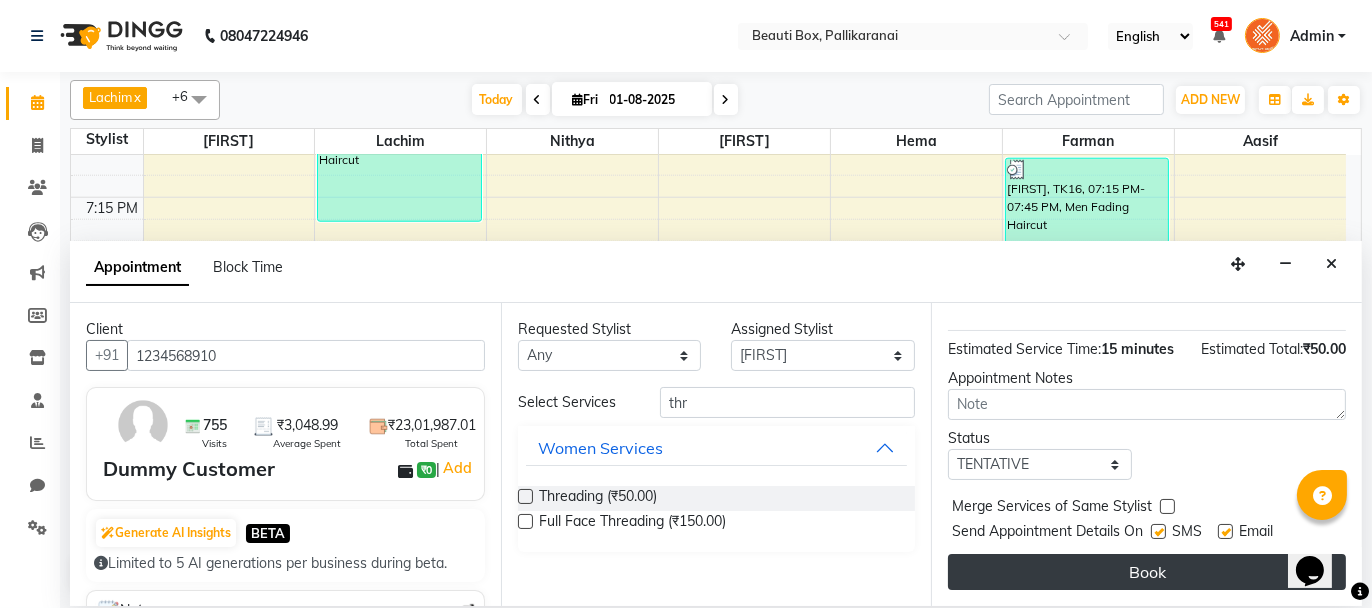click on "Book" at bounding box center (1147, 572) 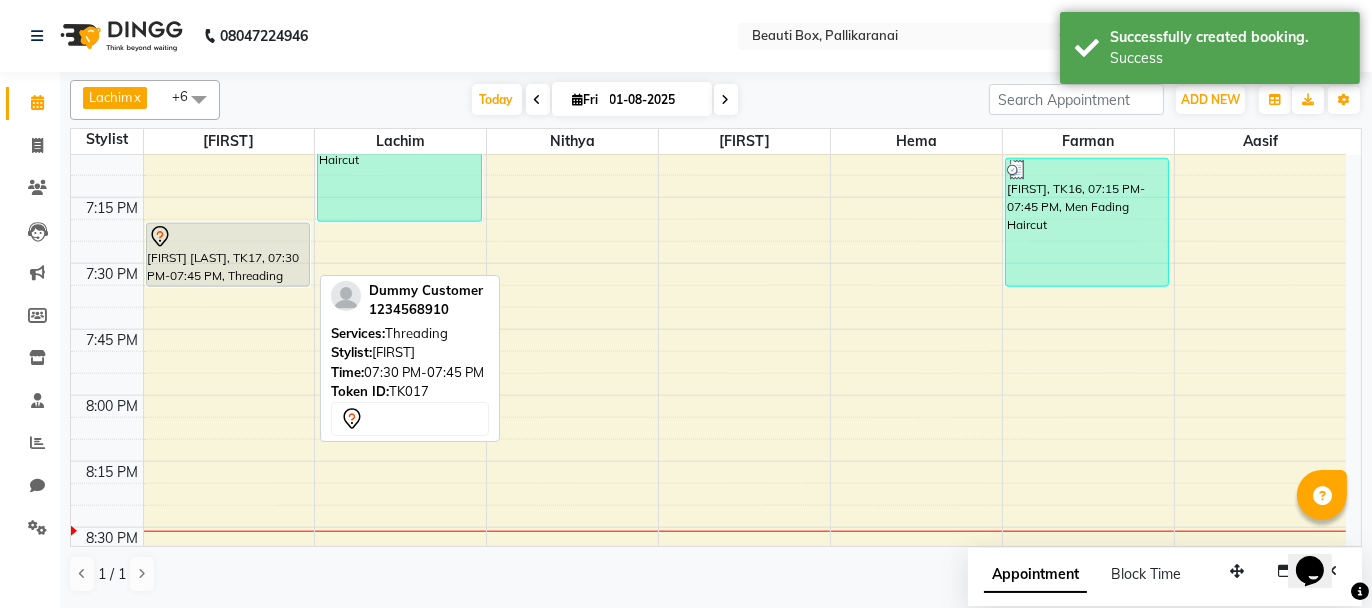 click on "[FIRST] [LAST], TK17, 07:30 PM-07:45 PM, Threading" at bounding box center (228, 255) 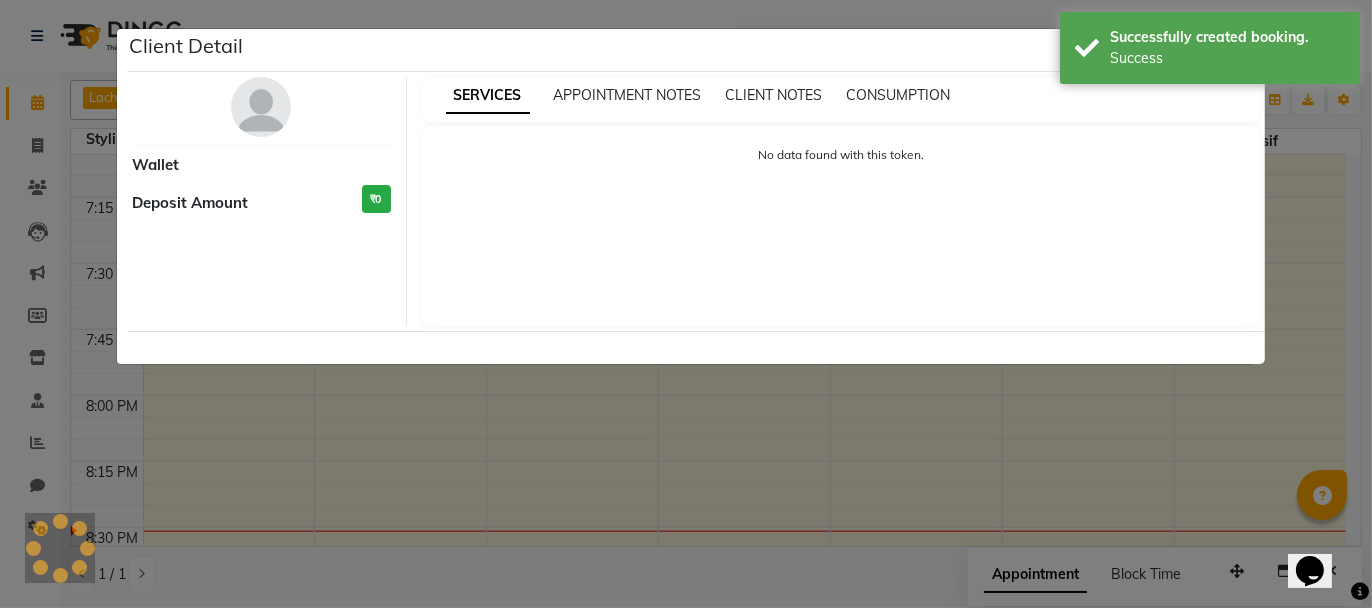 select on "7" 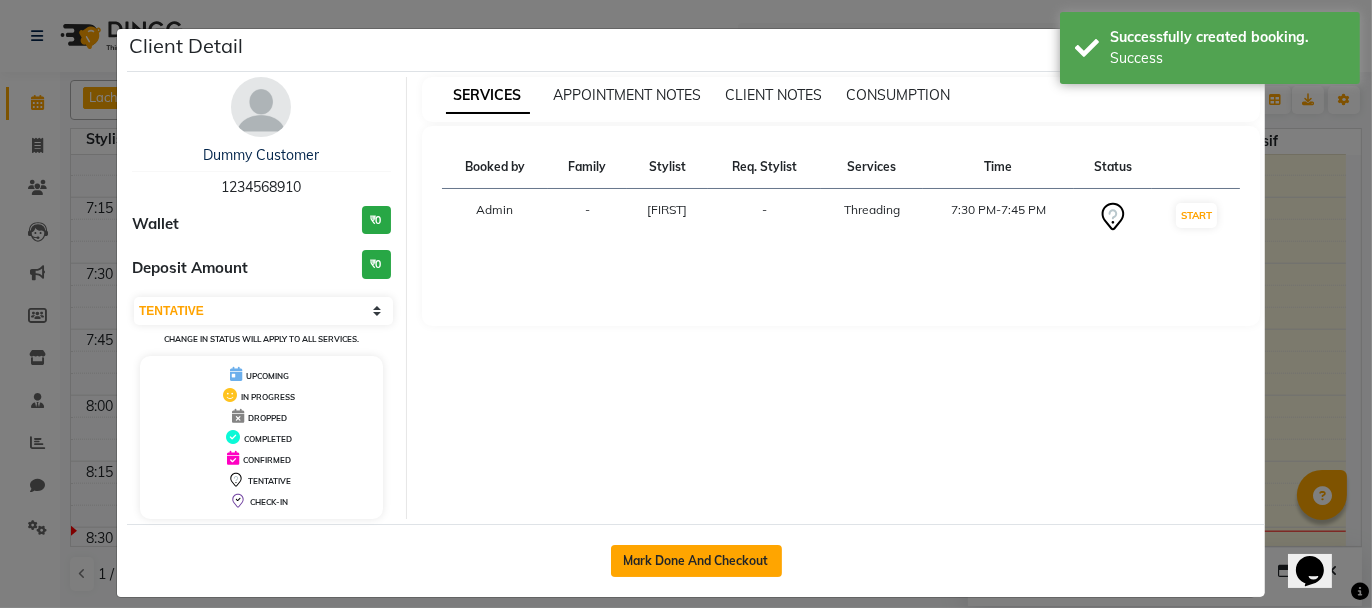 click on "Mark Done And Checkout" 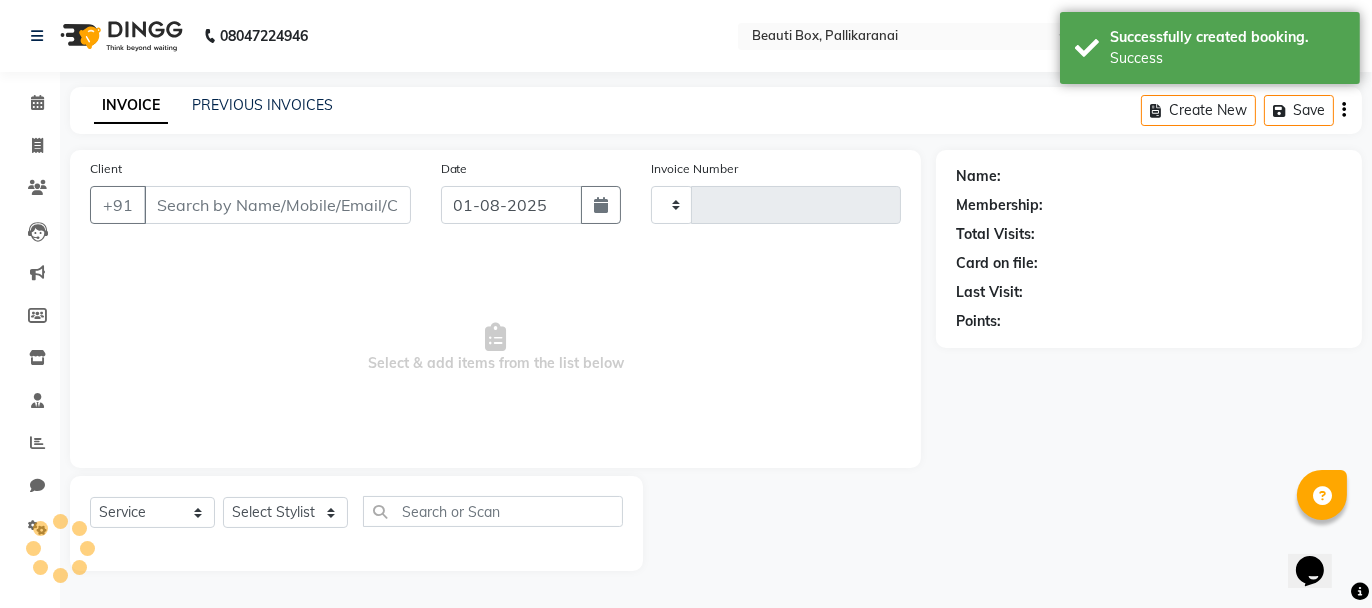 type on "1926" 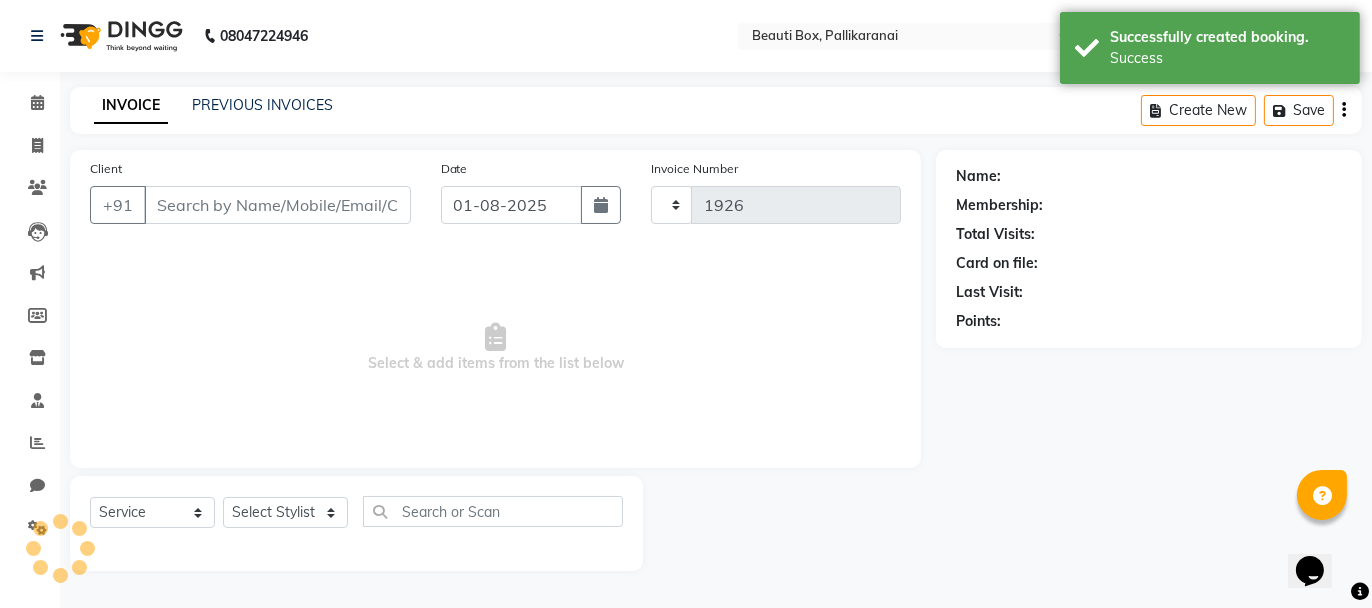 select on "11" 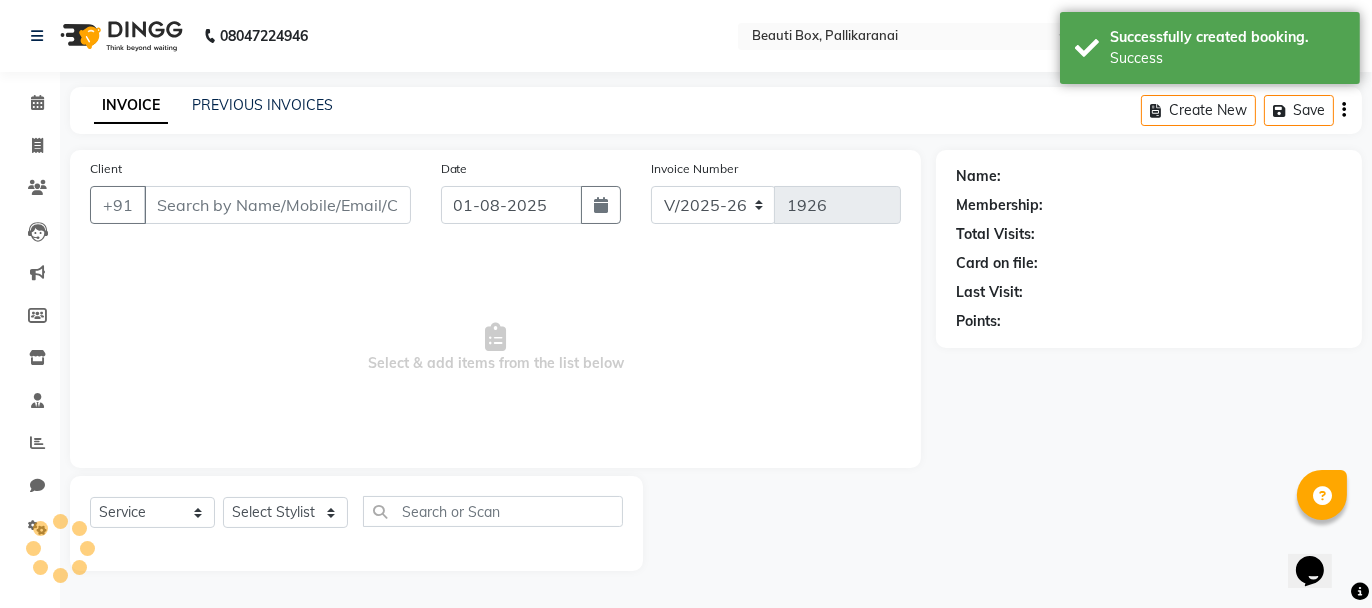 type on "1234568910" 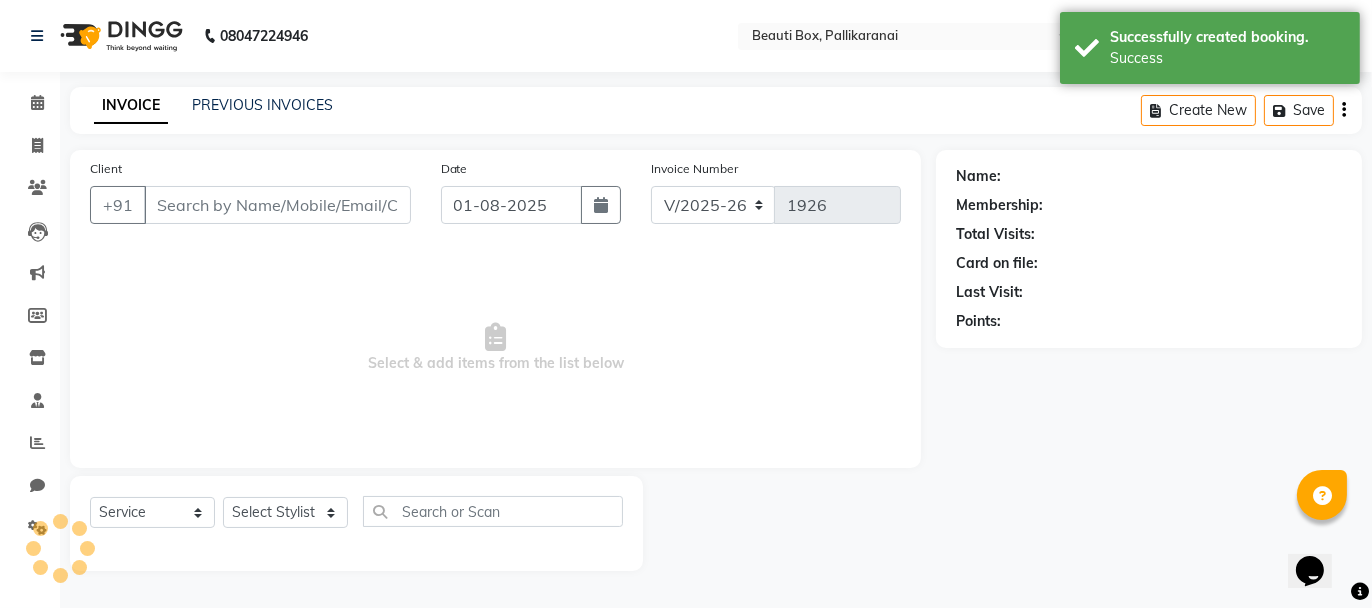 select on "1755" 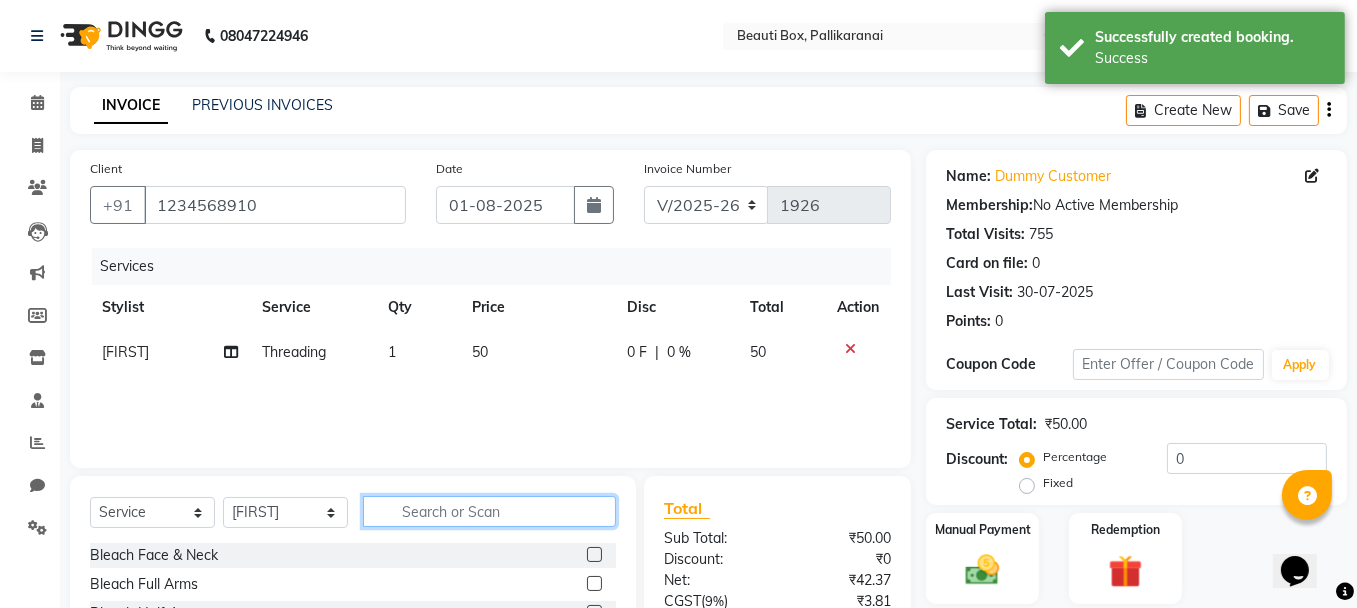 click 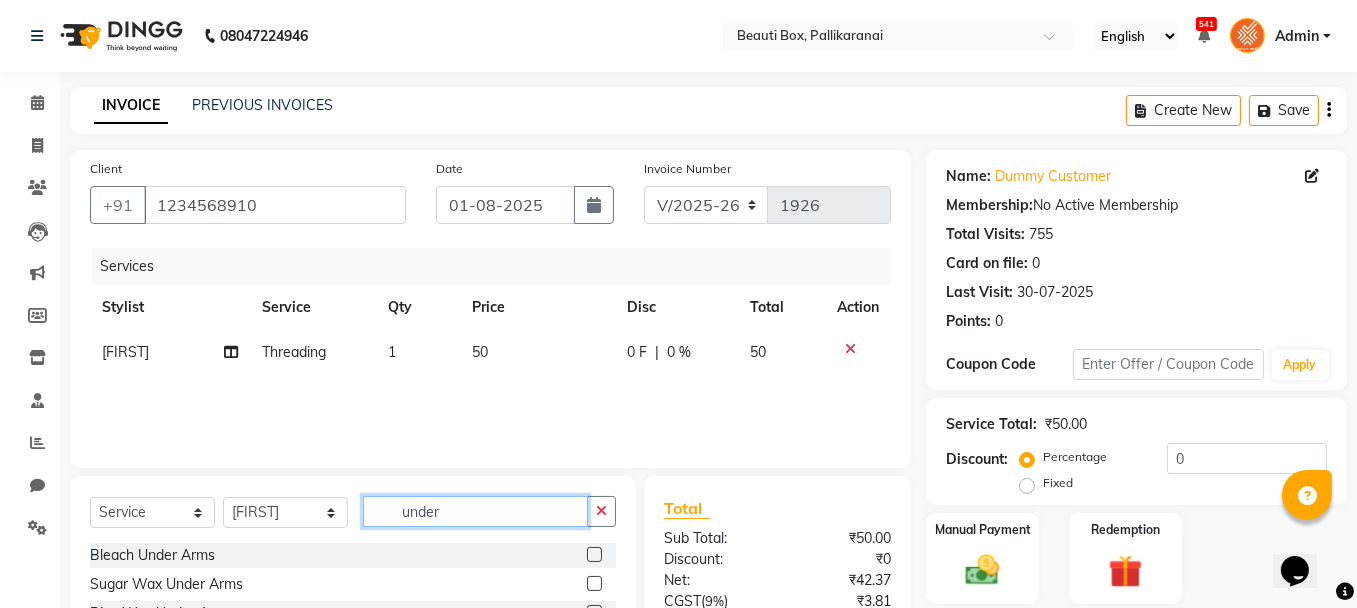 scroll, scrollTop: 190, scrollLeft: 0, axis: vertical 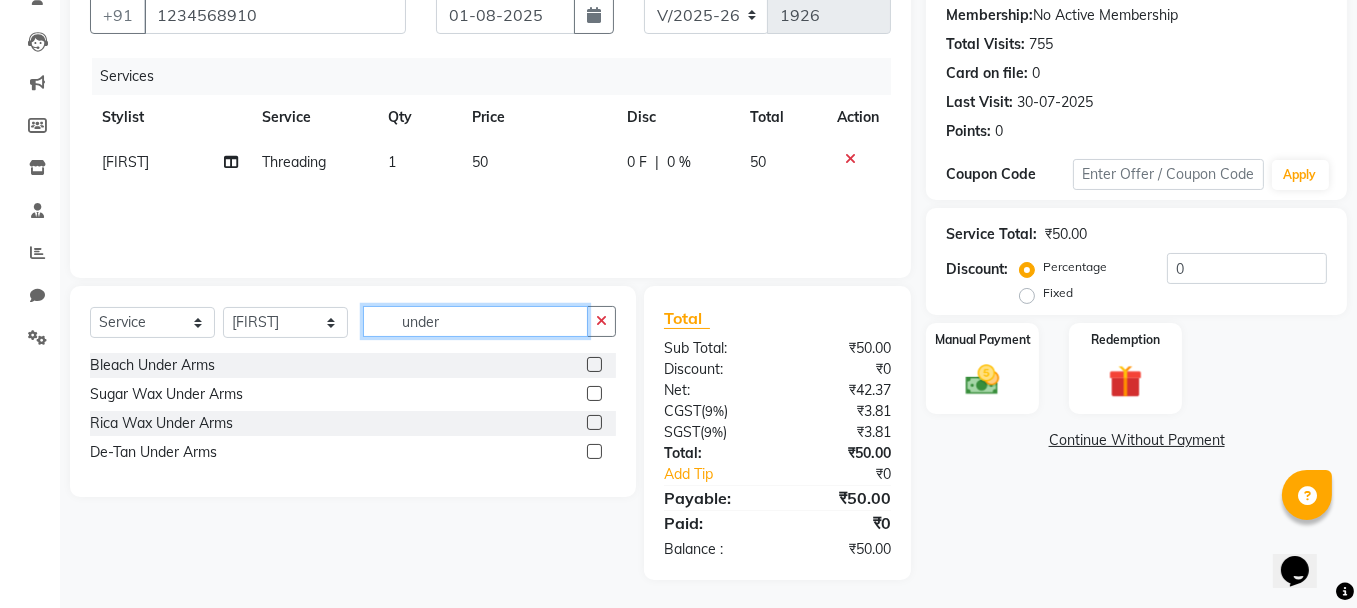 type on "under" 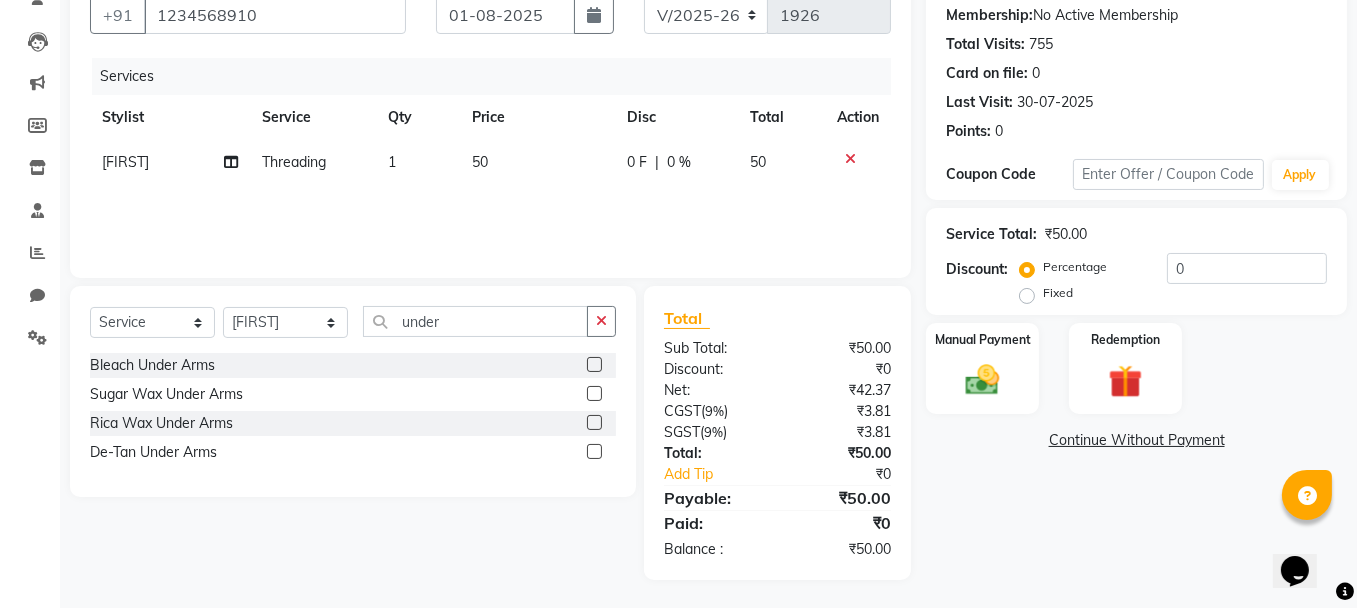 click 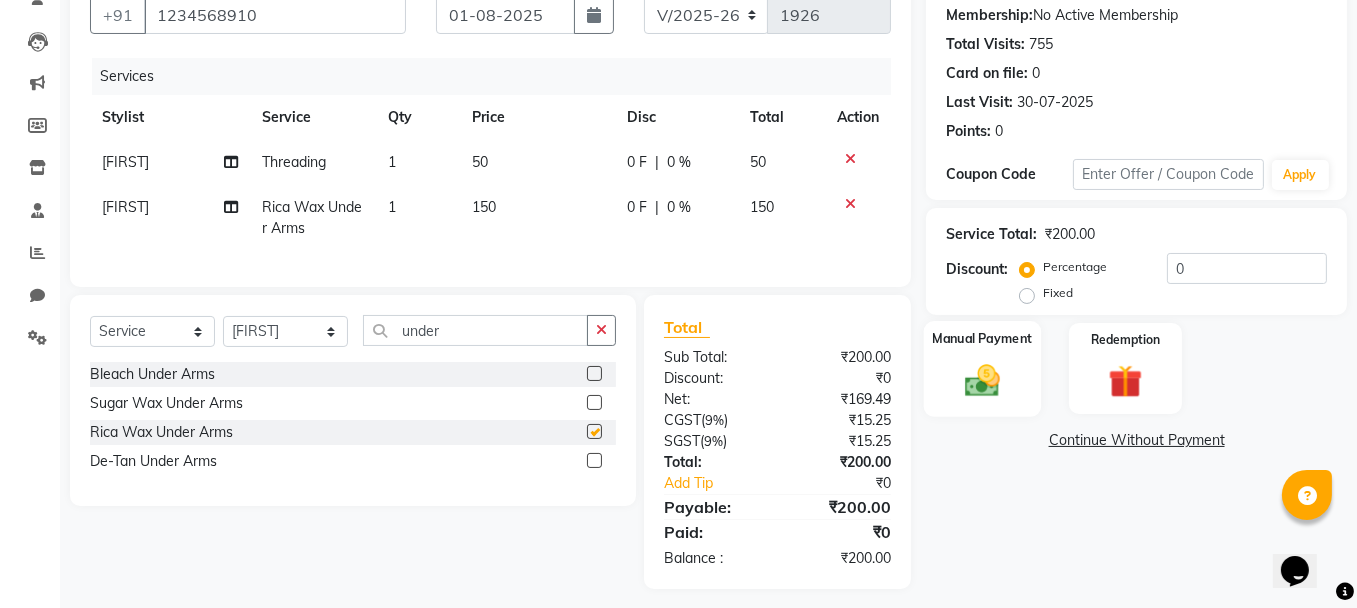 checkbox on "false" 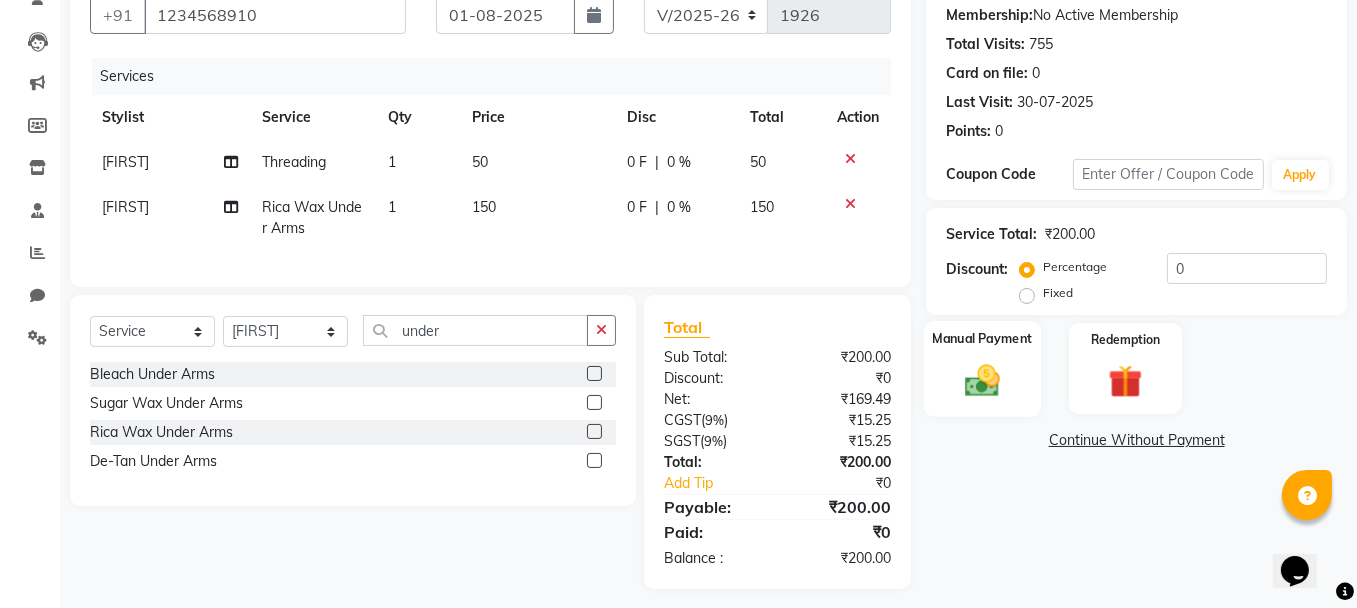 click 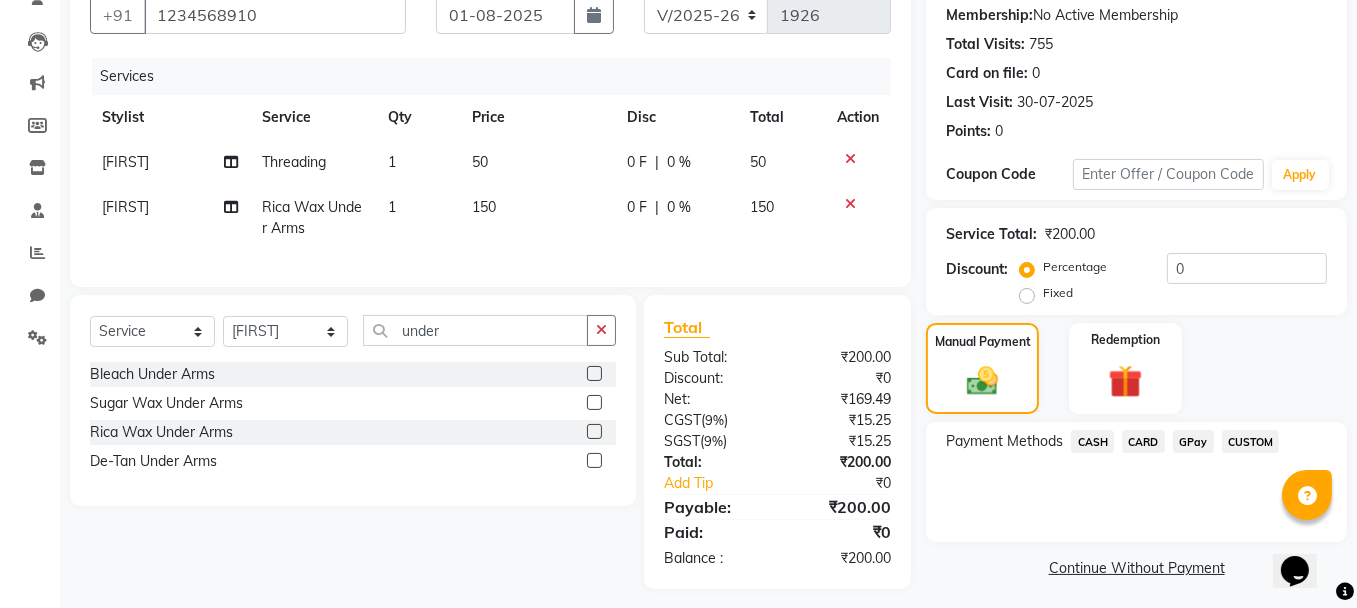 click on "CASH" 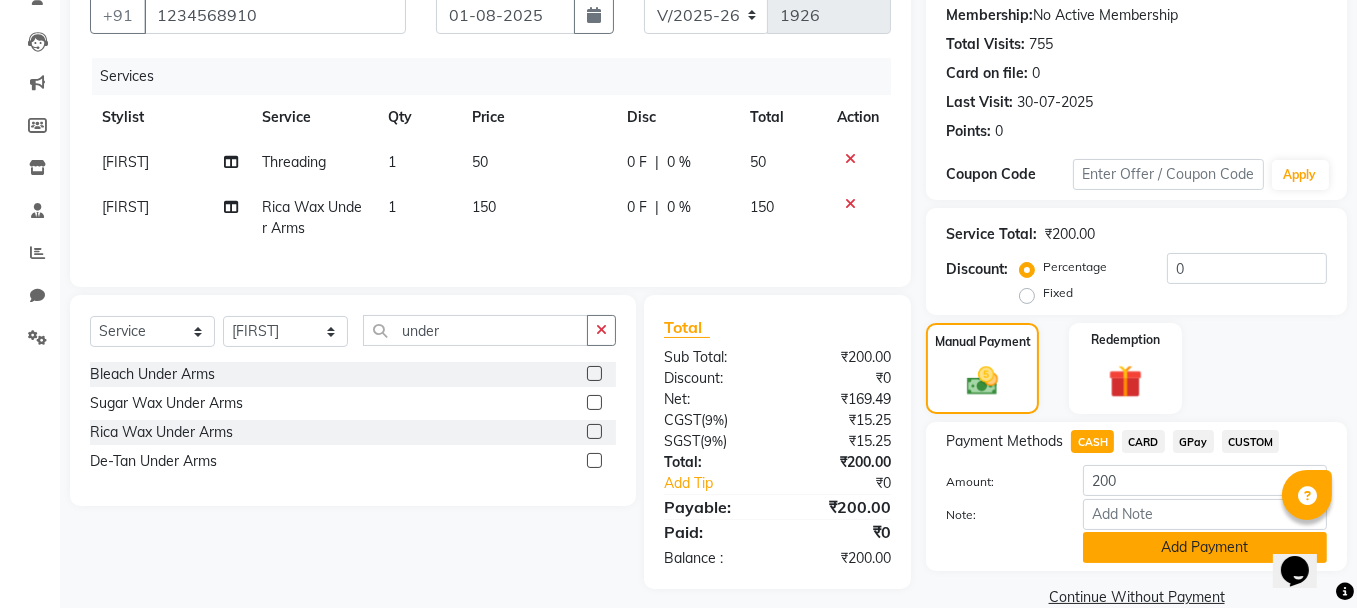 click on "Add Payment" 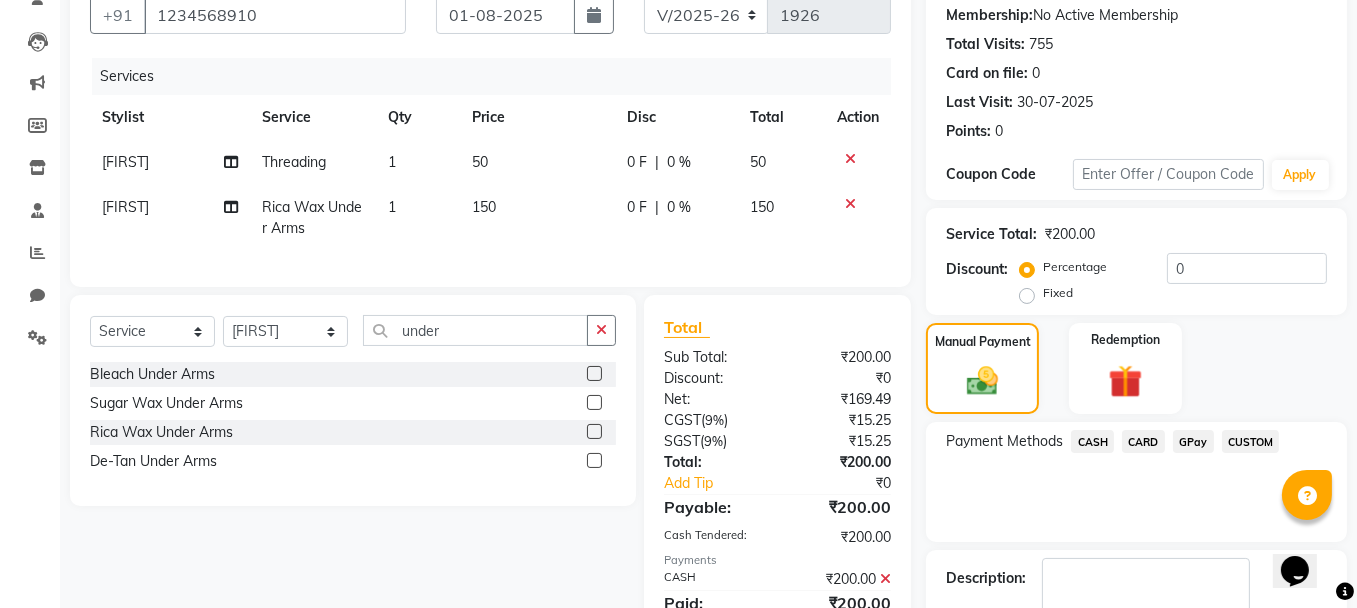 scroll, scrollTop: 305, scrollLeft: 0, axis: vertical 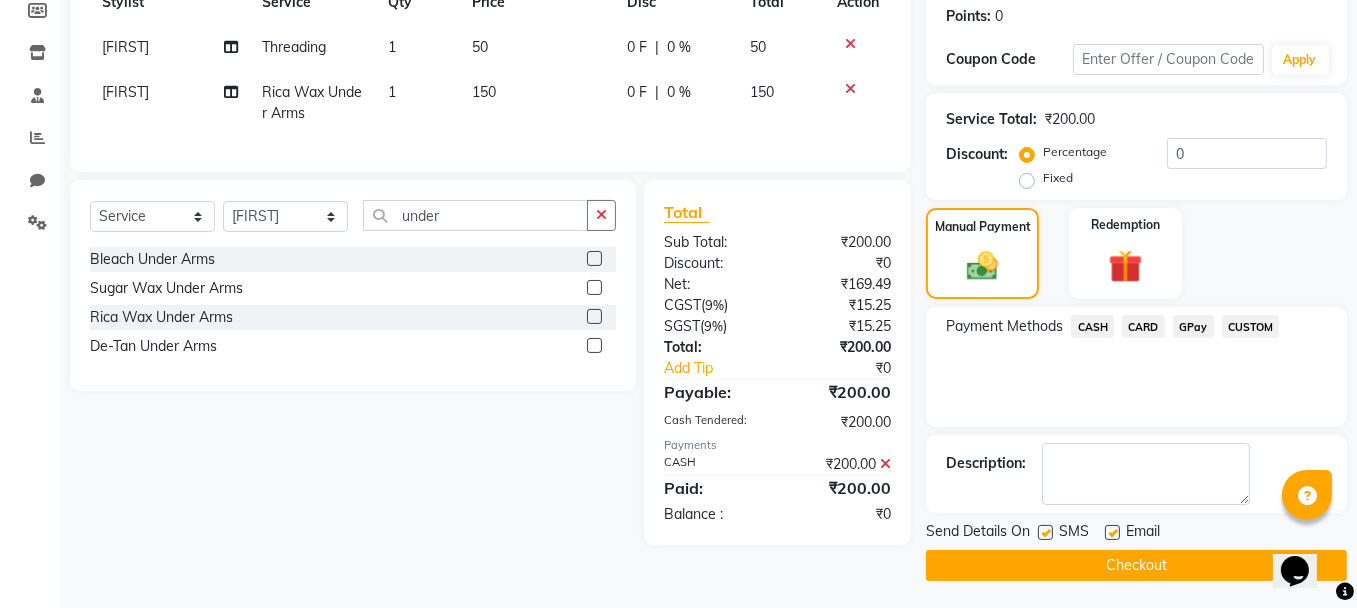 click on "Checkout" 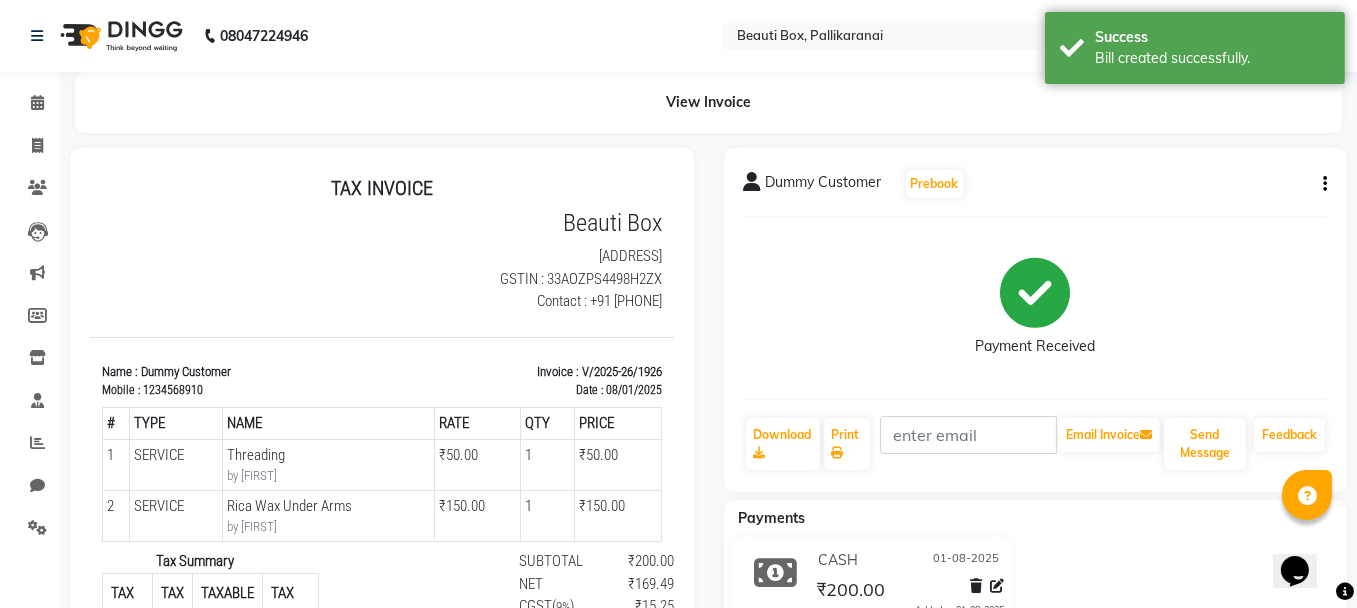 scroll, scrollTop: 0, scrollLeft: 0, axis: both 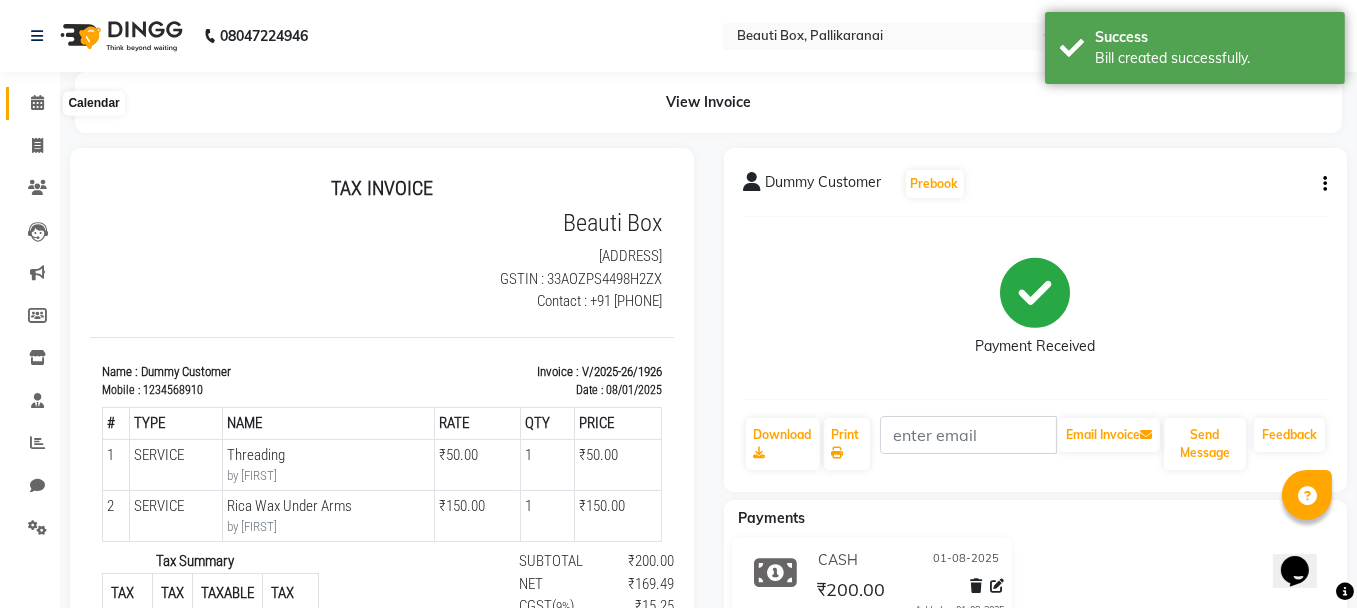 click 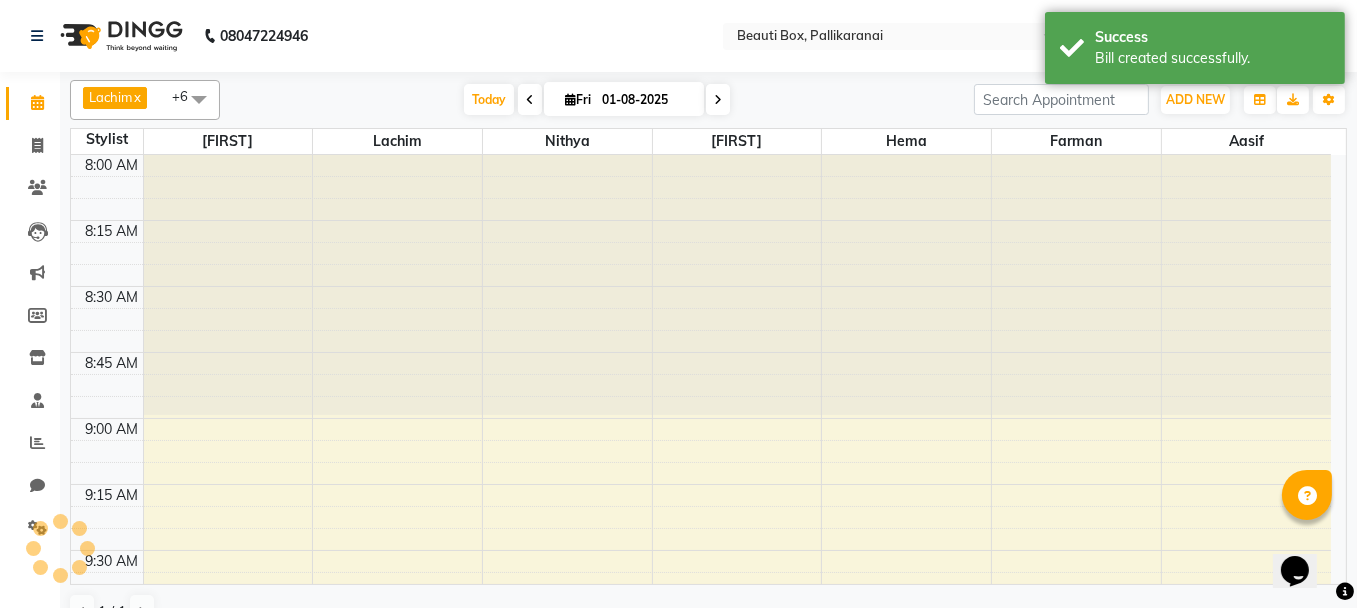scroll, scrollTop: 0, scrollLeft: 0, axis: both 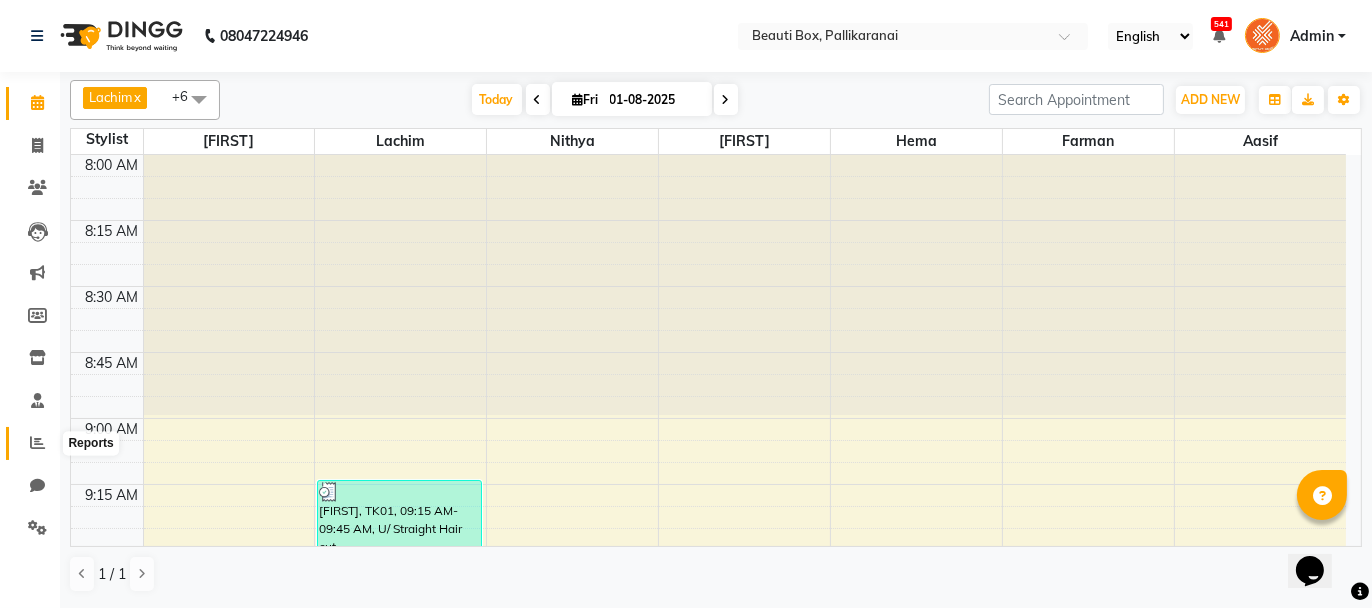 click 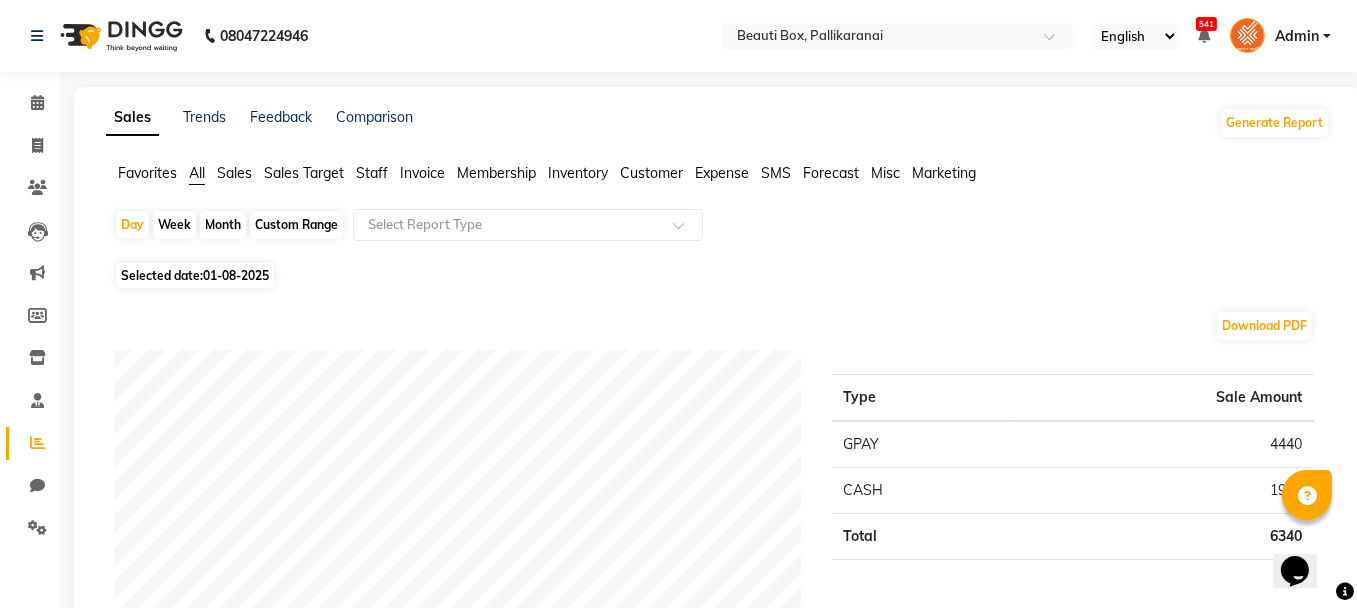 scroll, scrollTop: 100, scrollLeft: 0, axis: vertical 